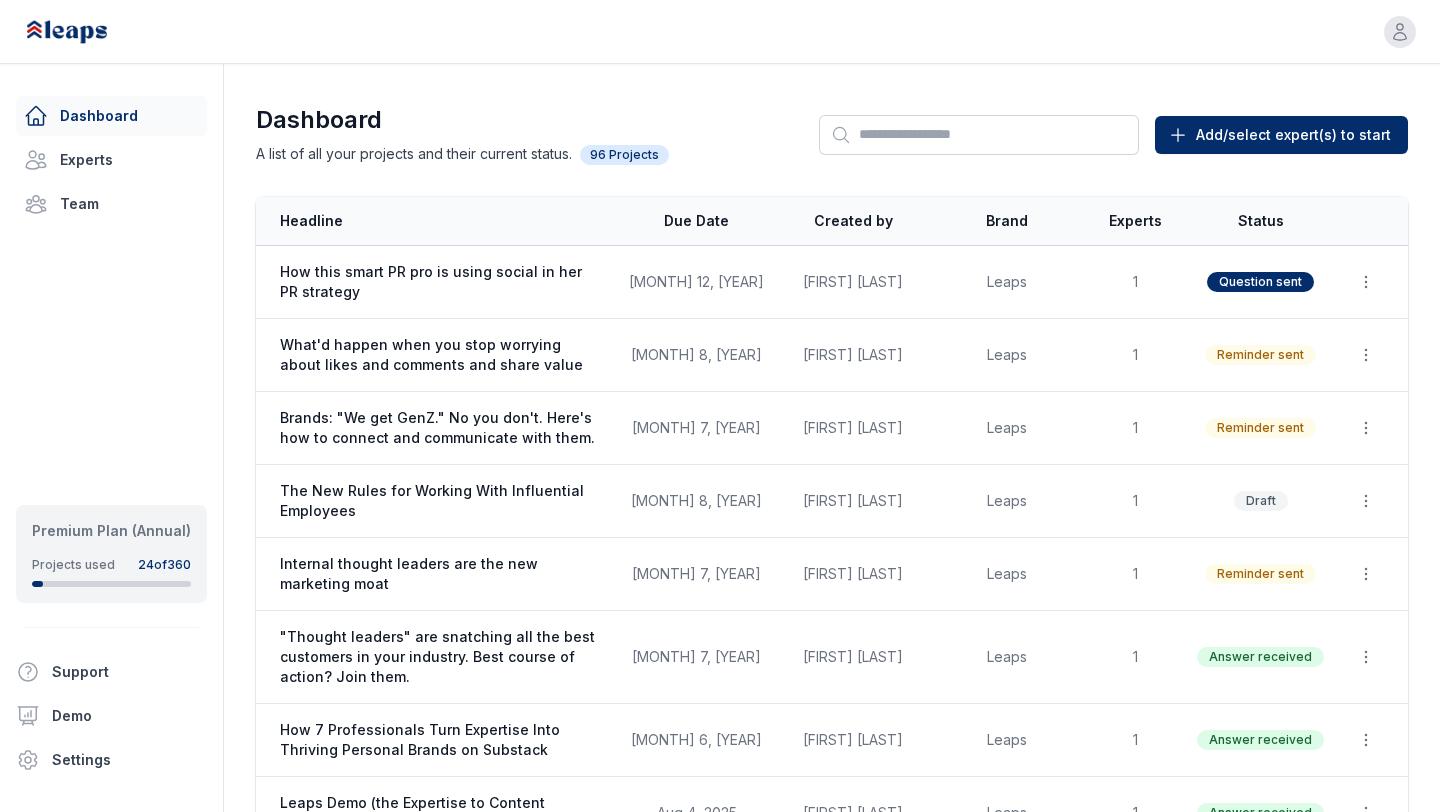 scroll, scrollTop: 359, scrollLeft: 0, axis: vertical 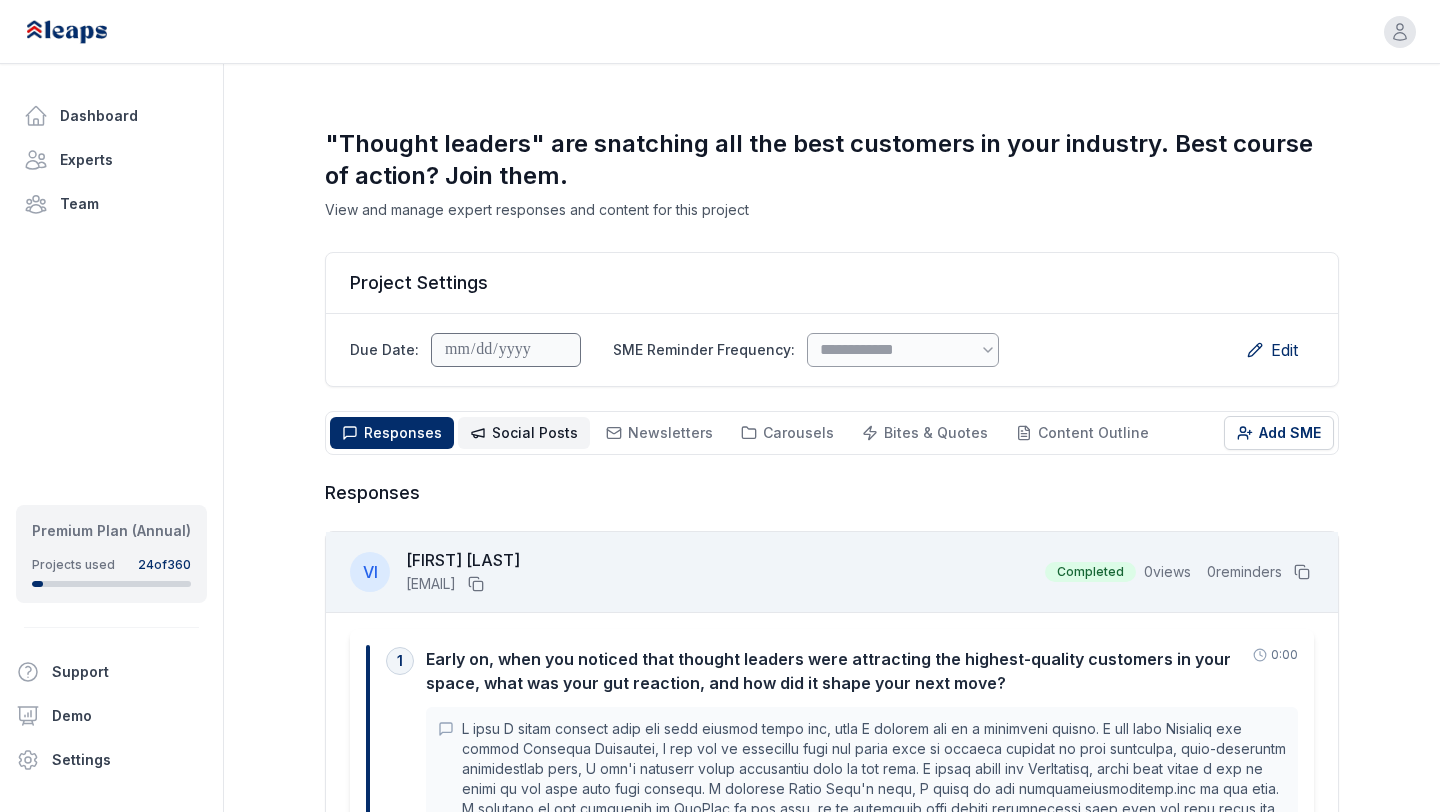 click on "Social Posts" at bounding box center [535, 432] 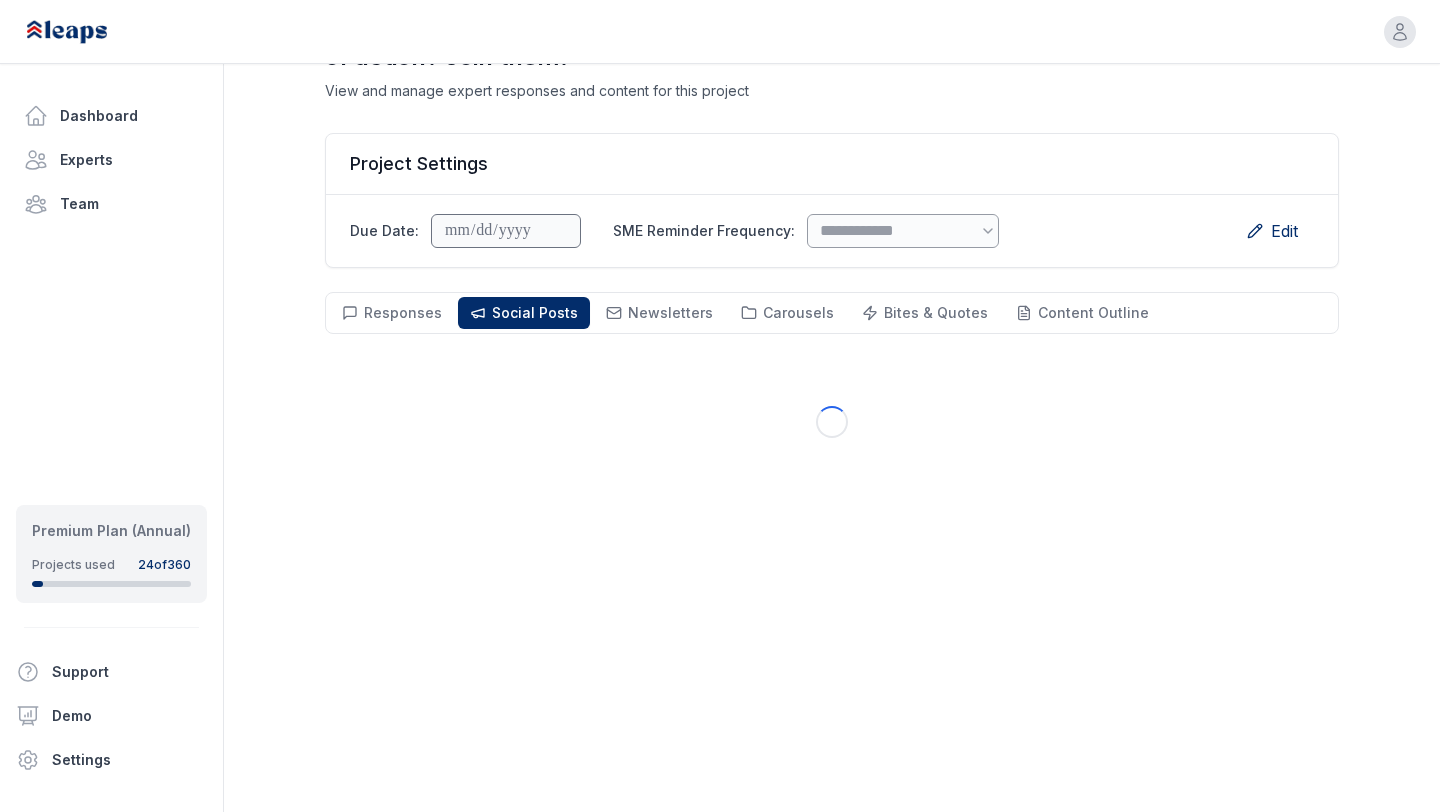 scroll, scrollTop: 144, scrollLeft: 0, axis: vertical 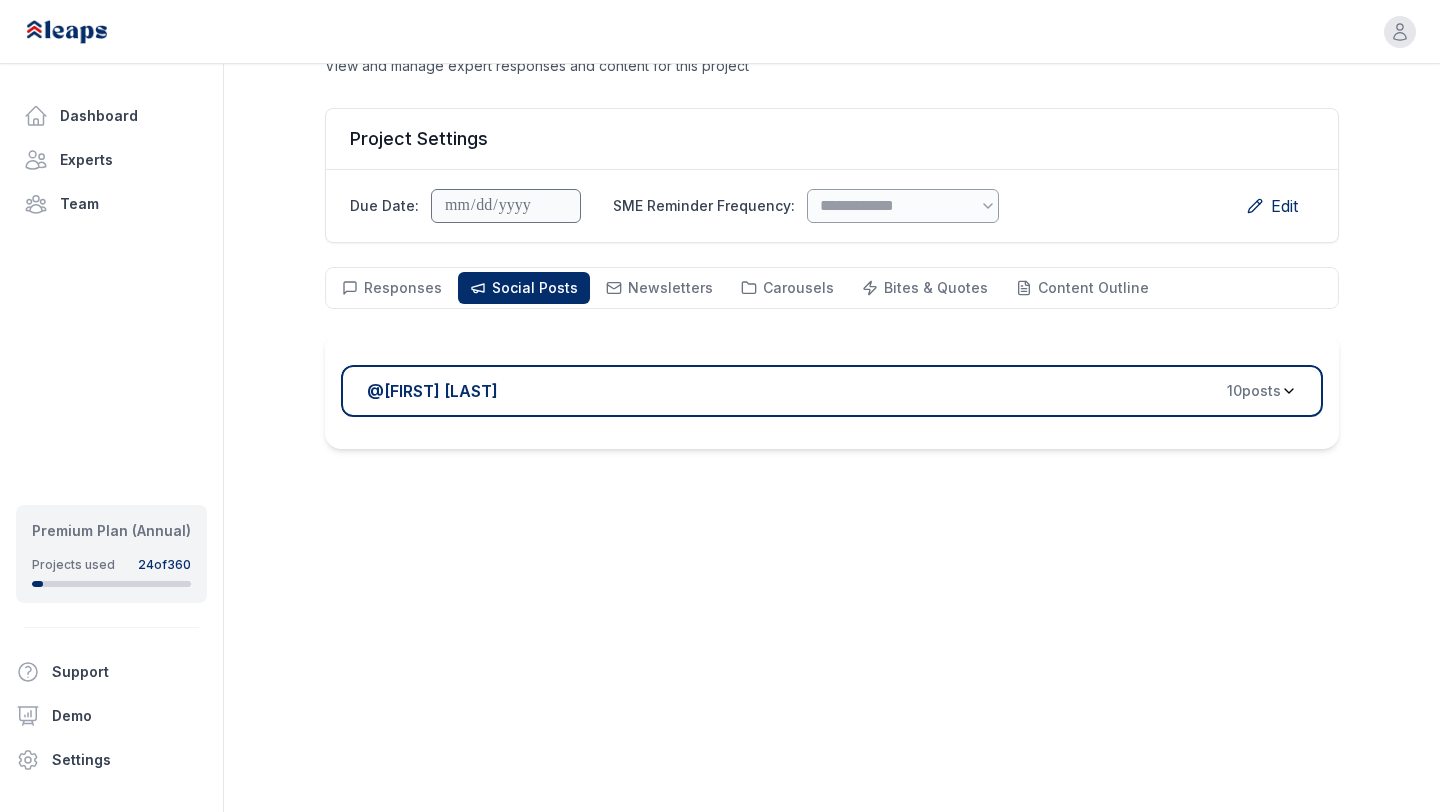click on "@ [PERSON] 10 posts" at bounding box center (824, 391) 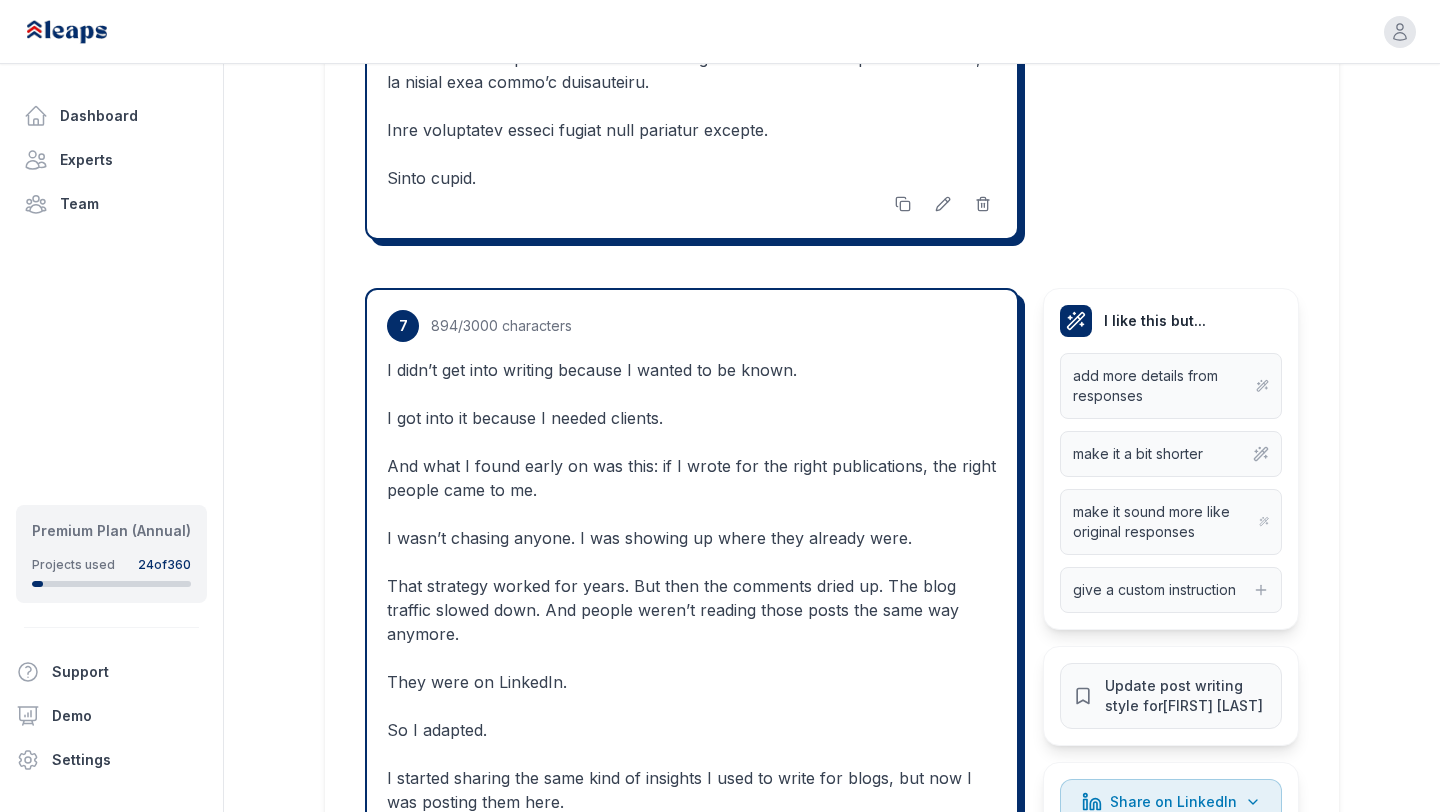 scroll, scrollTop: 6775, scrollLeft: 0, axis: vertical 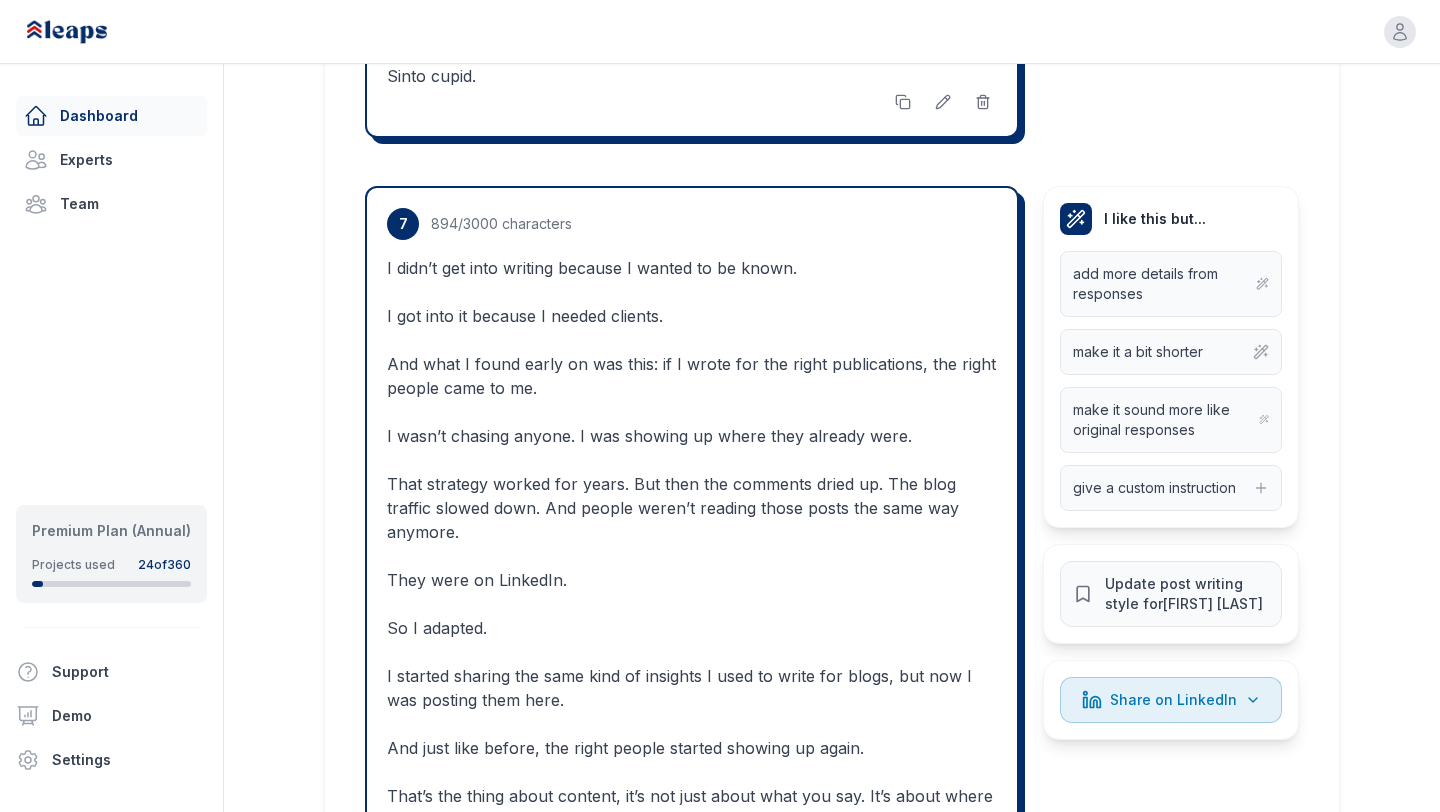 click on "Dashboard" at bounding box center [111, 116] 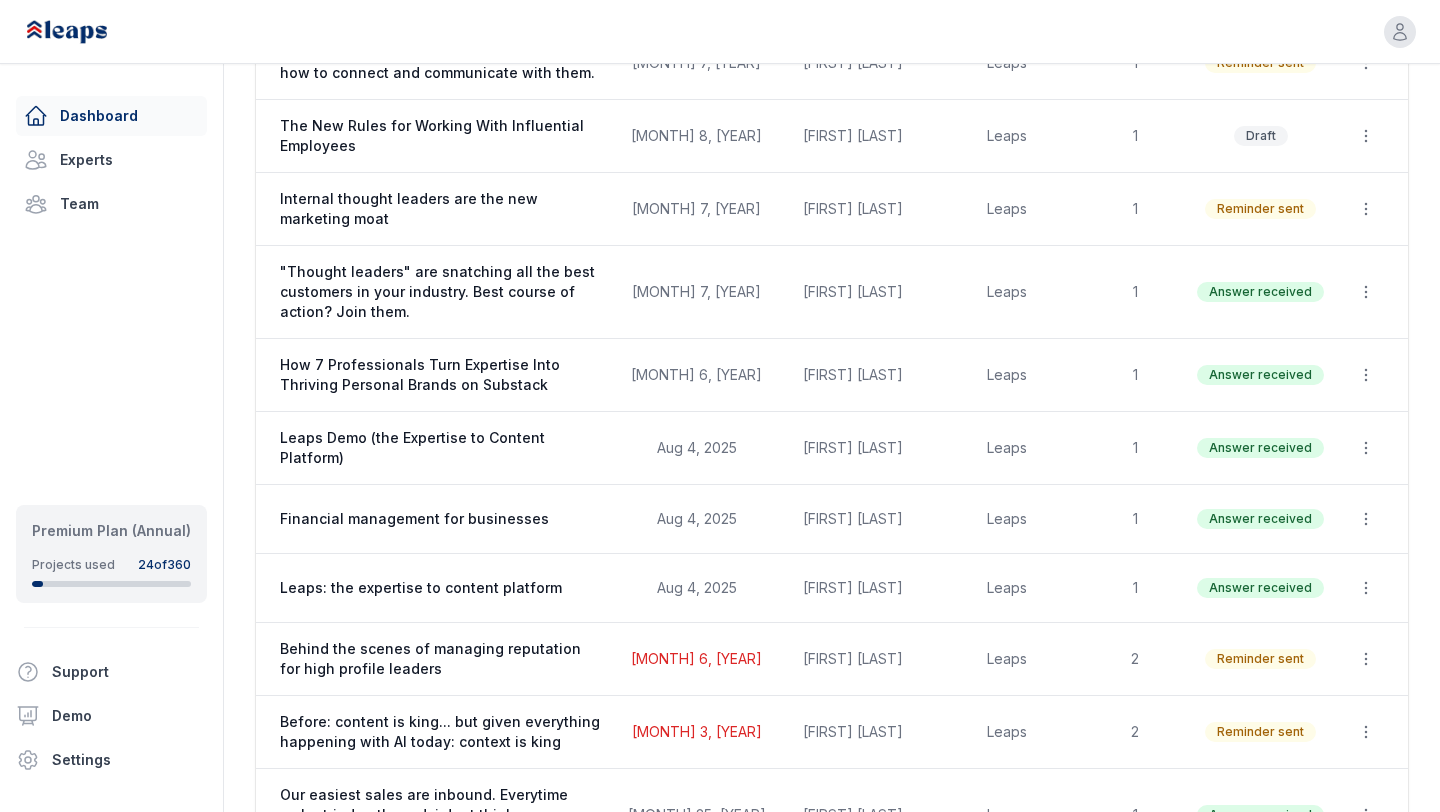 scroll, scrollTop: 0, scrollLeft: 0, axis: both 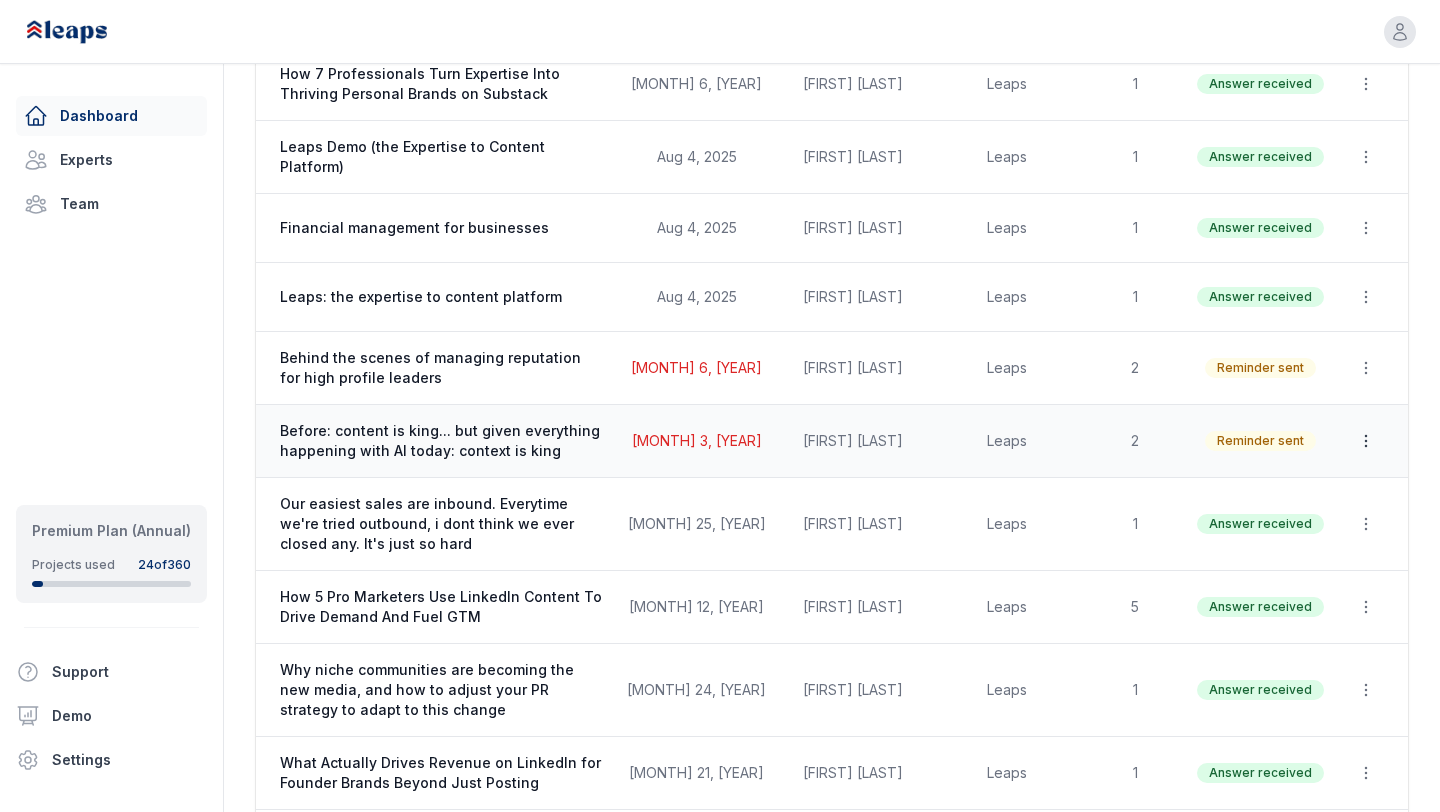 click 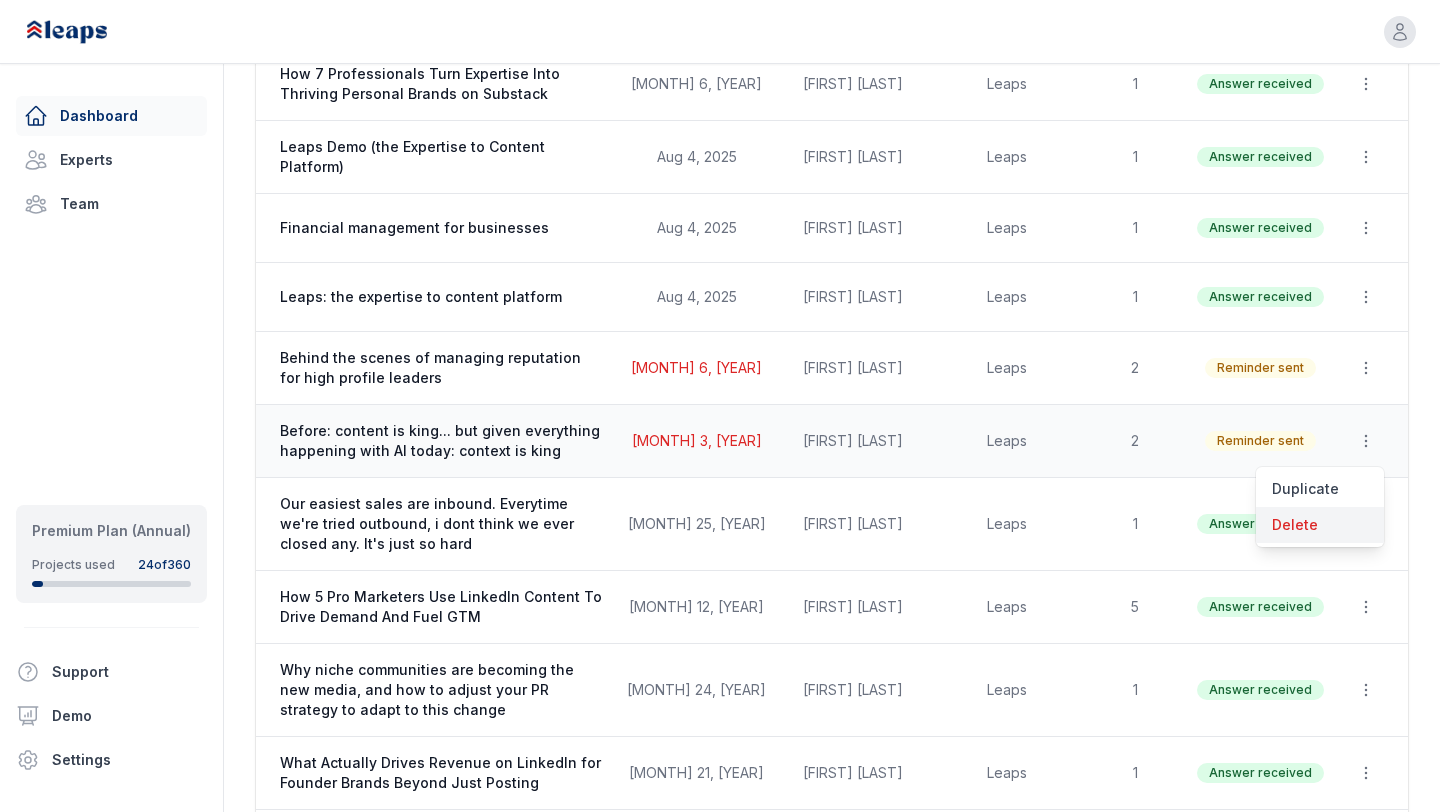 click on "Delete" at bounding box center [1320, 525] 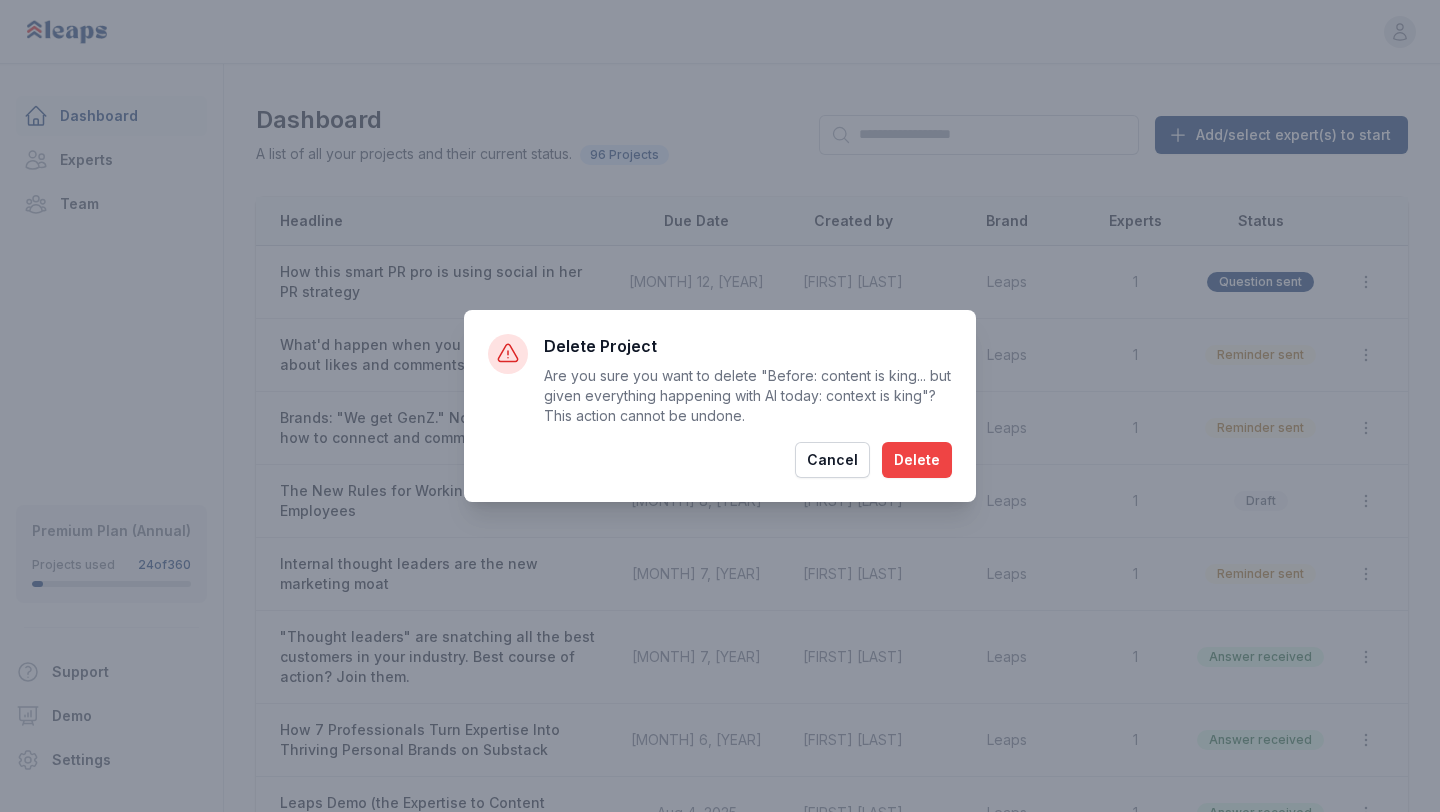 click on "Delete" at bounding box center [917, 460] 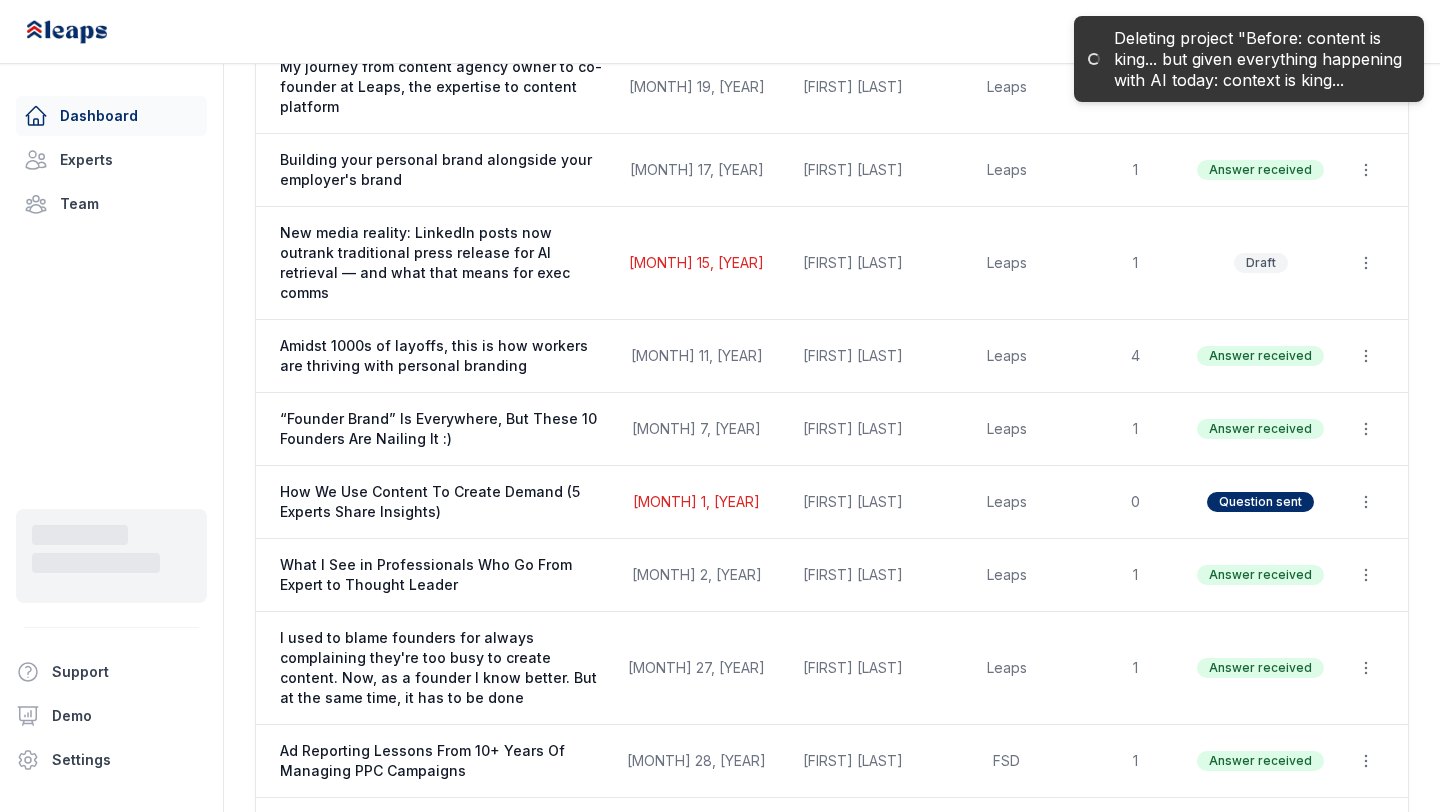 scroll, scrollTop: 1429, scrollLeft: 0, axis: vertical 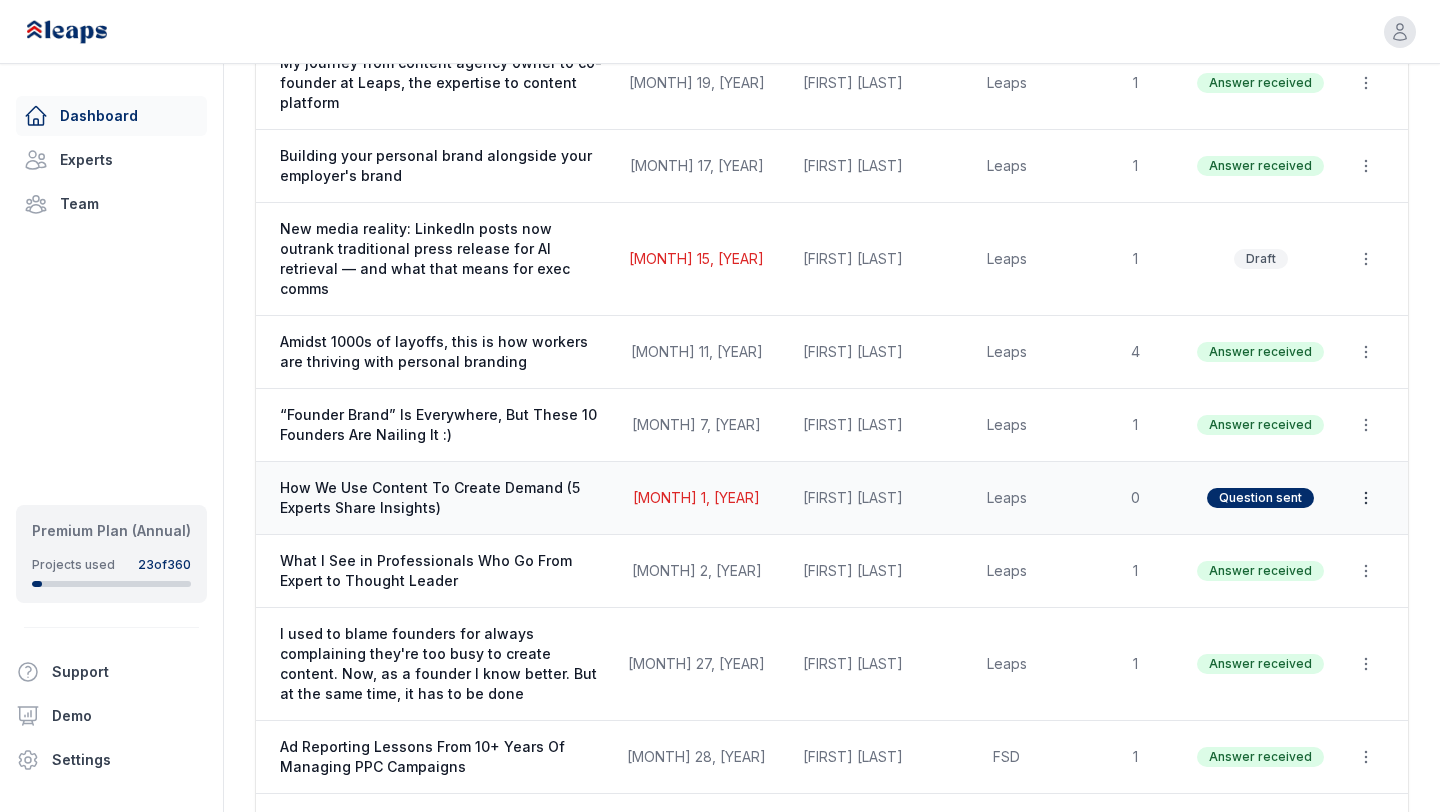 click 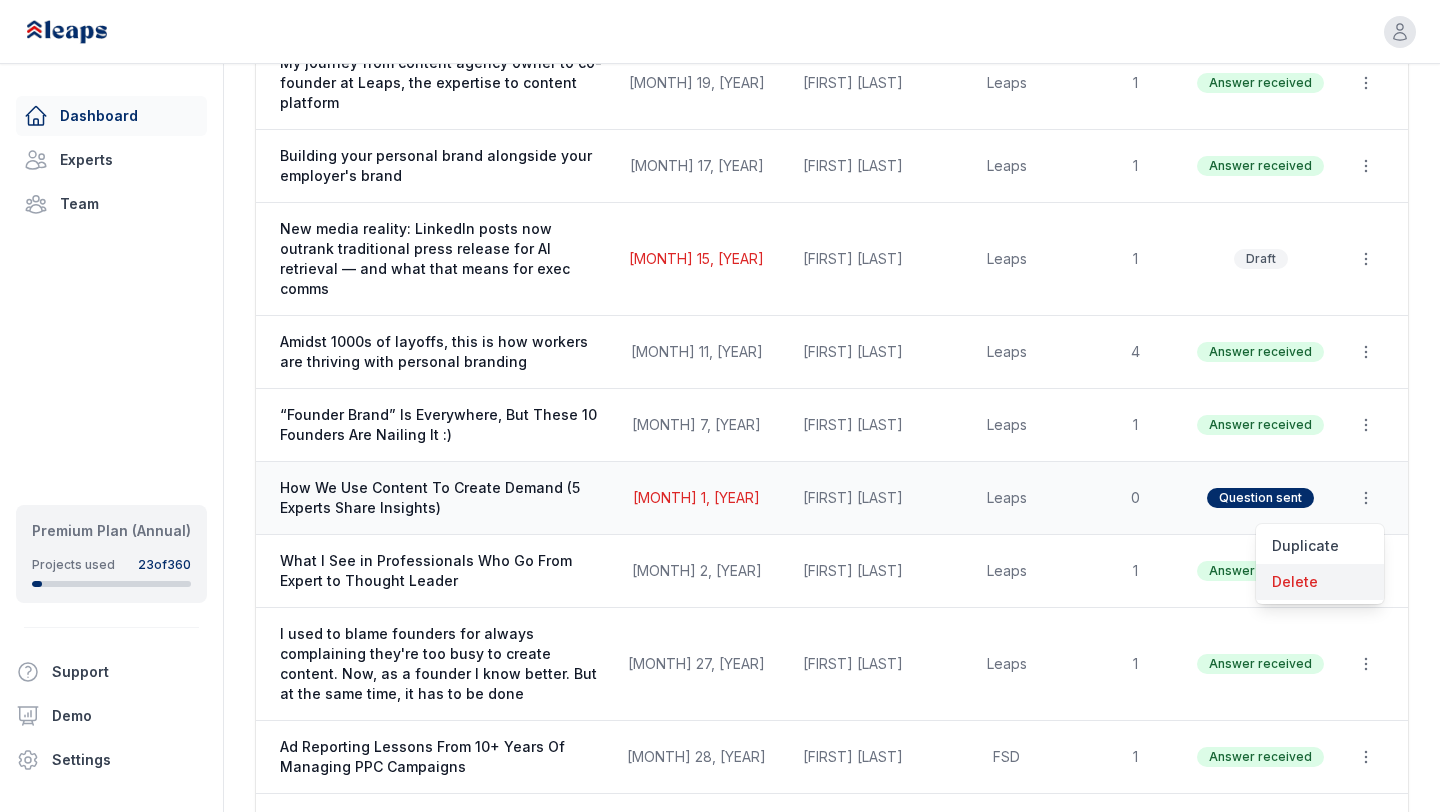 click on "Delete" at bounding box center (1320, 582) 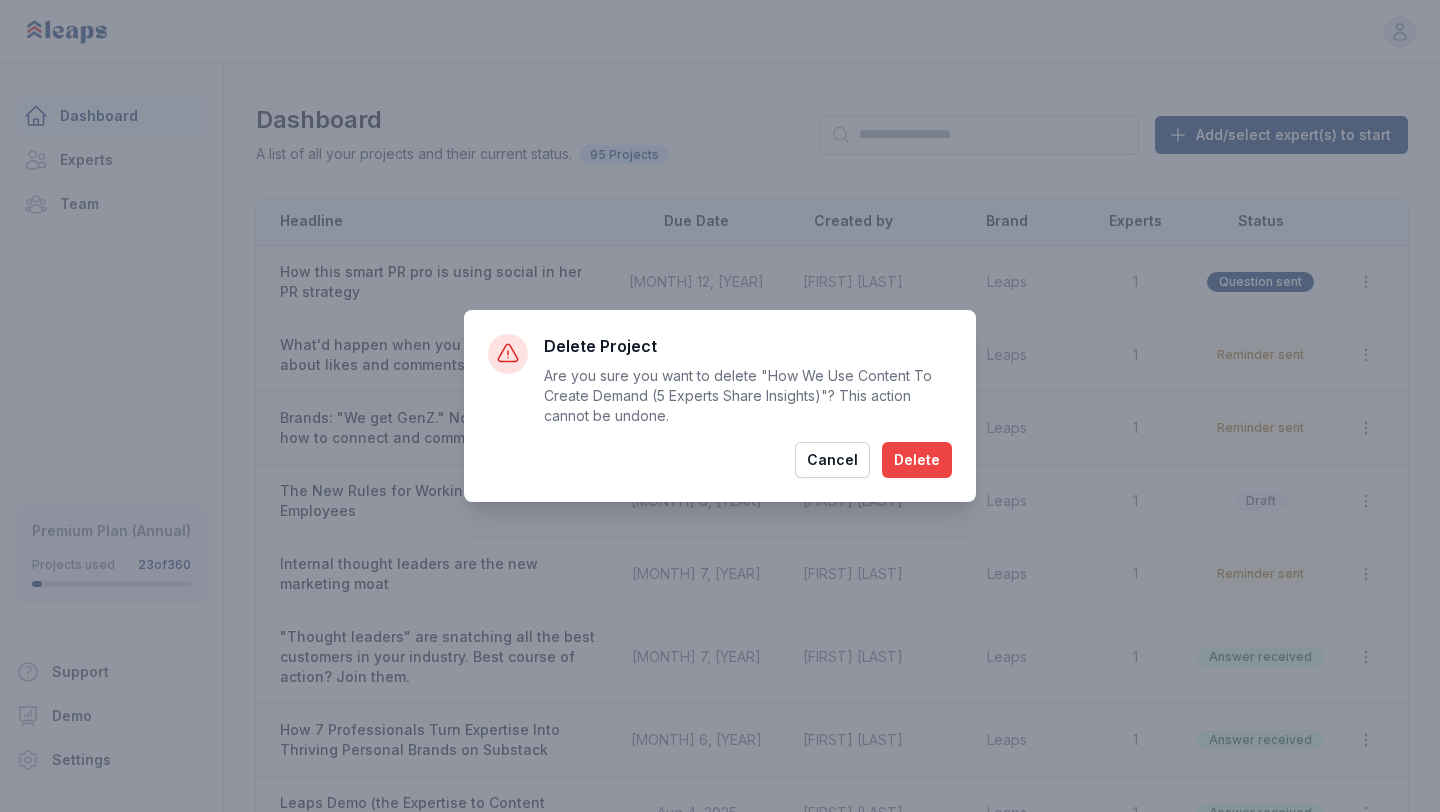 click on "Delete" at bounding box center (917, 460) 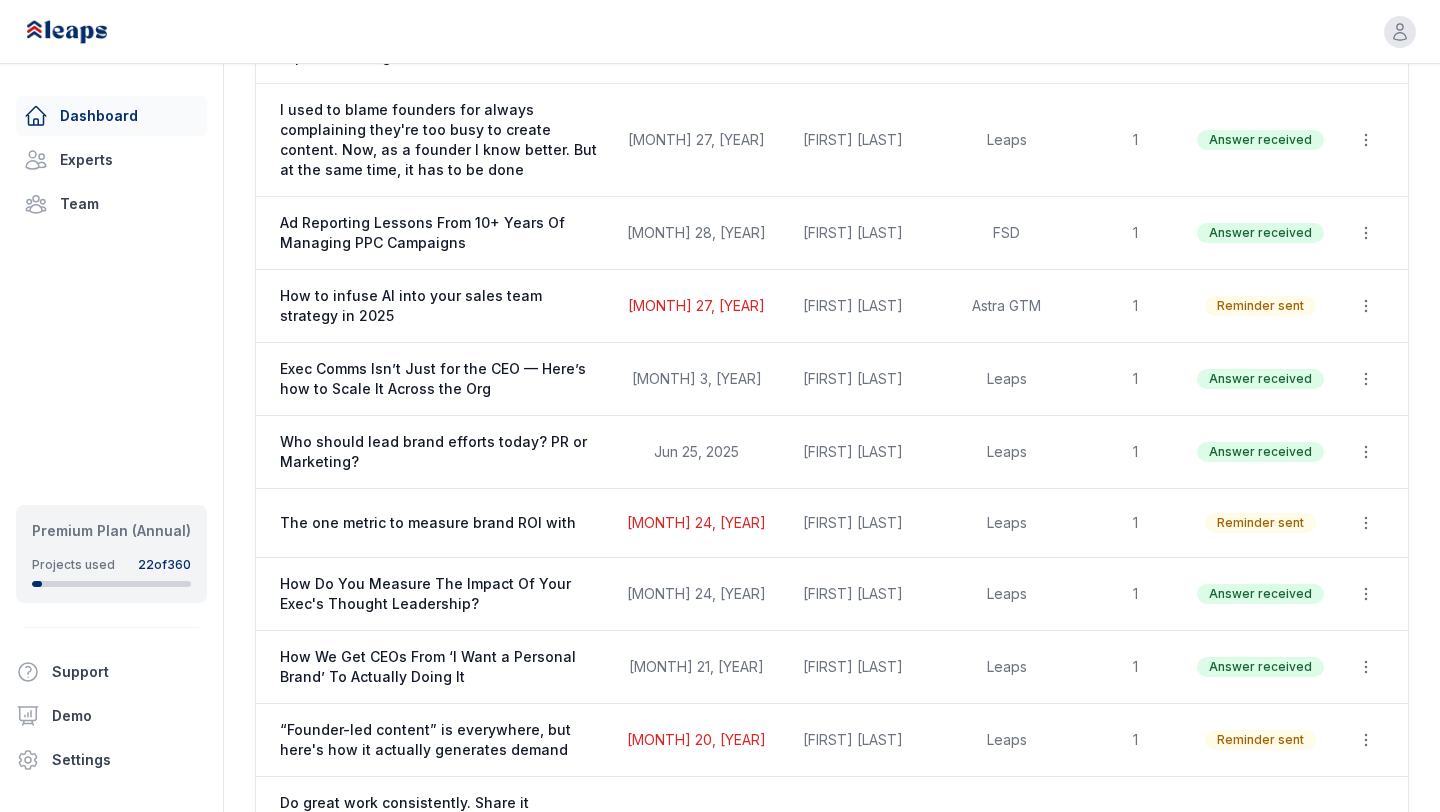 scroll, scrollTop: 1904, scrollLeft: 0, axis: vertical 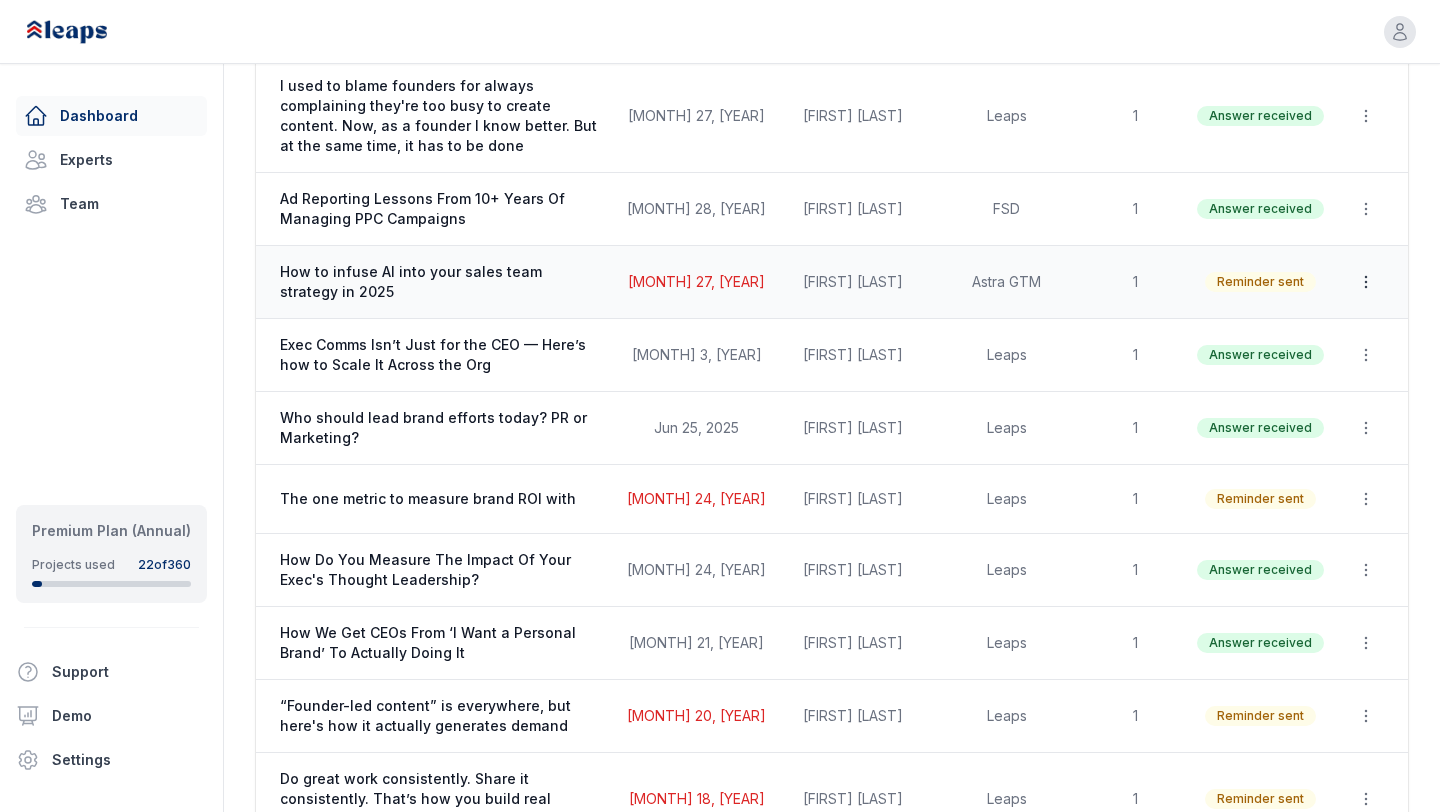click 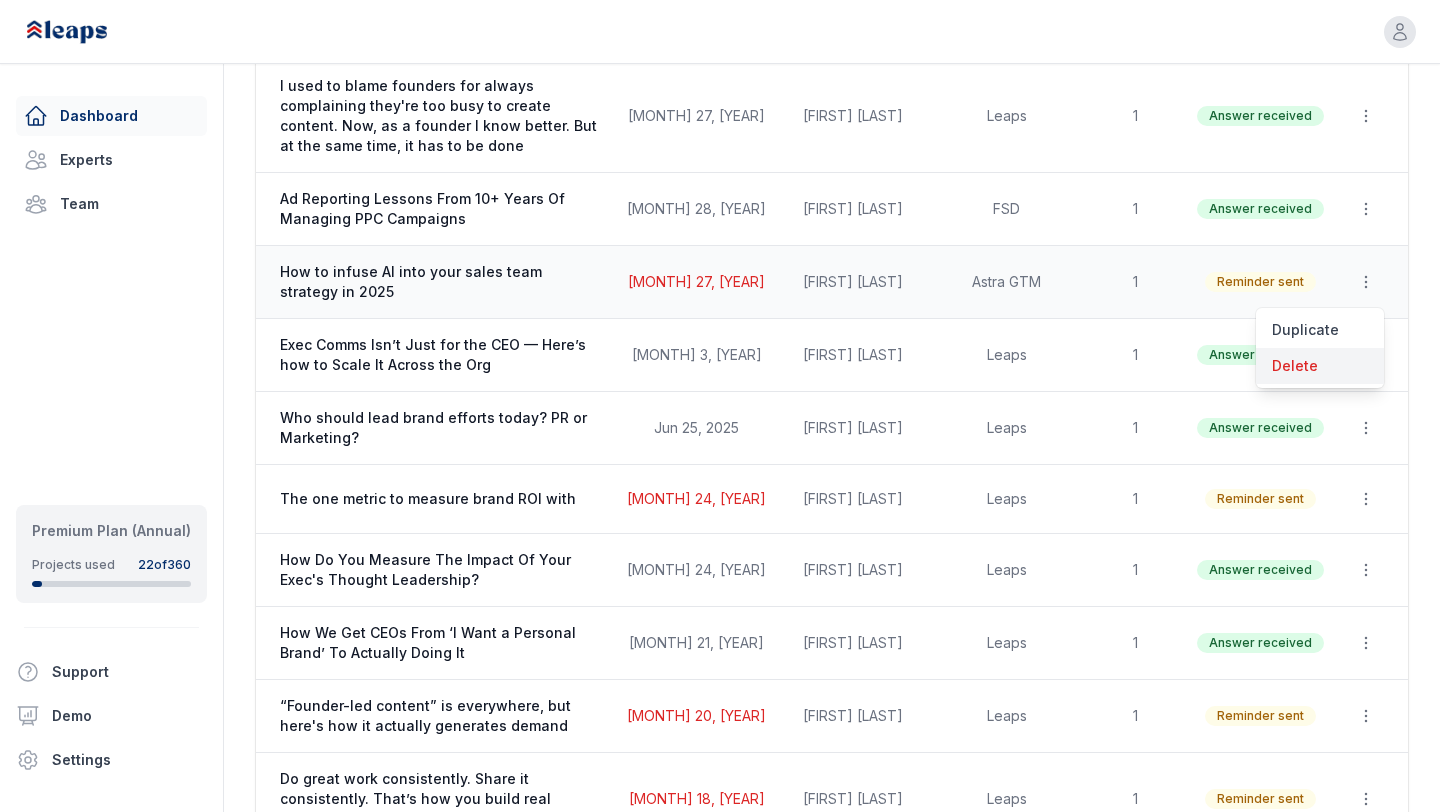 click on "Delete" at bounding box center (1320, 366) 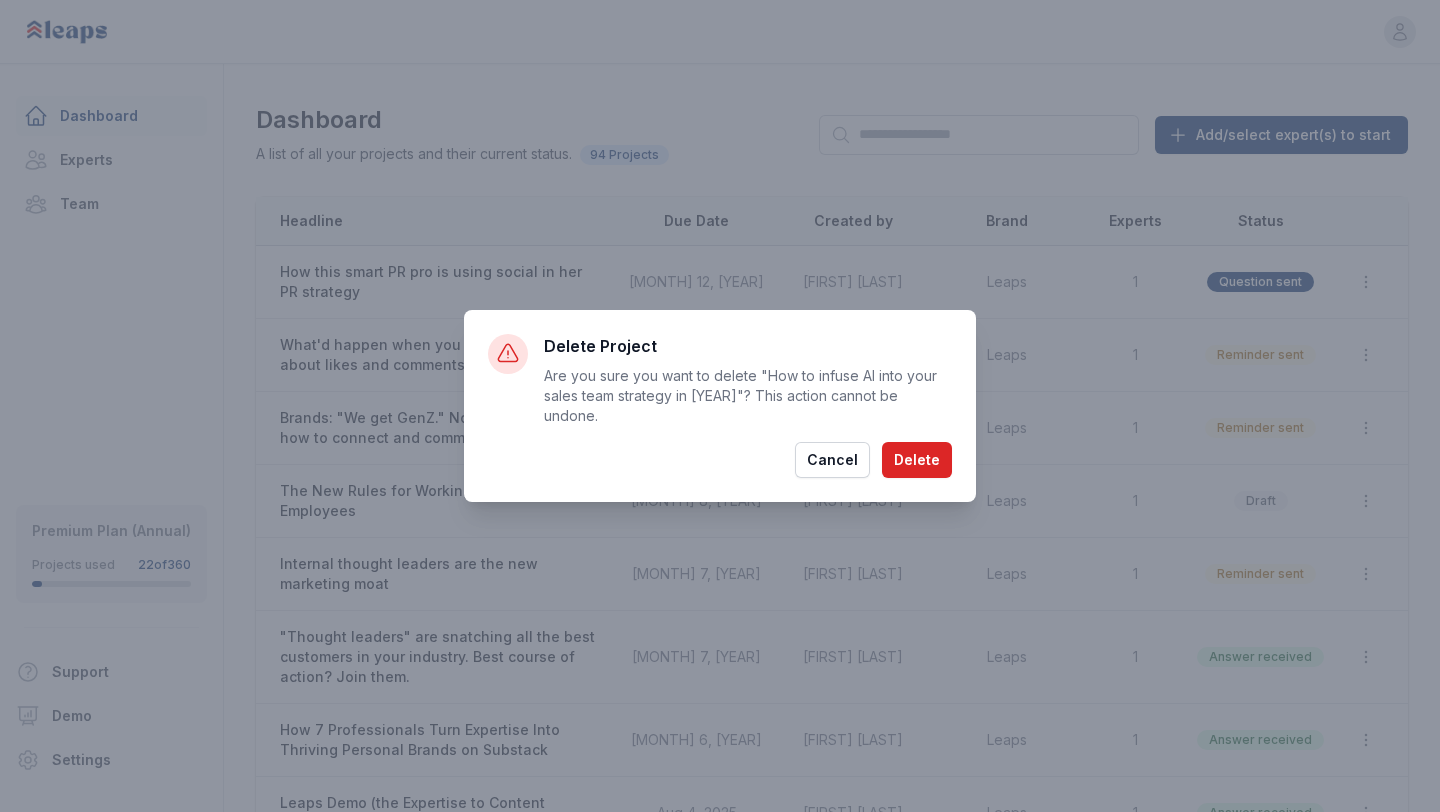 scroll, scrollTop: 0, scrollLeft: 0, axis: both 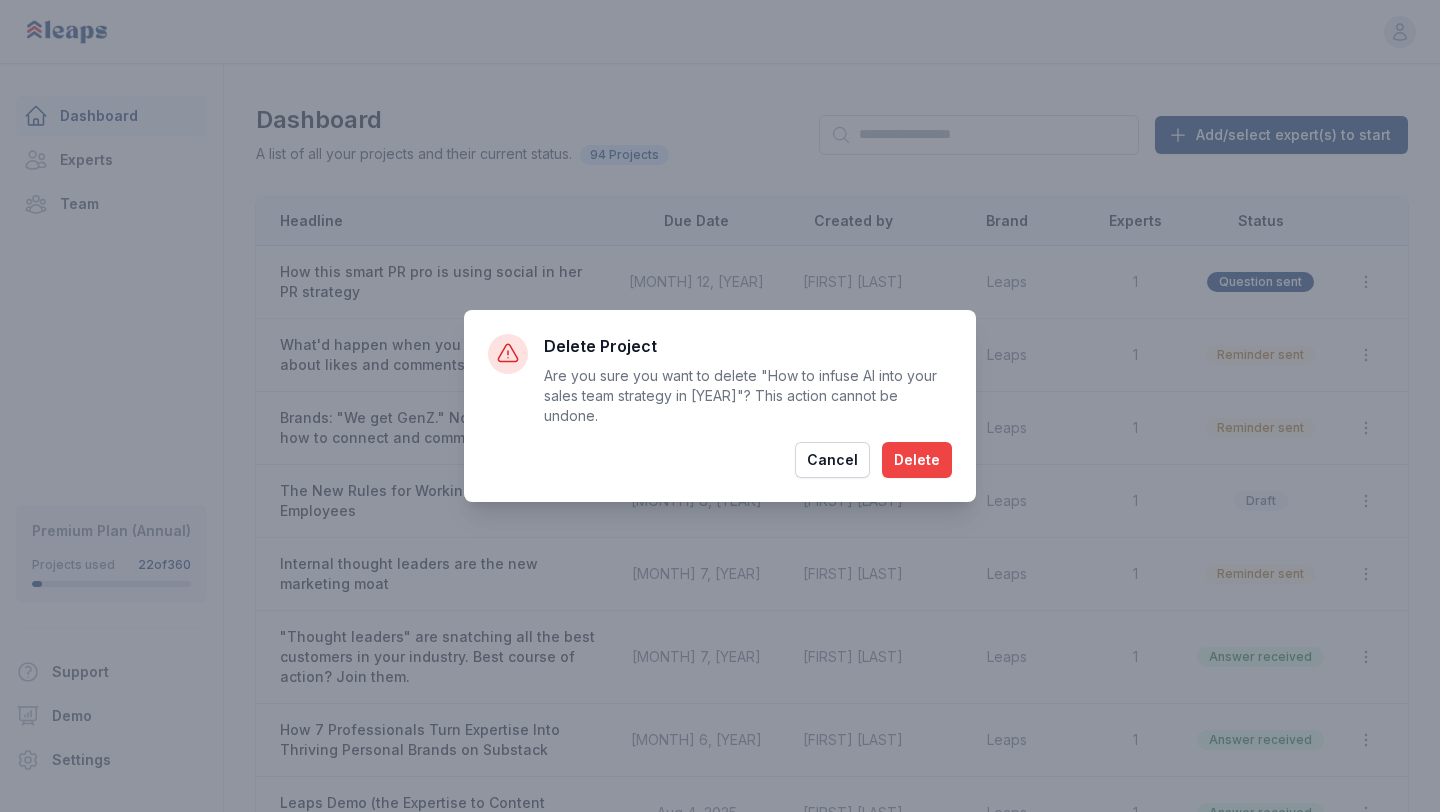click on "Delete" at bounding box center (917, 460) 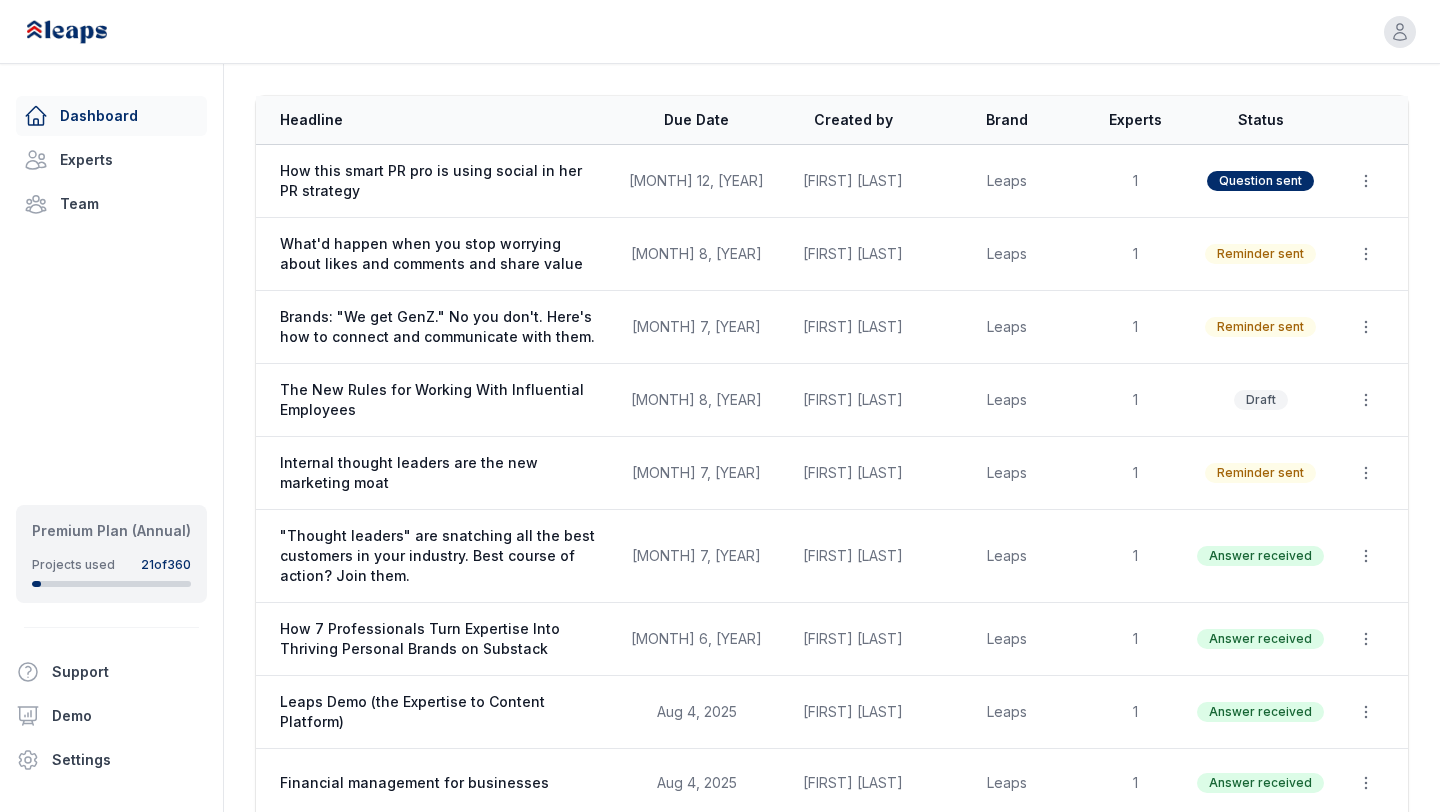 scroll, scrollTop: 97, scrollLeft: 0, axis: vertical 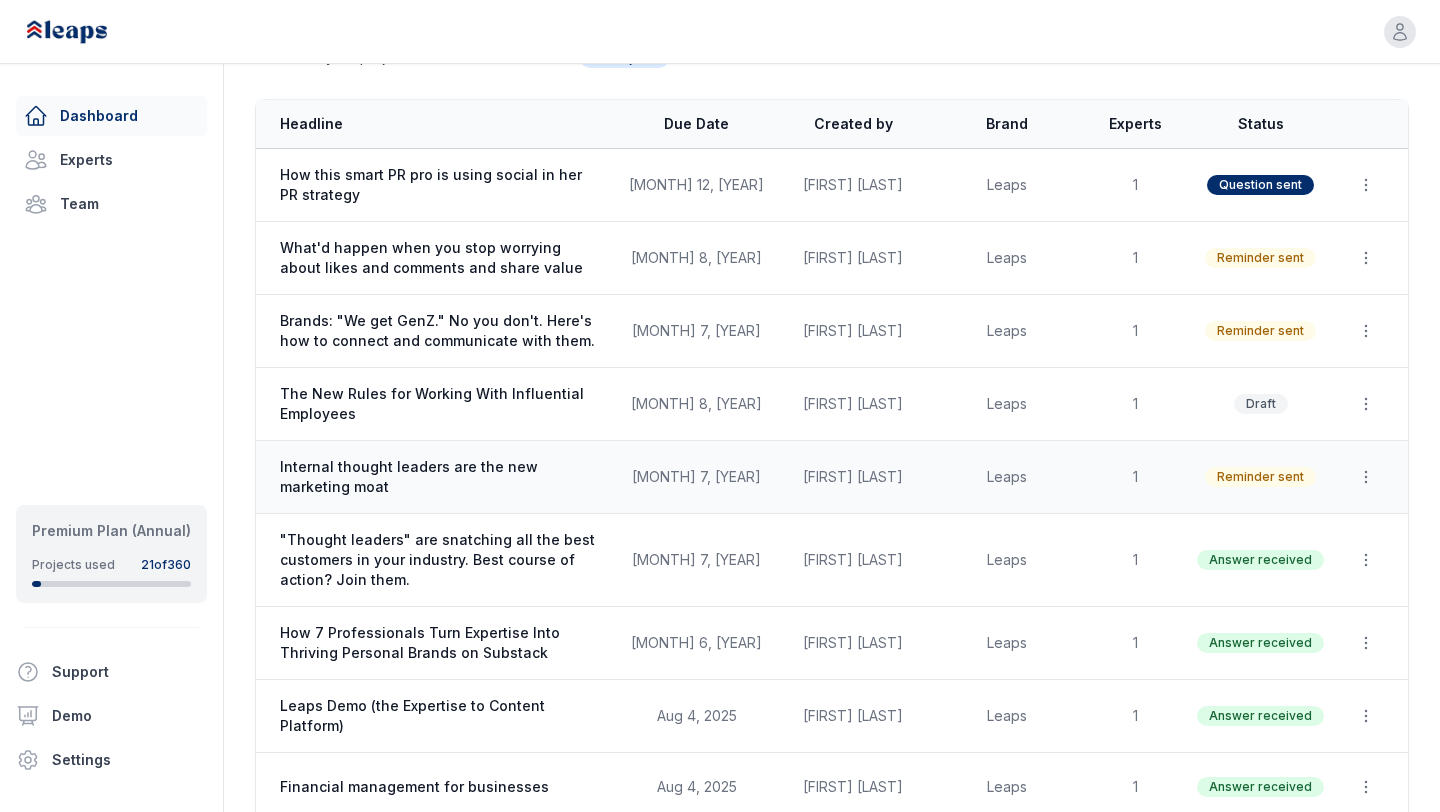 click on "Internal thought leaders are the new marketing moat" at bounding box center (441, 477) 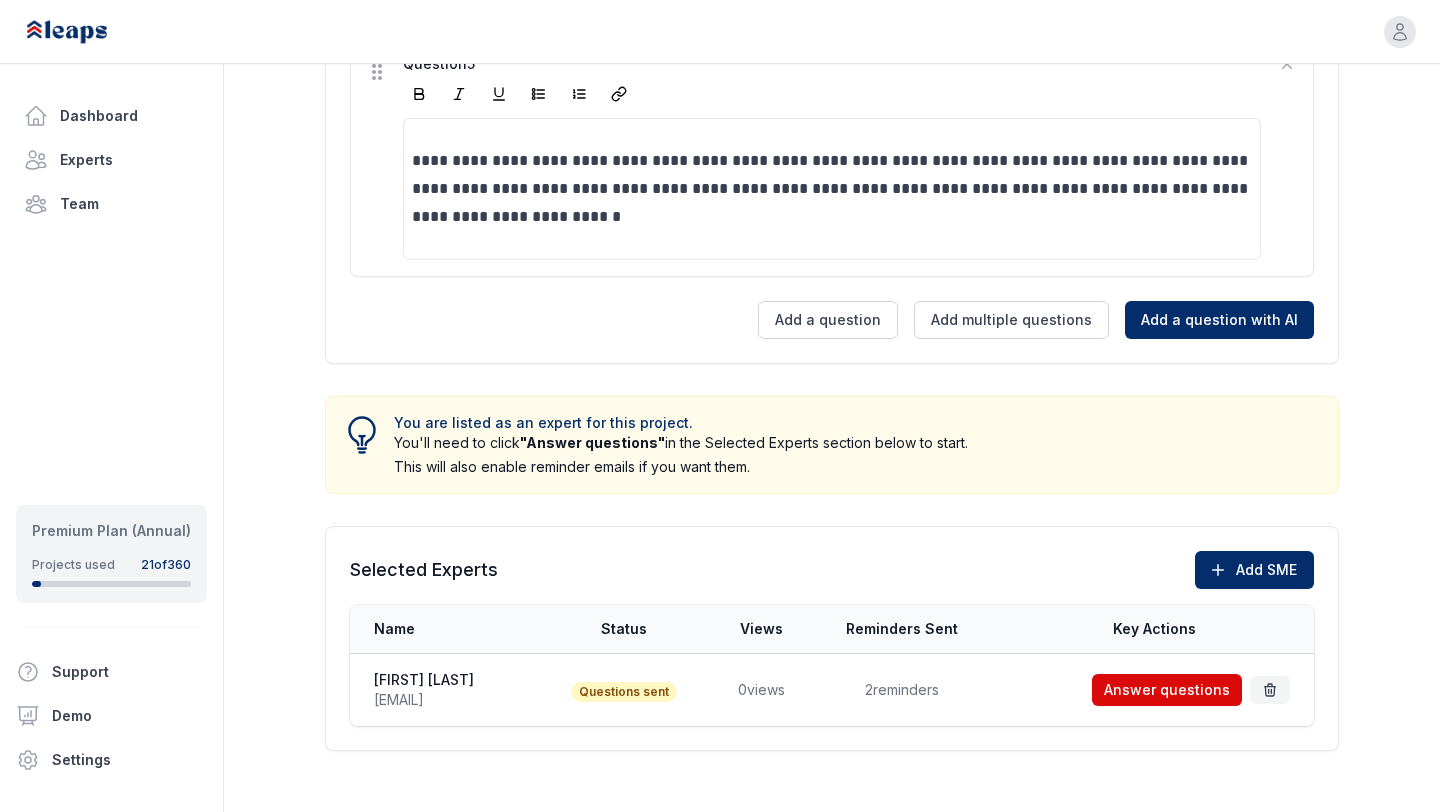 scroll, scrollTop: 1757, scrollLeft: 0, axis: vertical 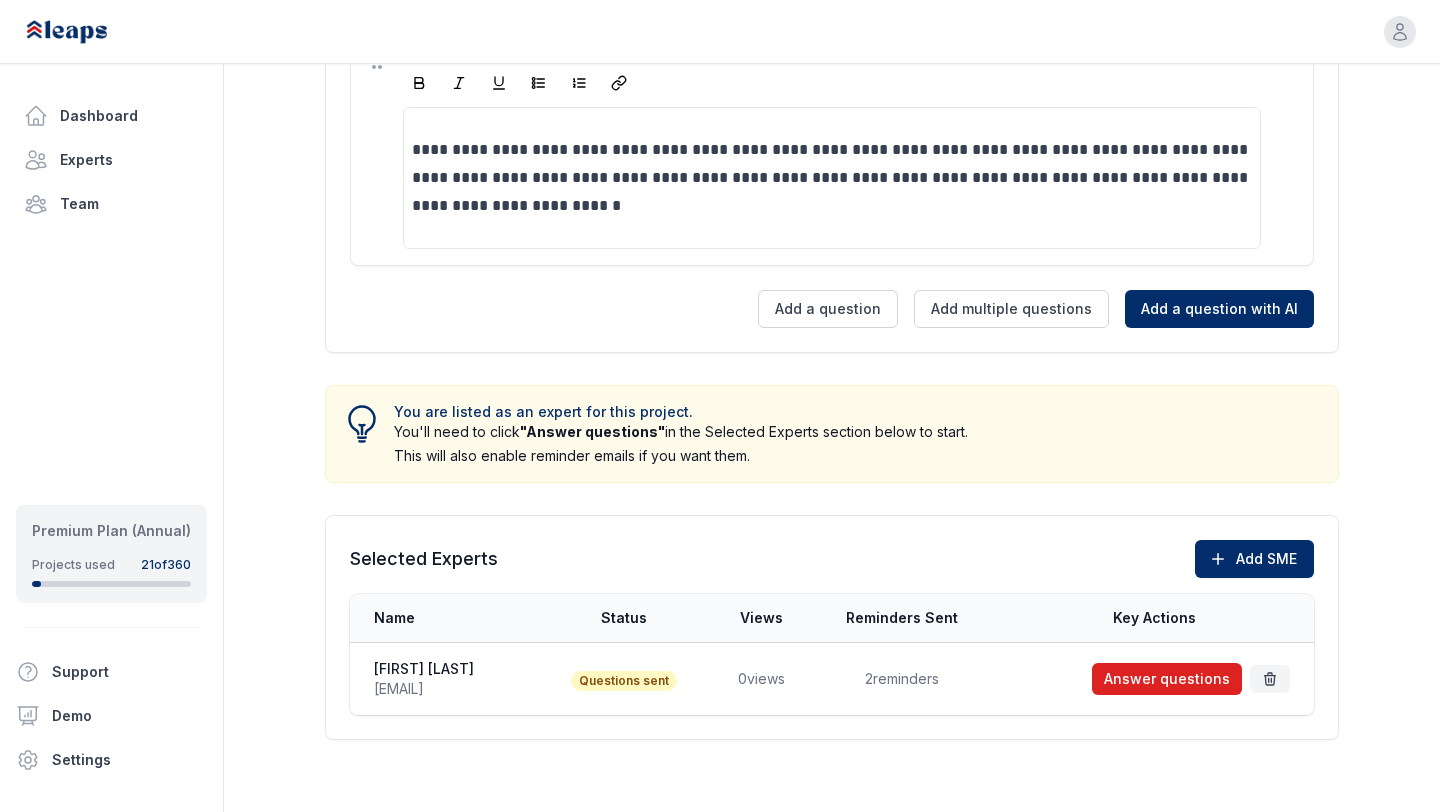 click on "Answer questions" at bounding box center [1167, 679] 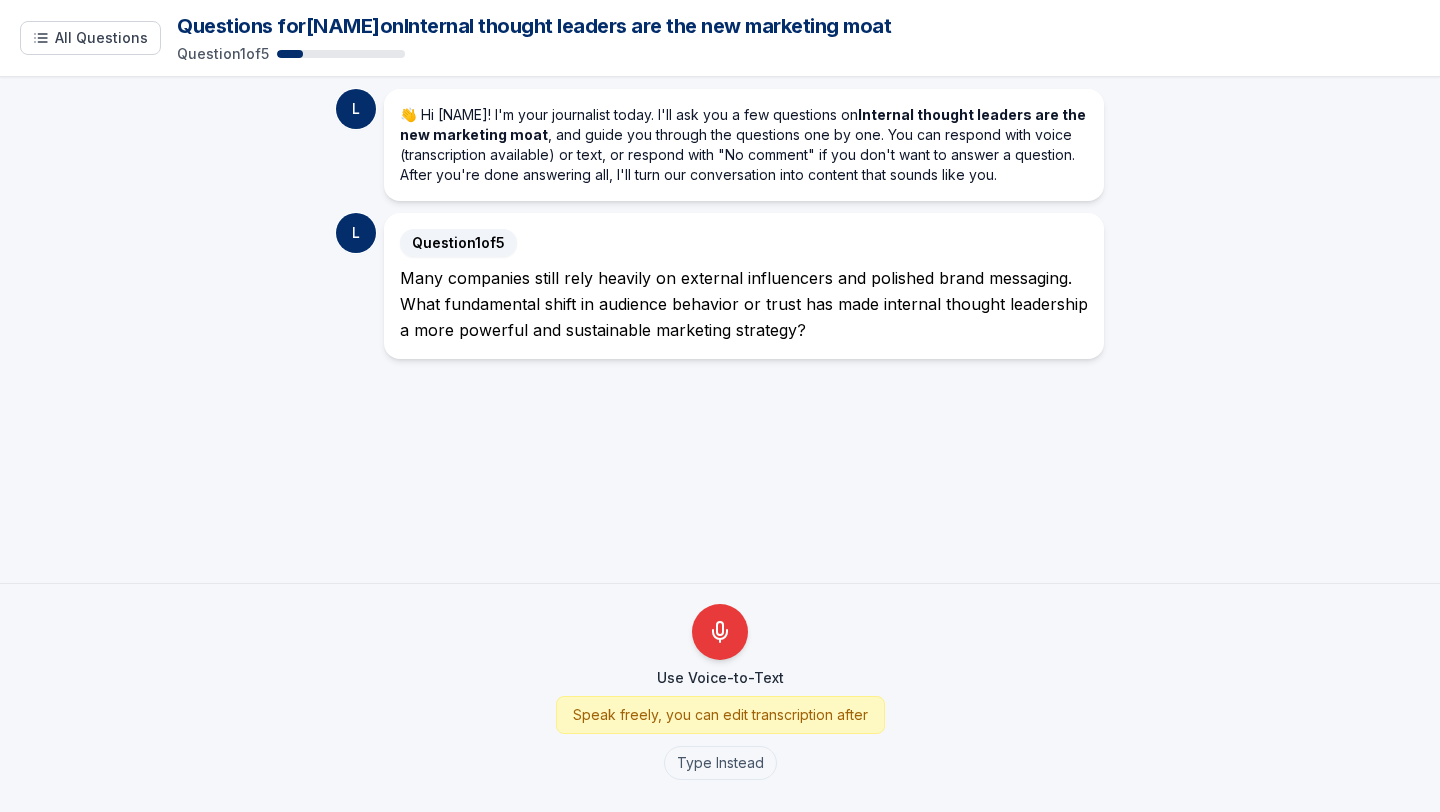 scroll, scrollTop: 0, scrollLeft: 0, axis: both 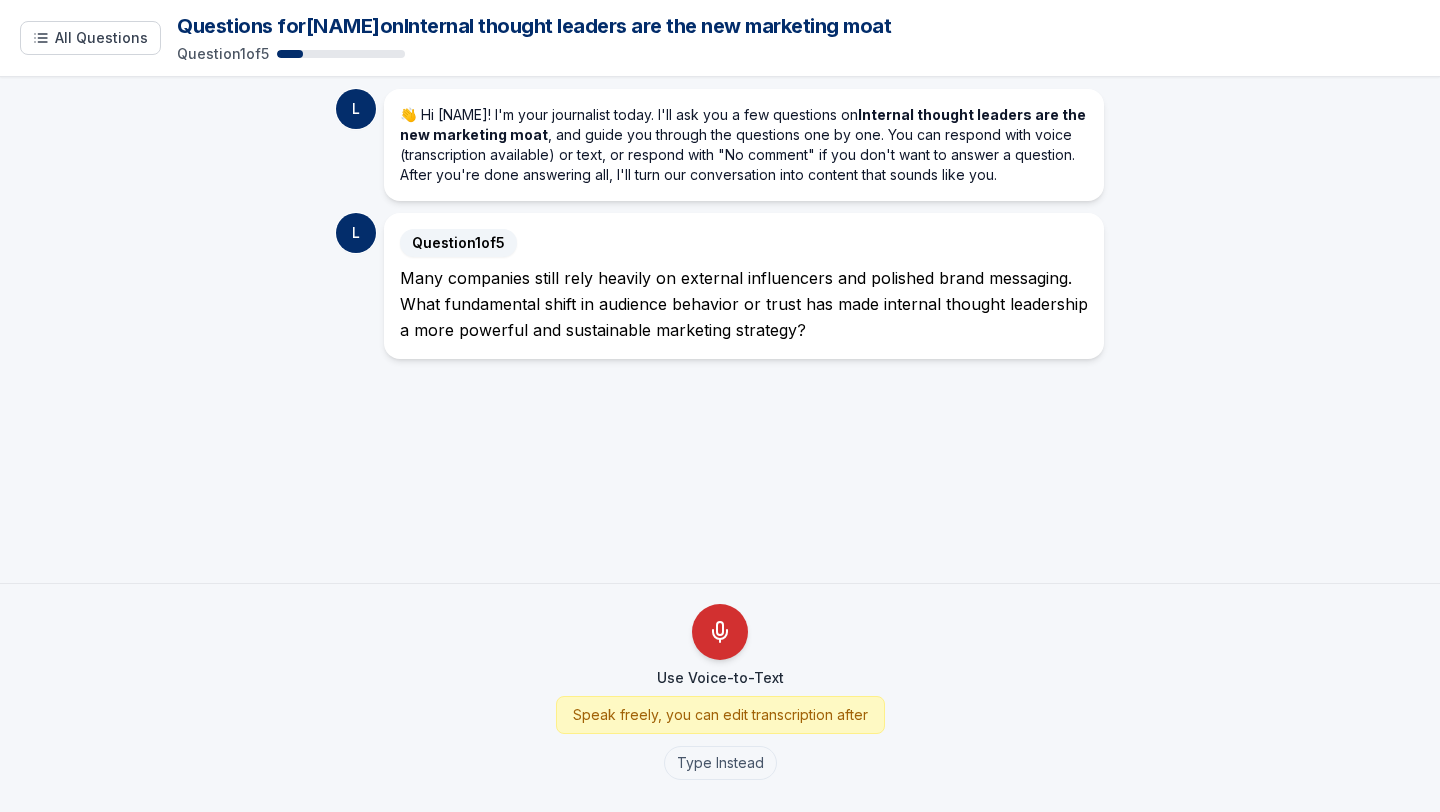 click 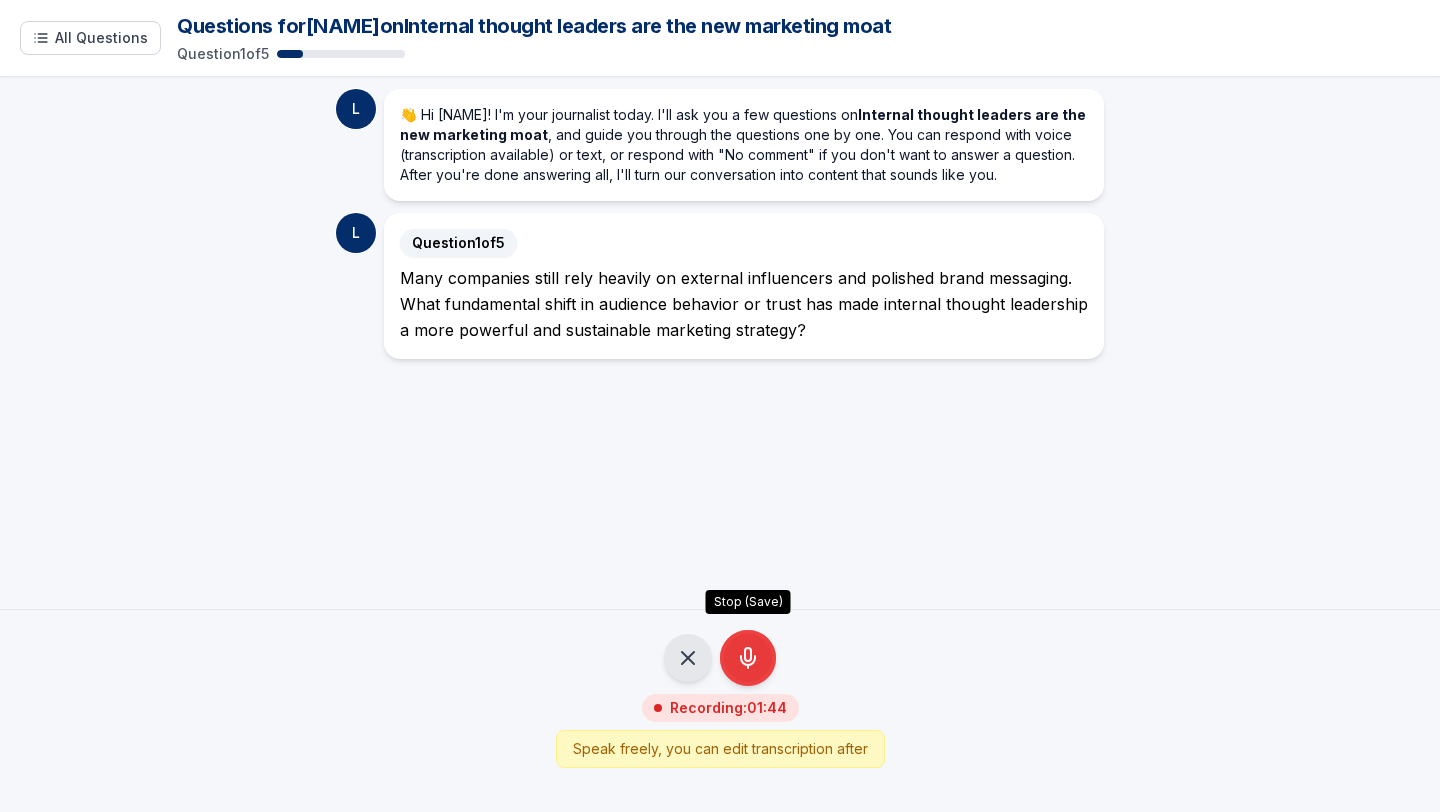 click on "Stop (Save)" at bounding box center [748, 658] 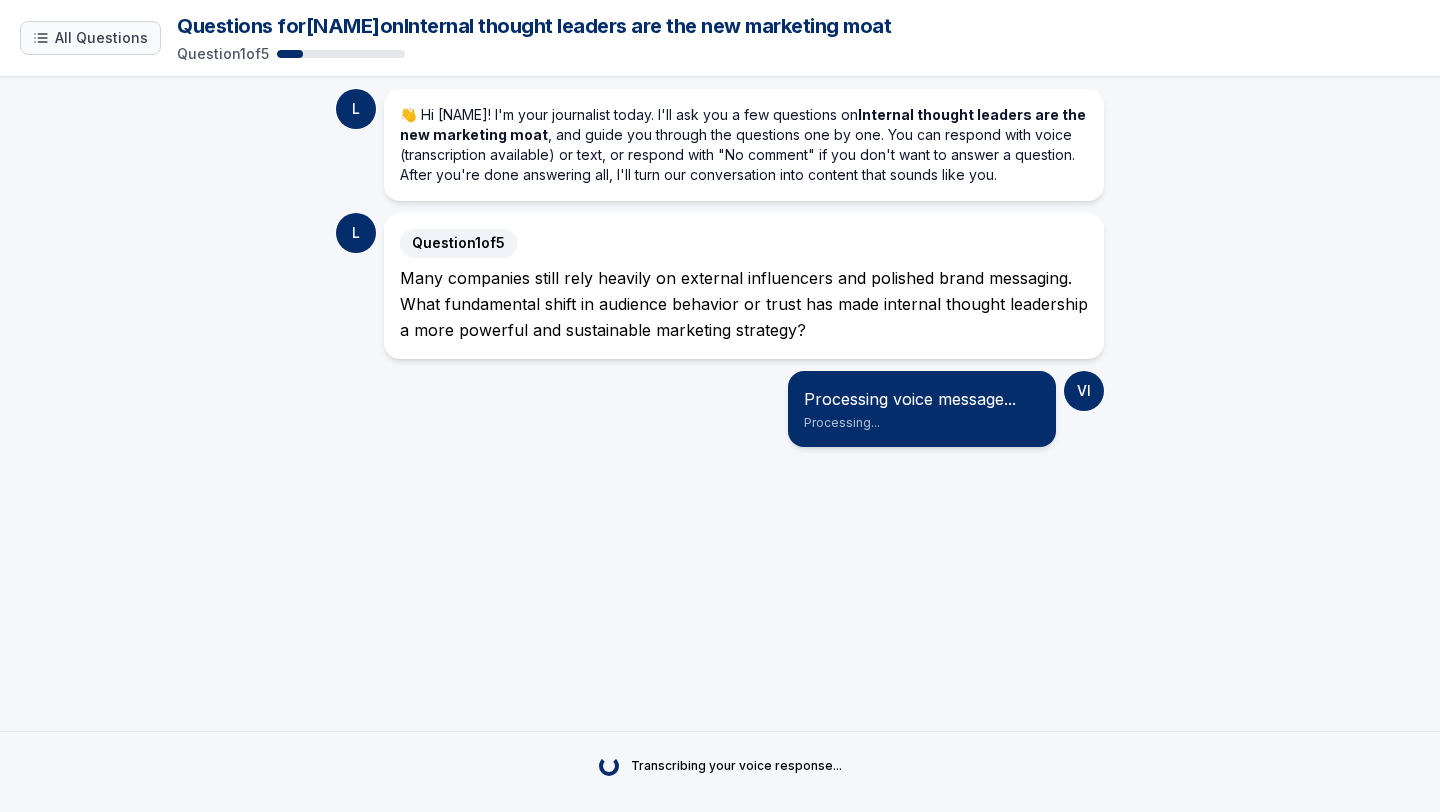 click on "All Questions" at bounding box center (101, 38) 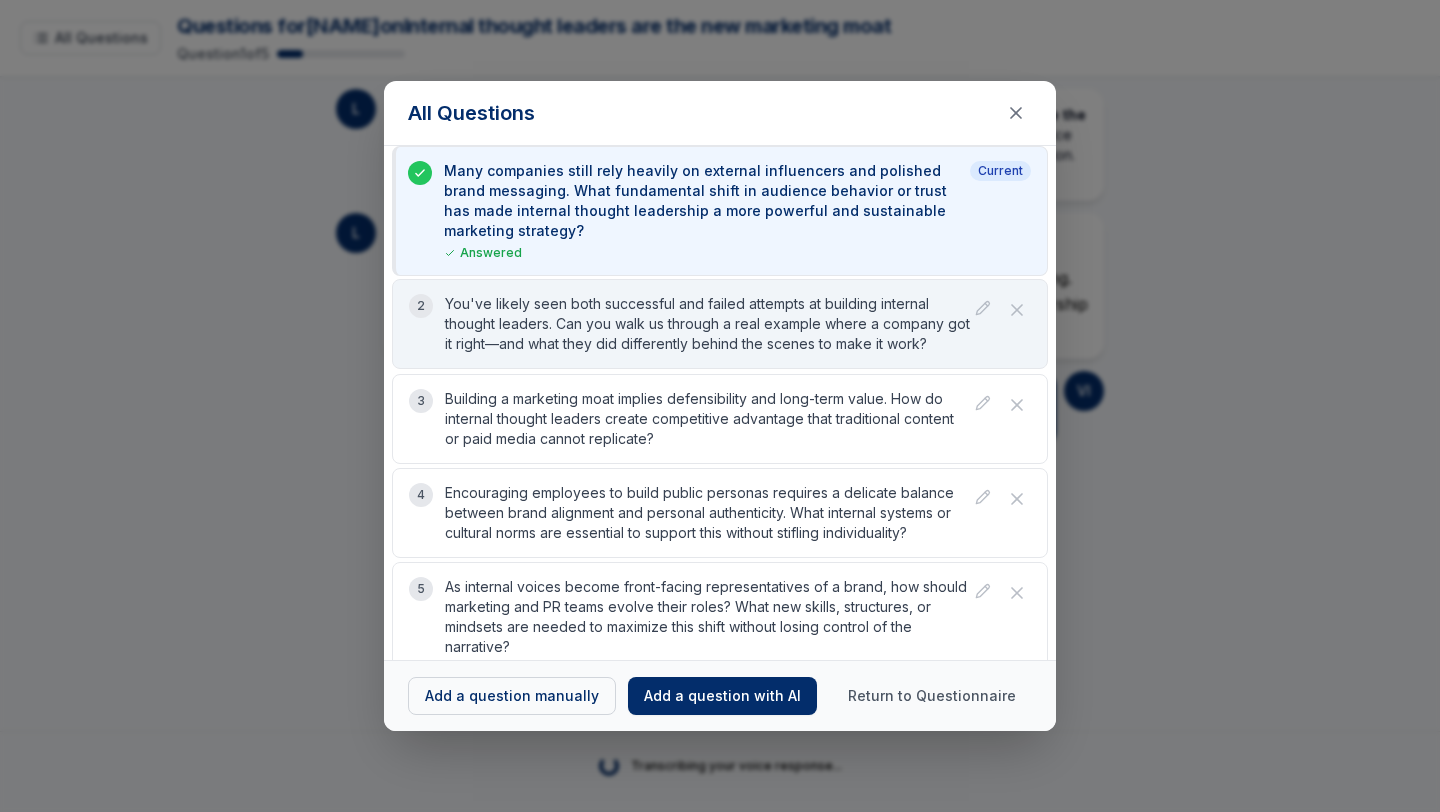 scroll, scrollTop: 16, scrollLeft: 0, axis: vertical 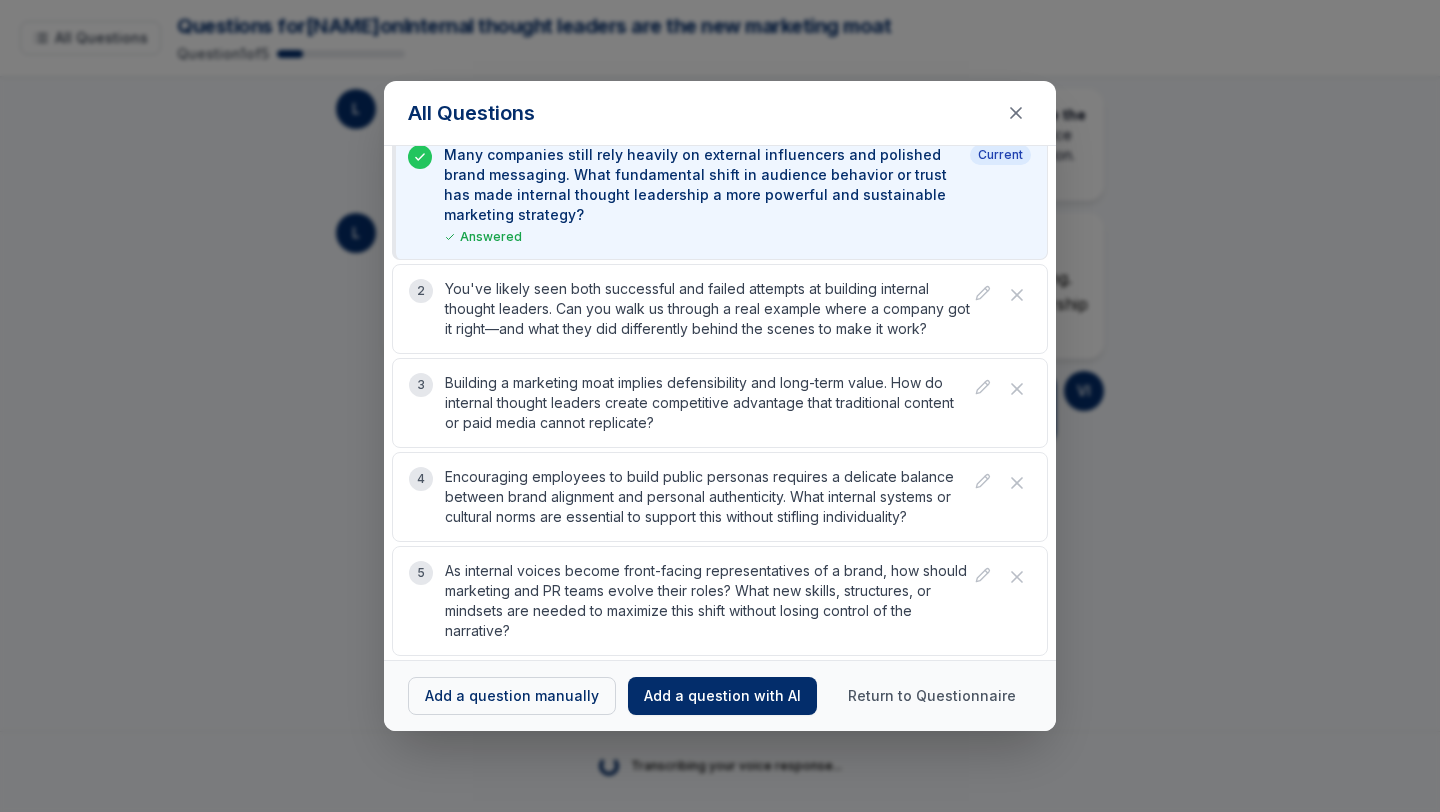 click on "All Questions Many companies still rely heavily on external influencers and polished brand messaging. What fundamental shift in audience behavior or trust has made internal thought leadership a more powerful and sustainable marketing strategy? Answered Current 2 You've likely seen both successful and failed attempts at building internal thought leaders. Can you walk us through a real example where a company got it right—and what they did differently behind the scenes to make it work? 3 Building a marketing moat implies defensibility and long-term value. How do internal thought leaders create competitive advantage that traditional content or paid media cannot replicate? 4 Encouraging employees to build public personas requires a delicate balance between brand alignment and personal authenticity. What internal systems or cultural norms are essential to support this without stifling individuality? 5 Add a question manually Add a question with AI Return to Questionnaire" at bounding box center [720, 406] 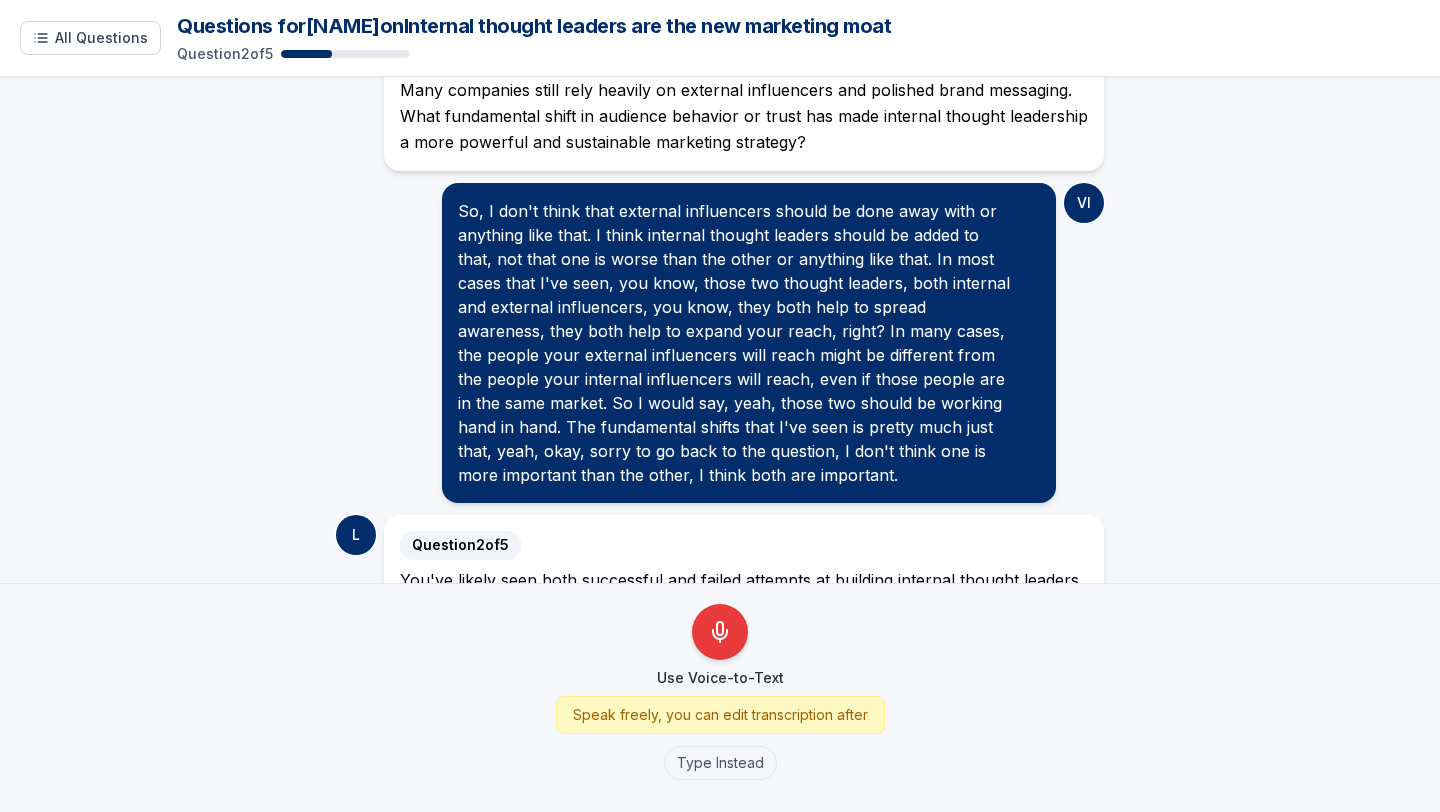 scroll, scrollTop: 286, scrollLeft: 0, axis: vertical 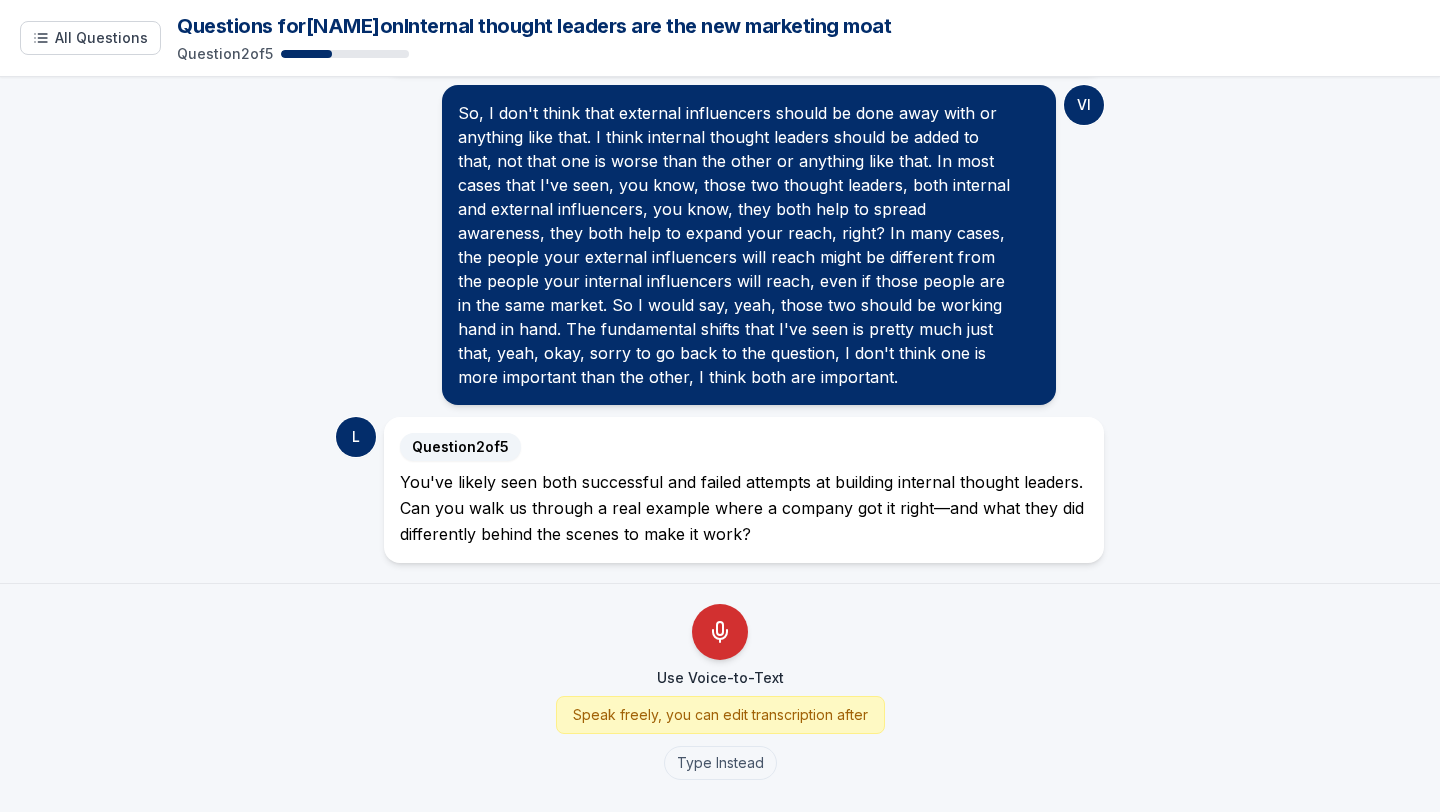click 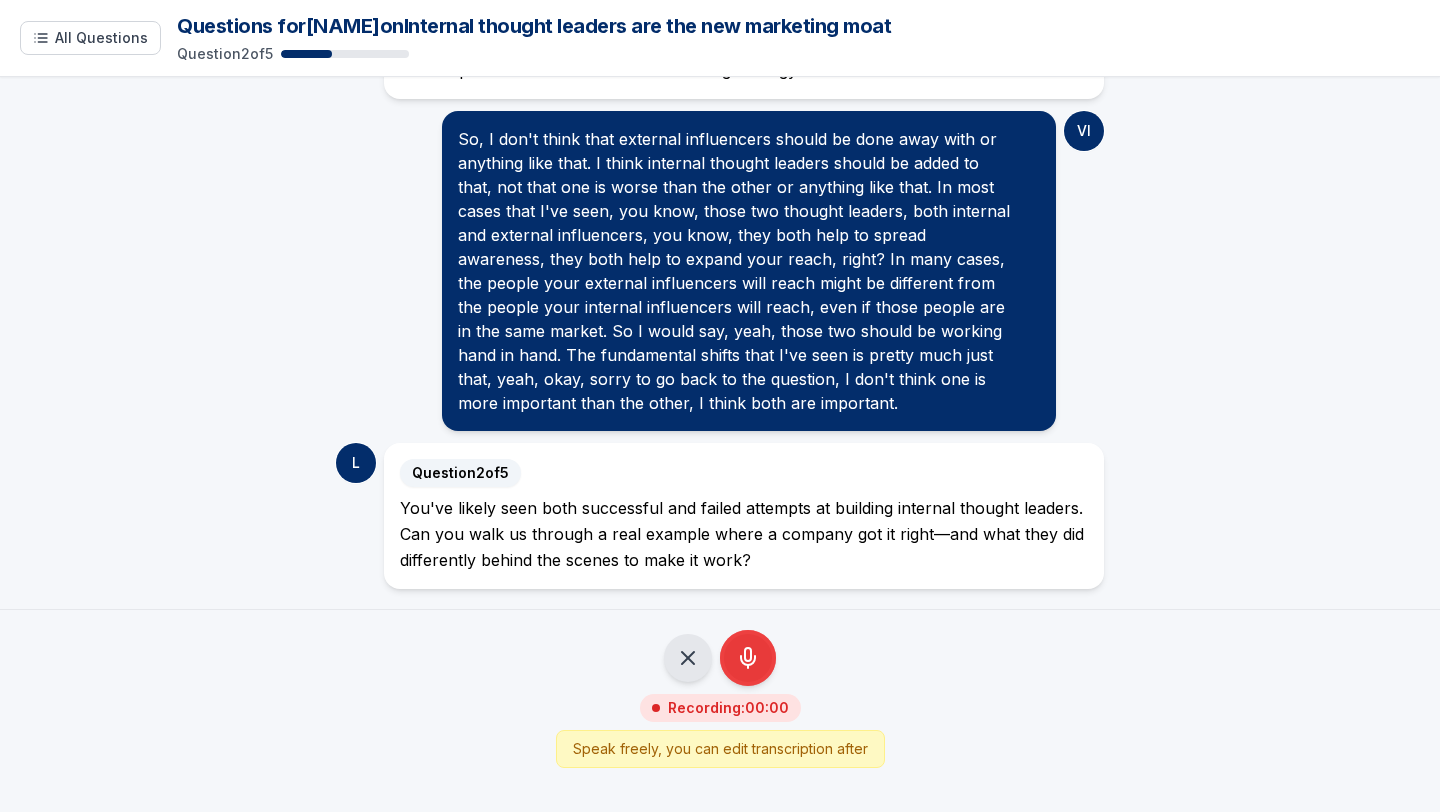 scroll, scrollTop: 260, scrollLeft: 0, axis: vertical 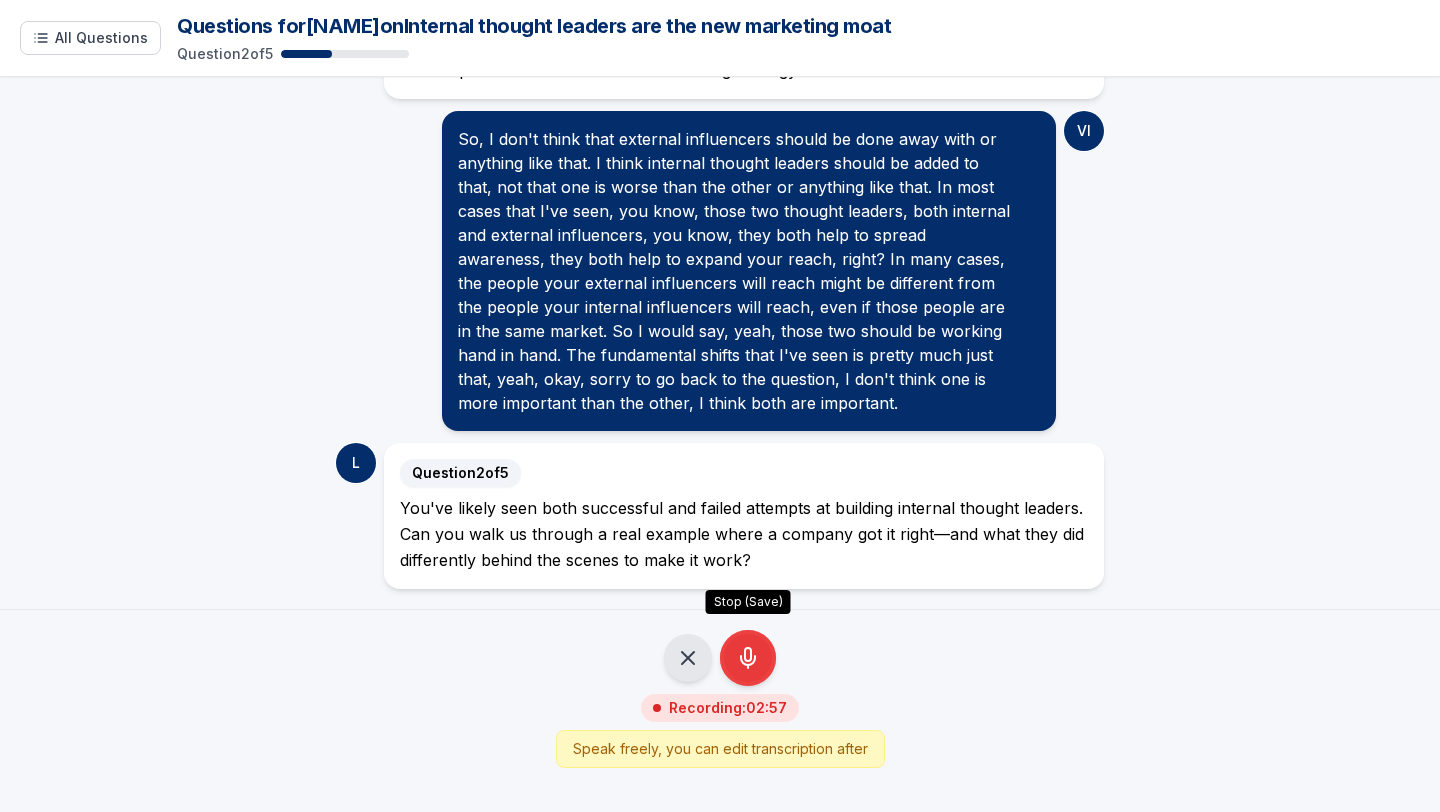 click 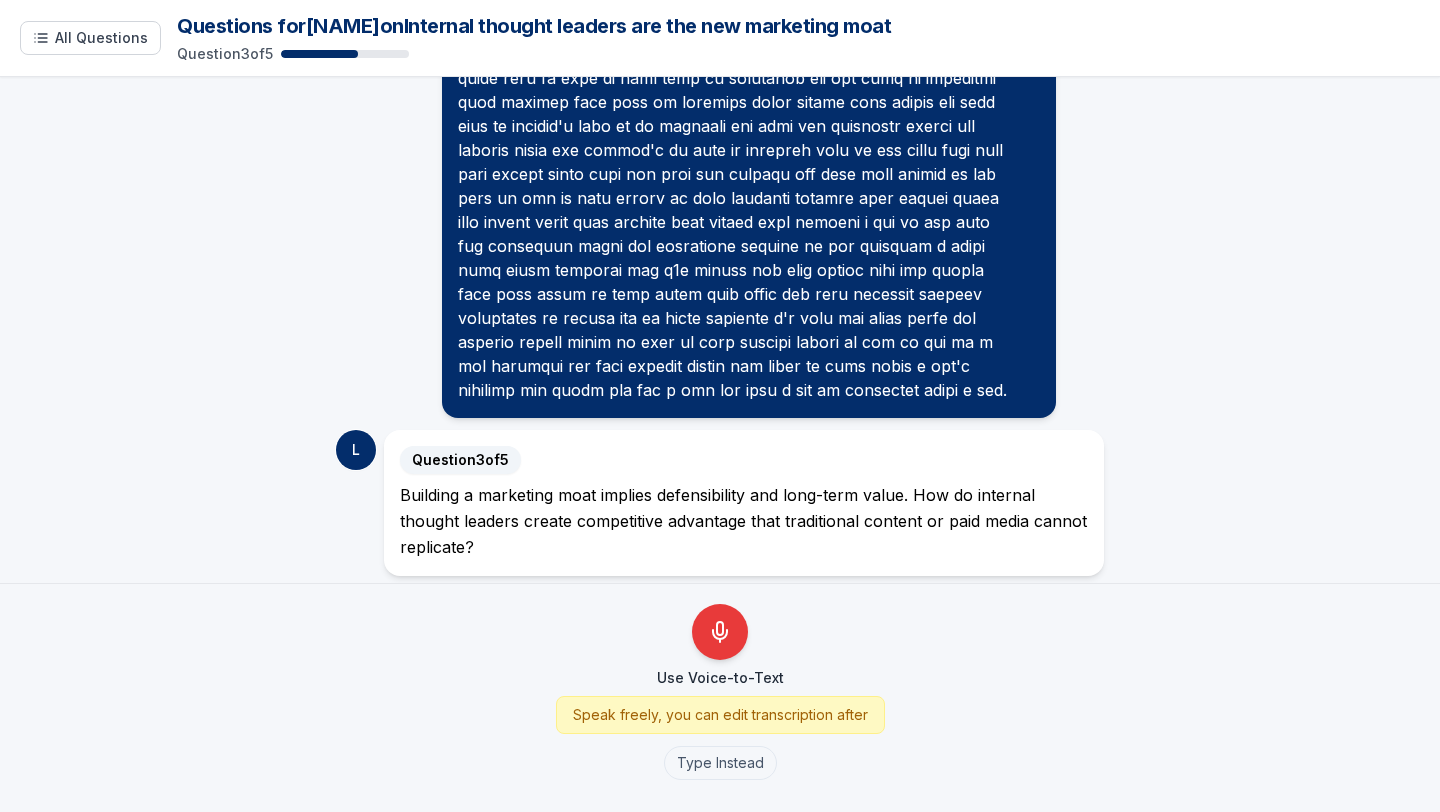 scroll, scrollTop: 1088, scrollLeft: 0, axis: vertical 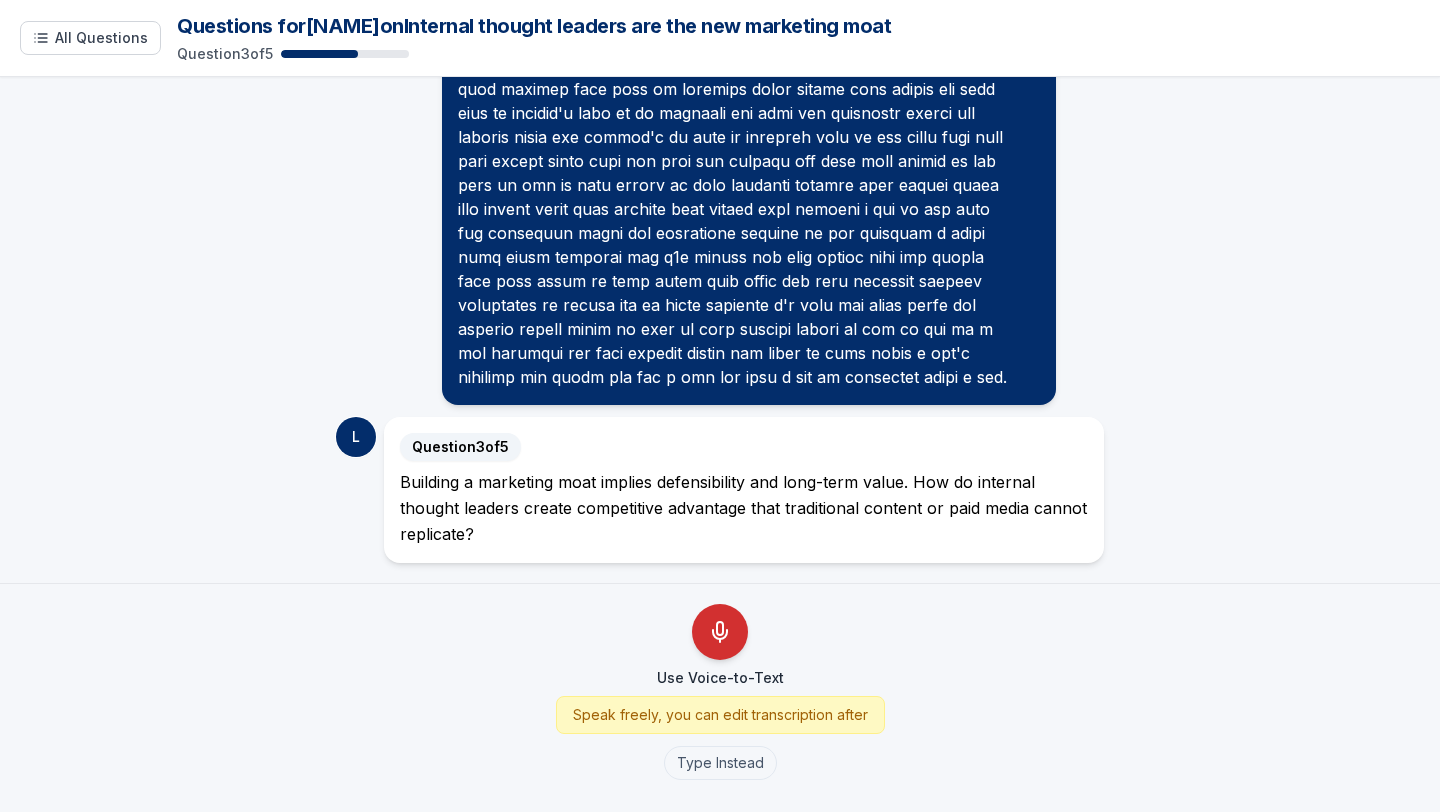 click 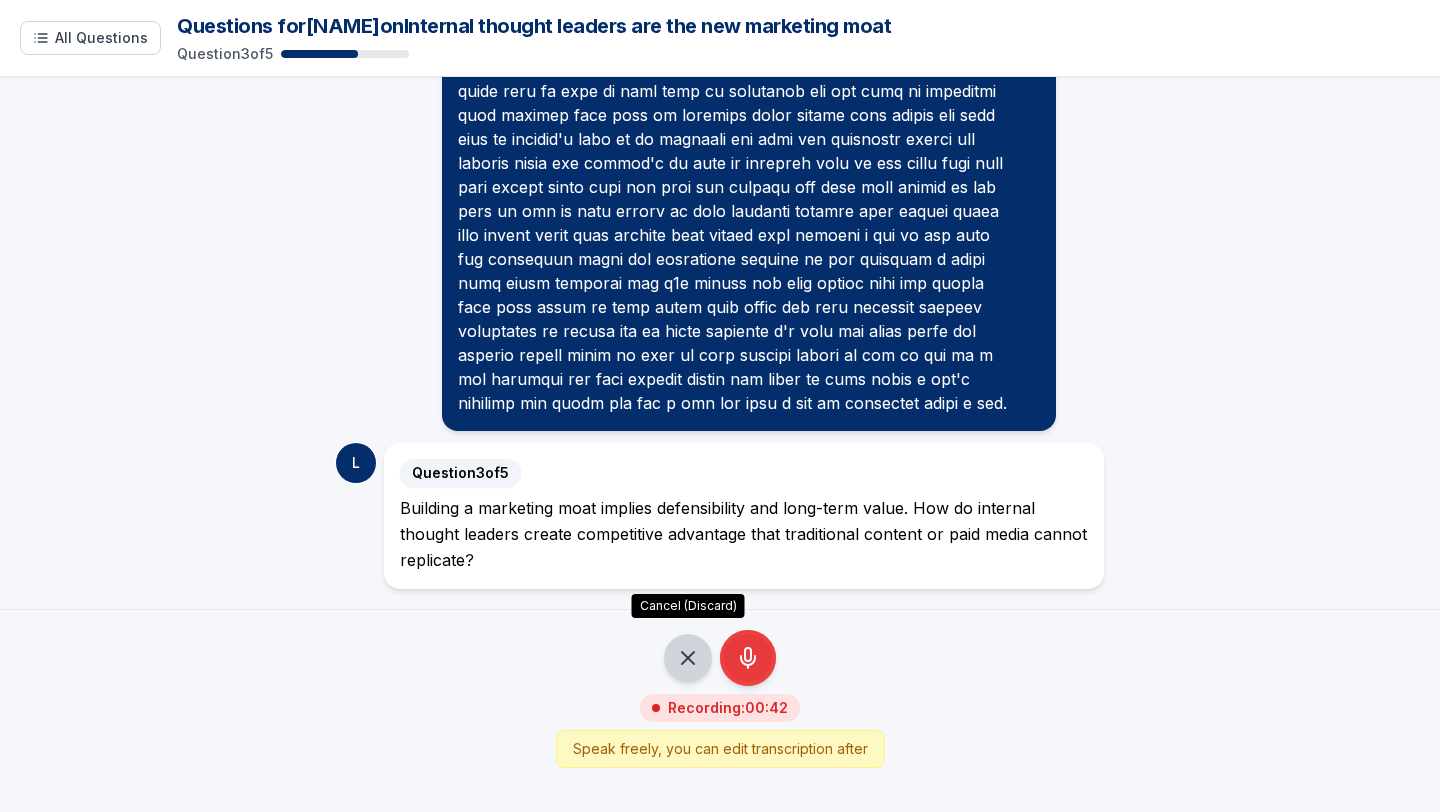 click on "Cancel (Discard)" at bounding box center (688, 658) 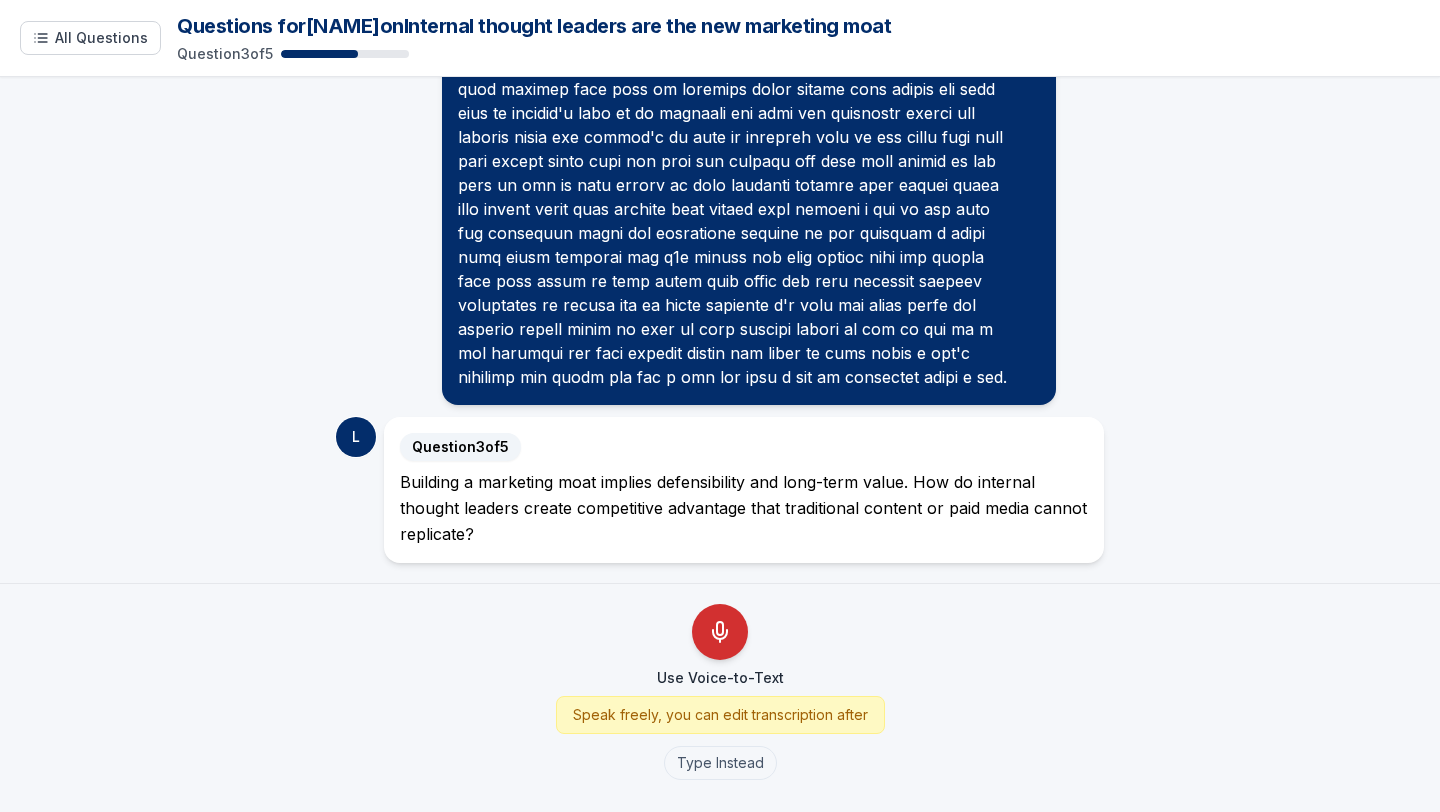 click 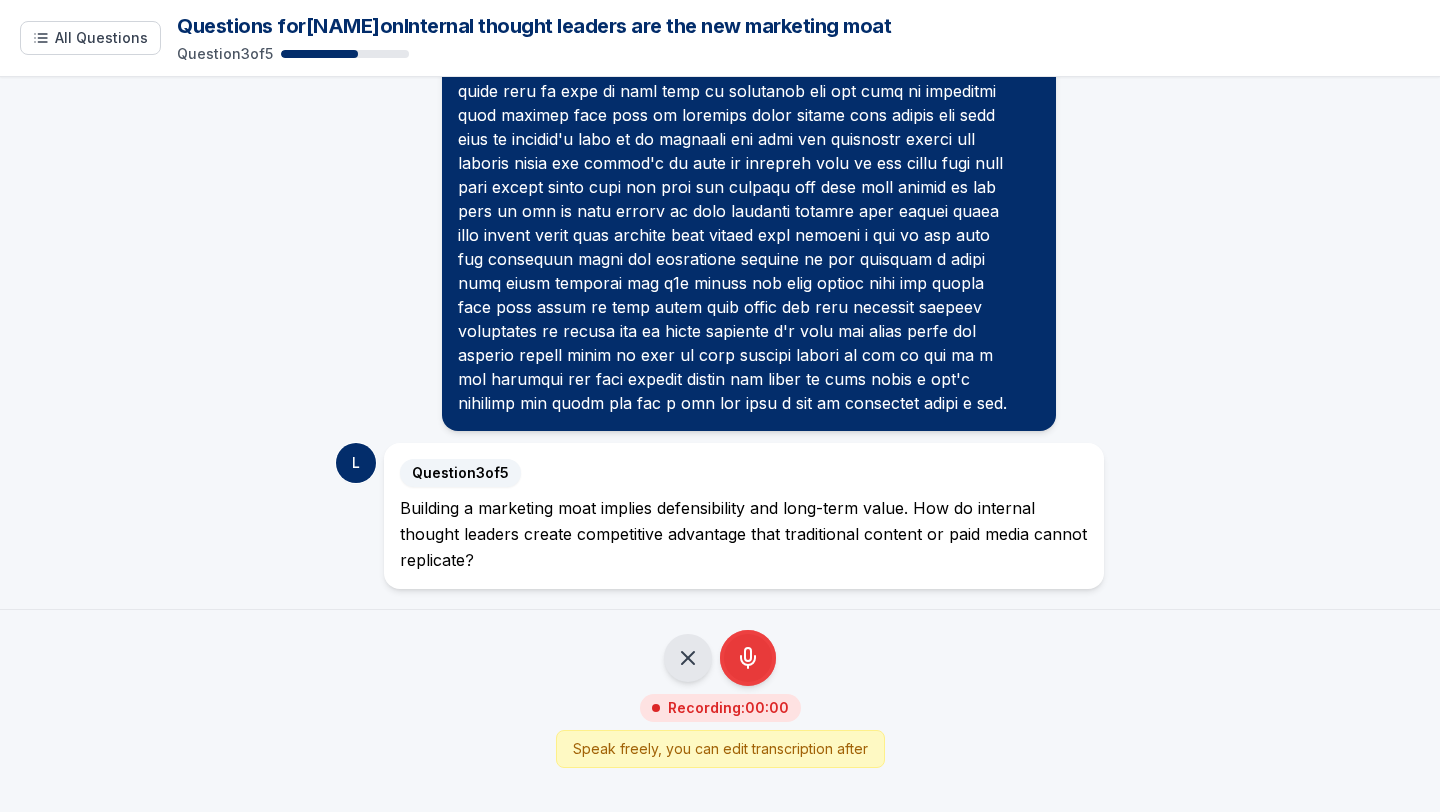 scroll, scrollTop: 1062, scrollLeft: 0, axis: vertical 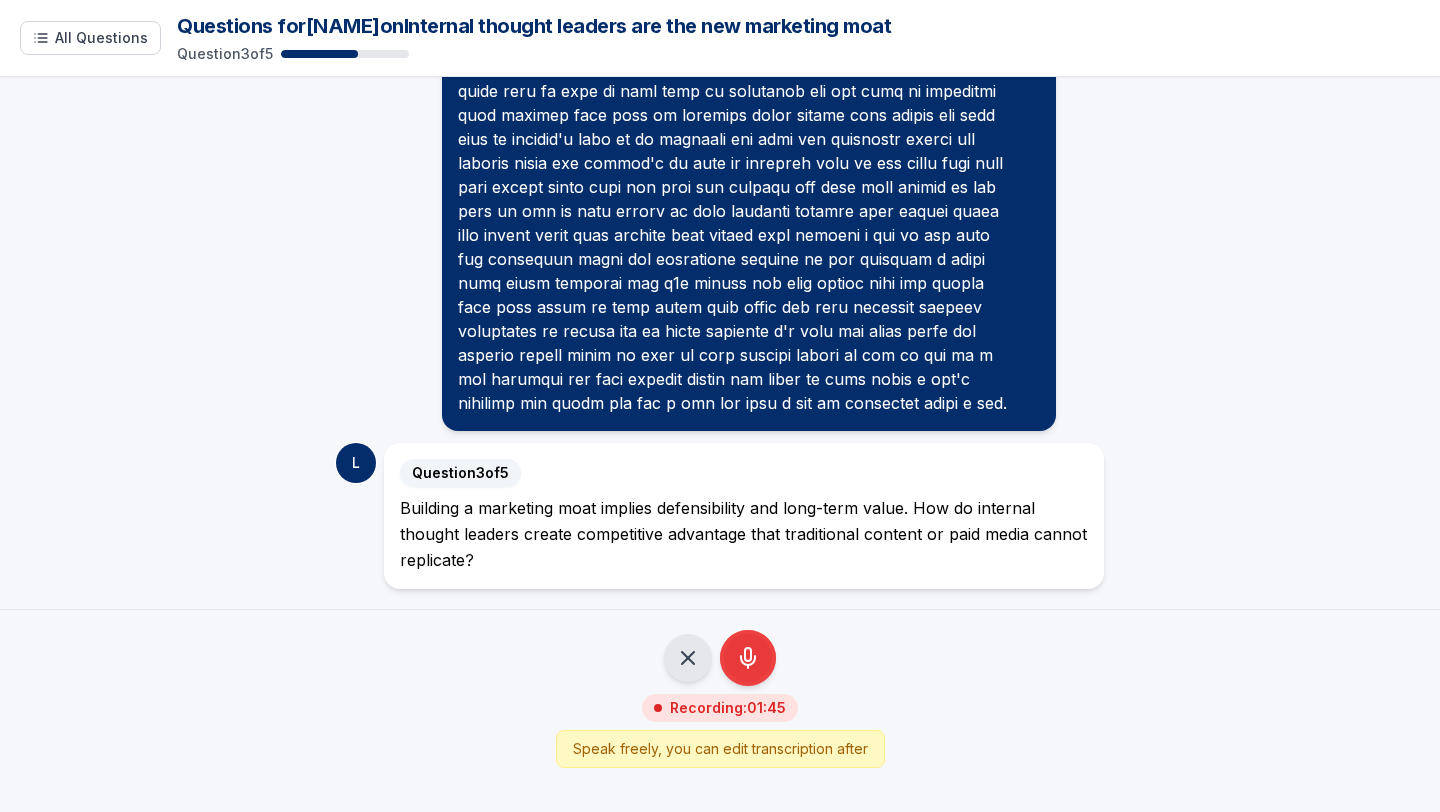 click on "Stop (Save)" at bounding box center (748, 658) 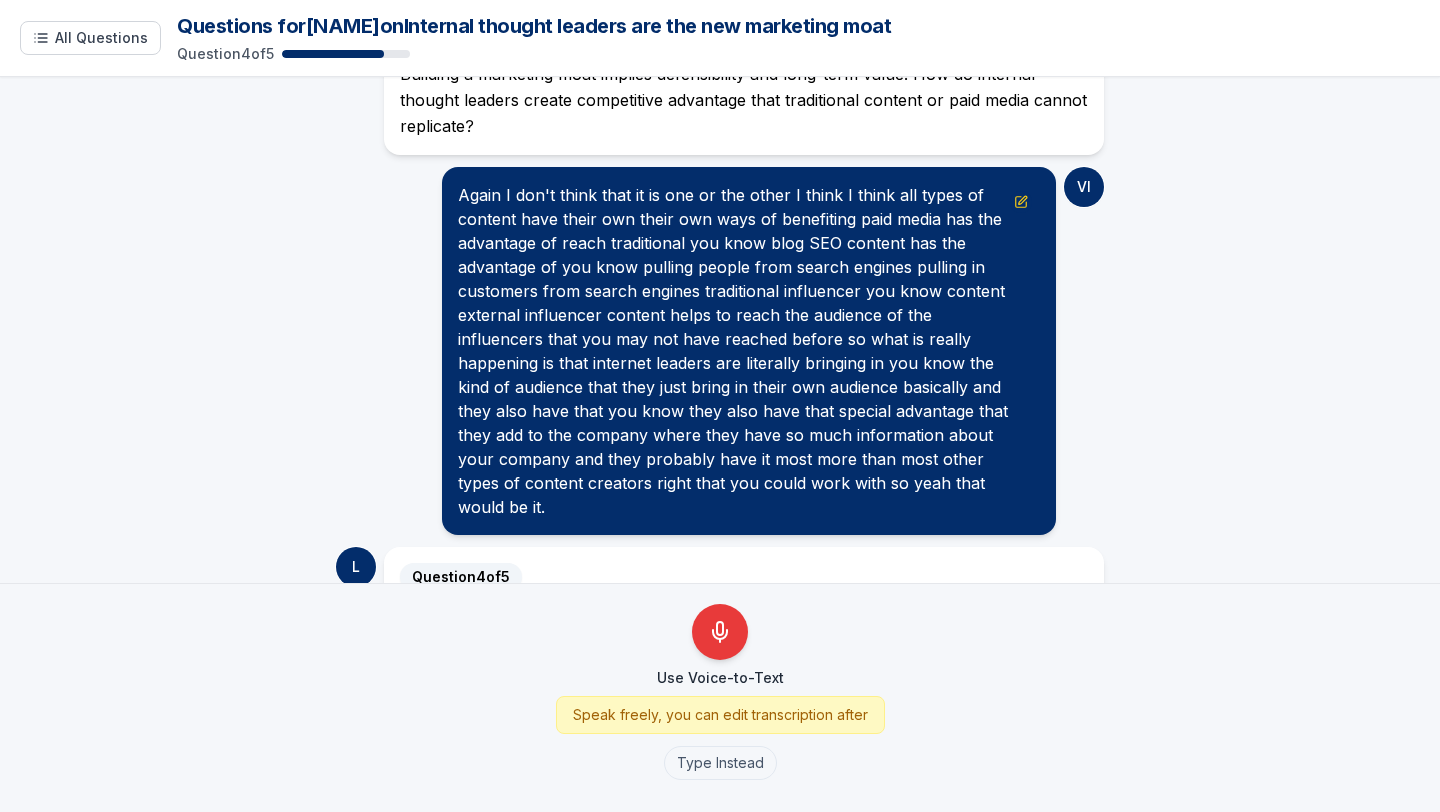 scroll, scrollTop: 1602, scrollLeft: 0, axis: vertical 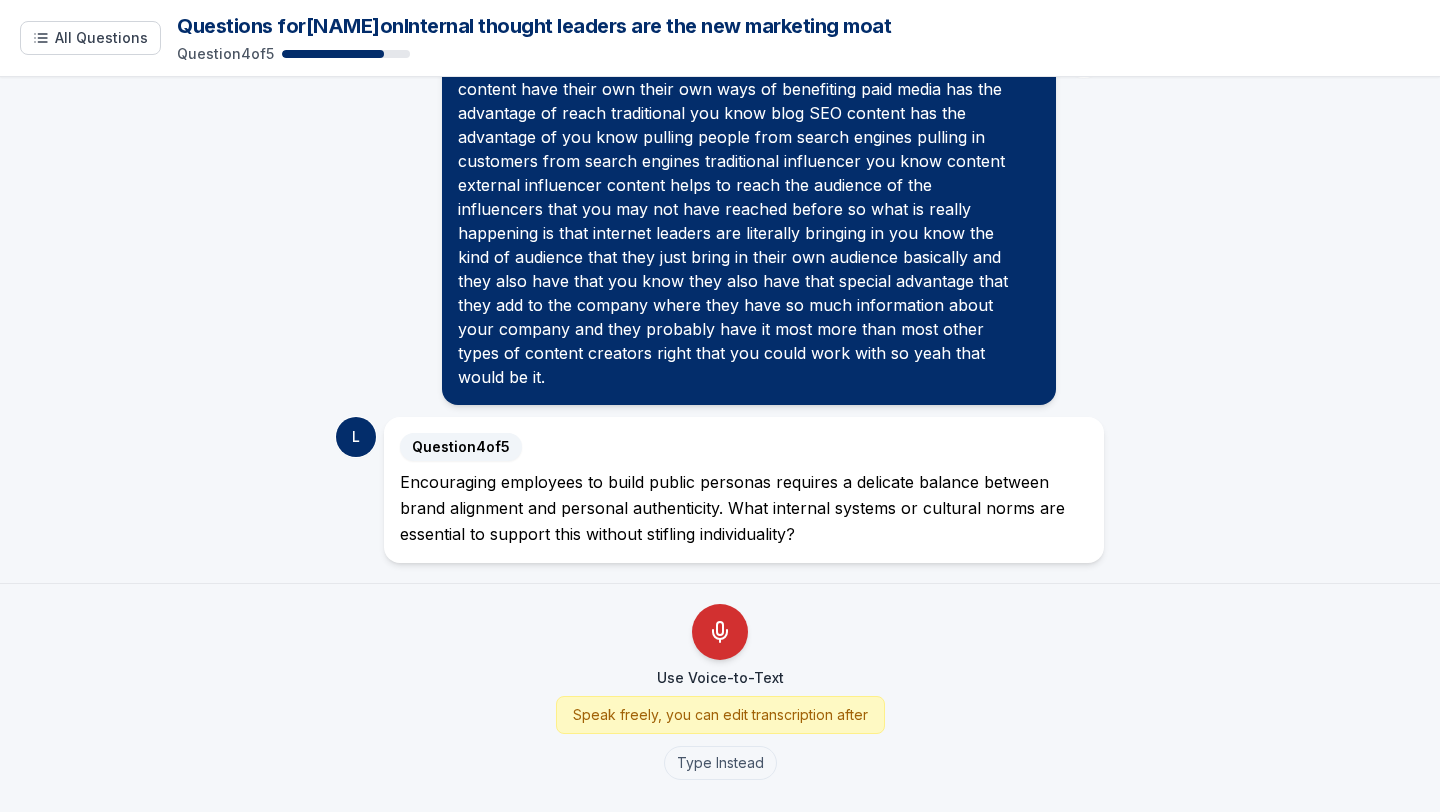click 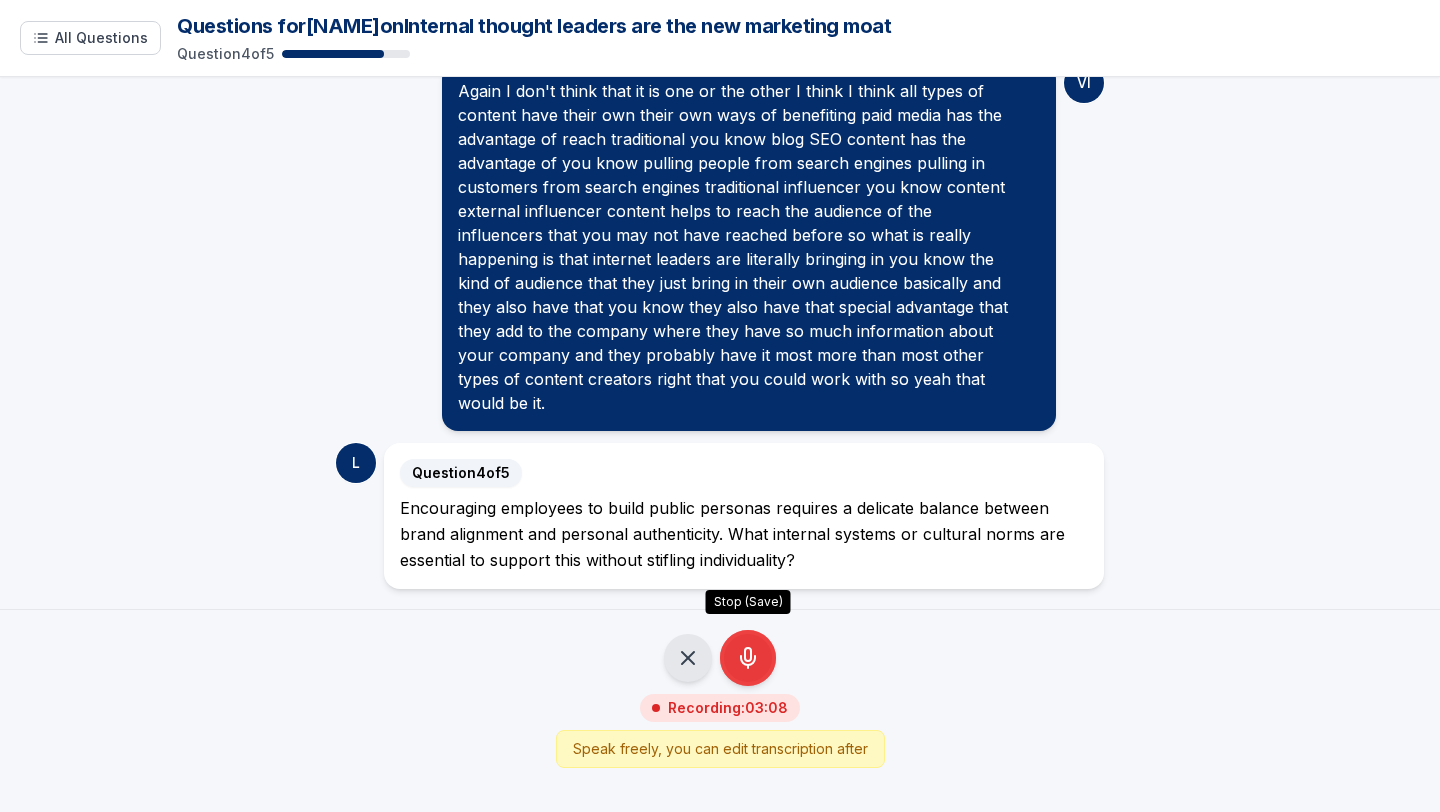 click 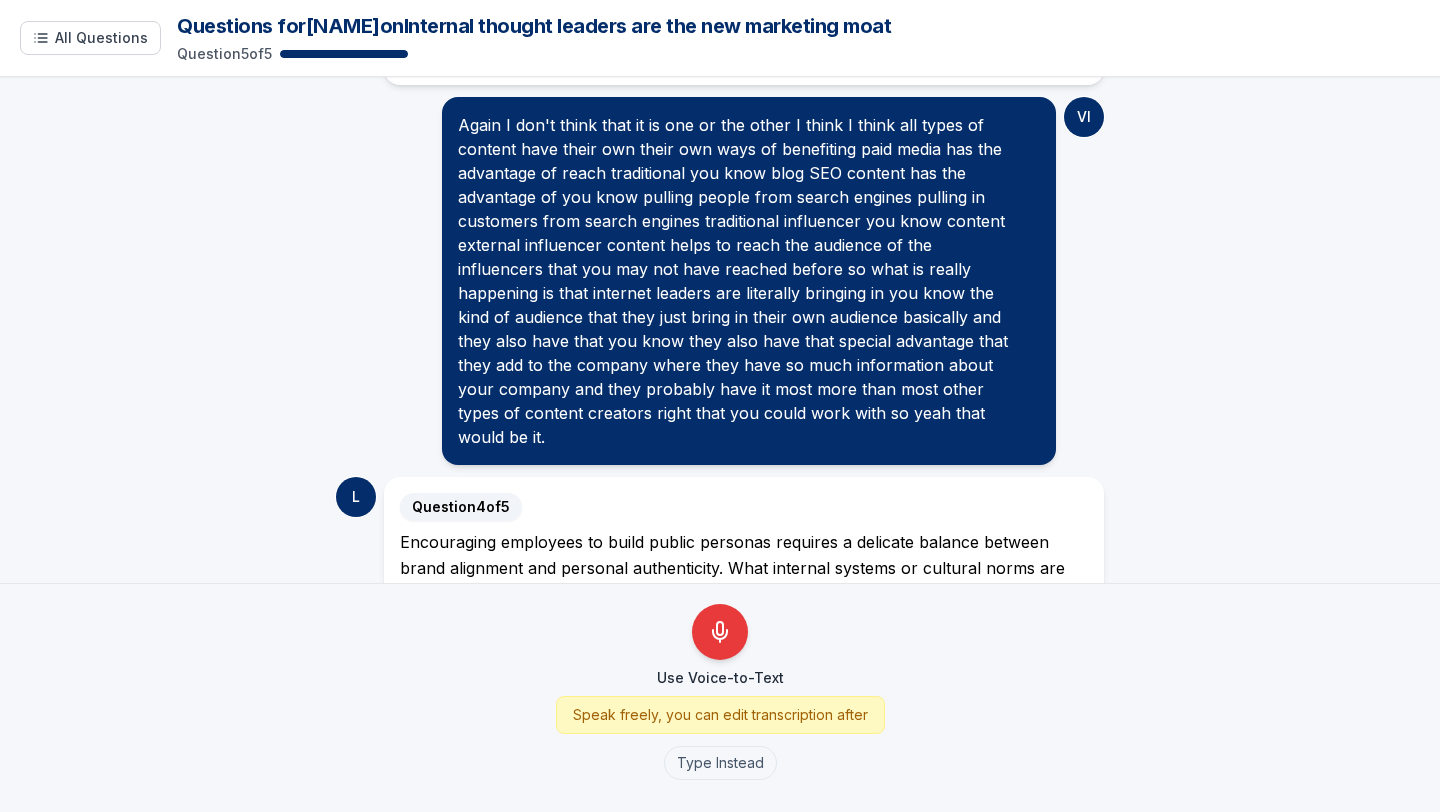 scroll, scrollTop: 2500, scrollLeft: 0, axis: vertical 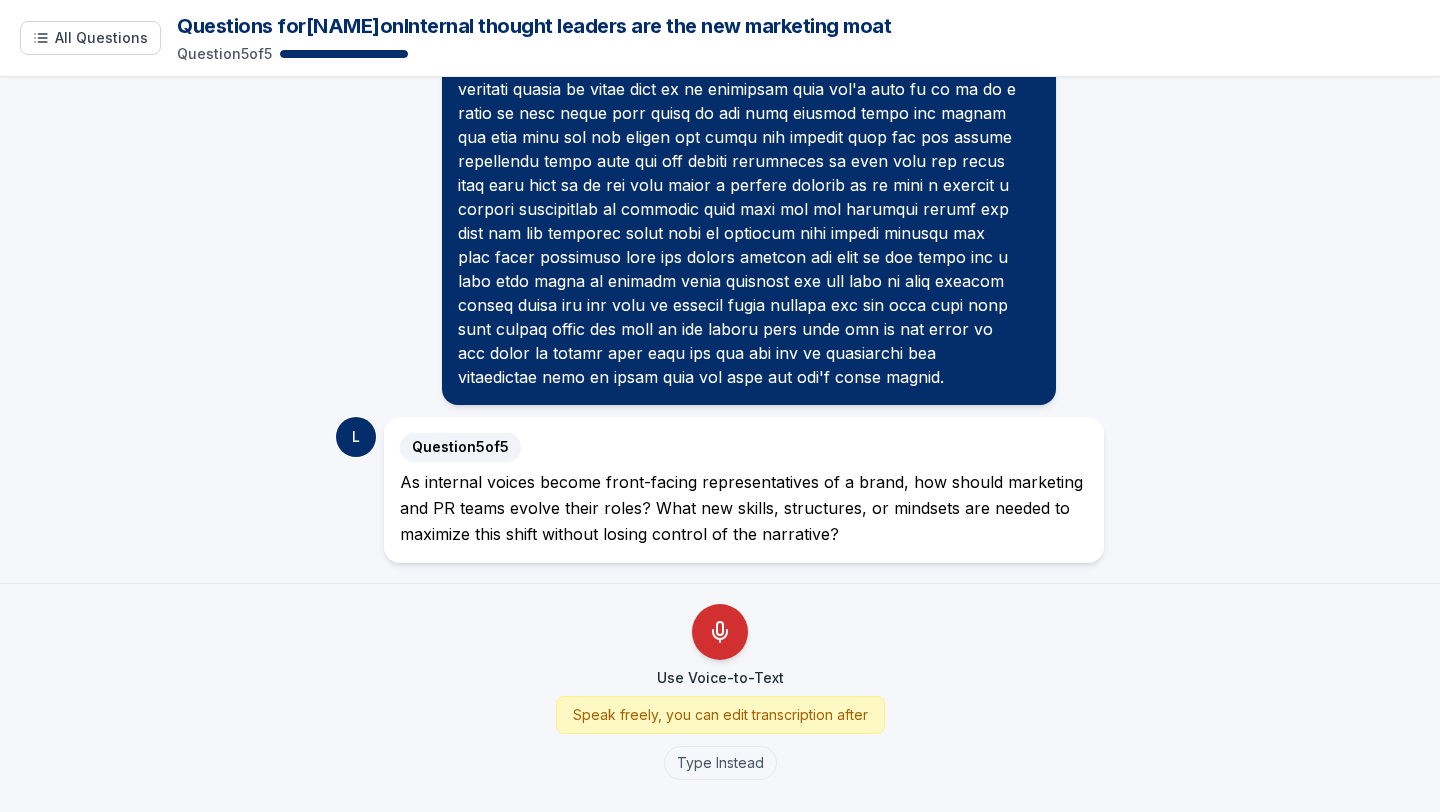 click 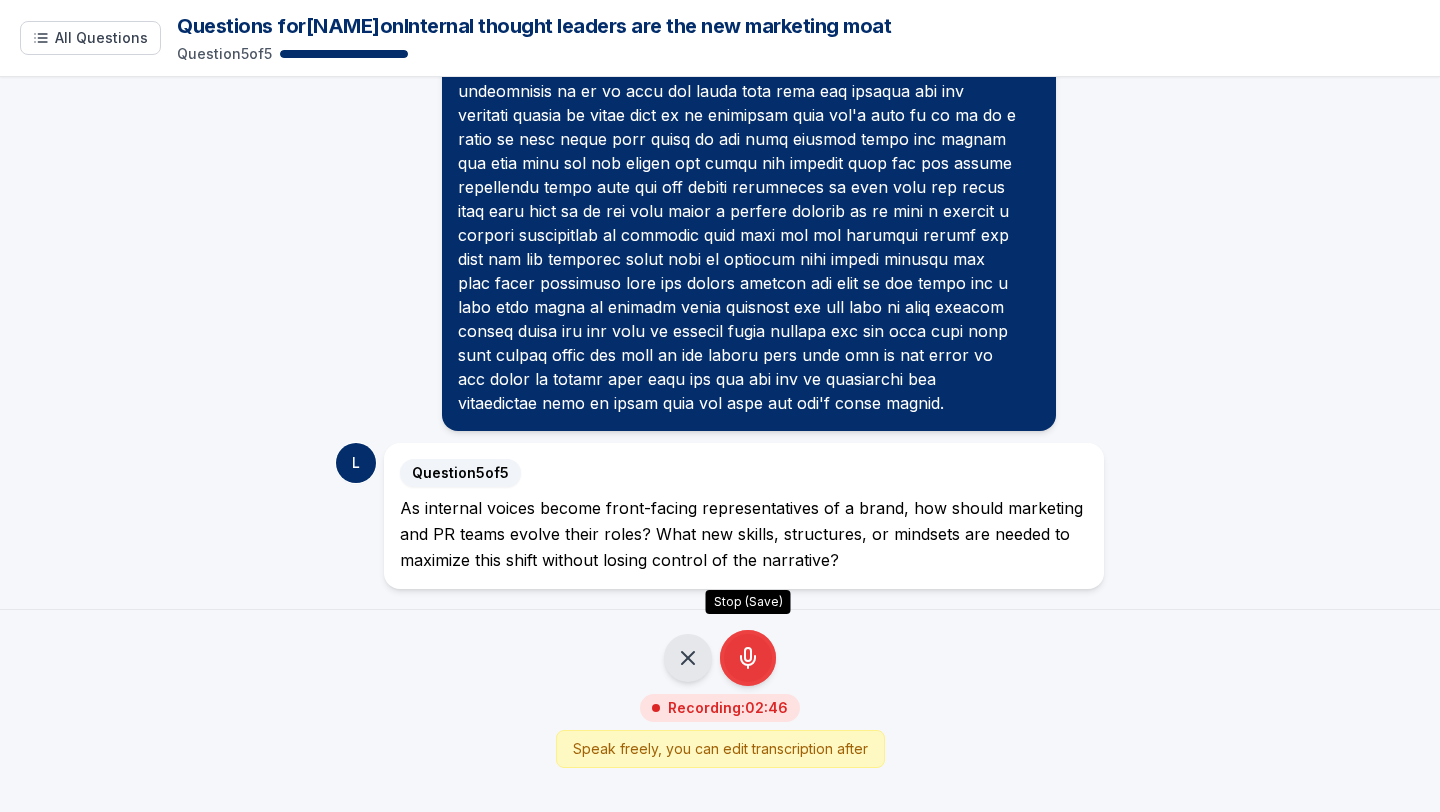 click 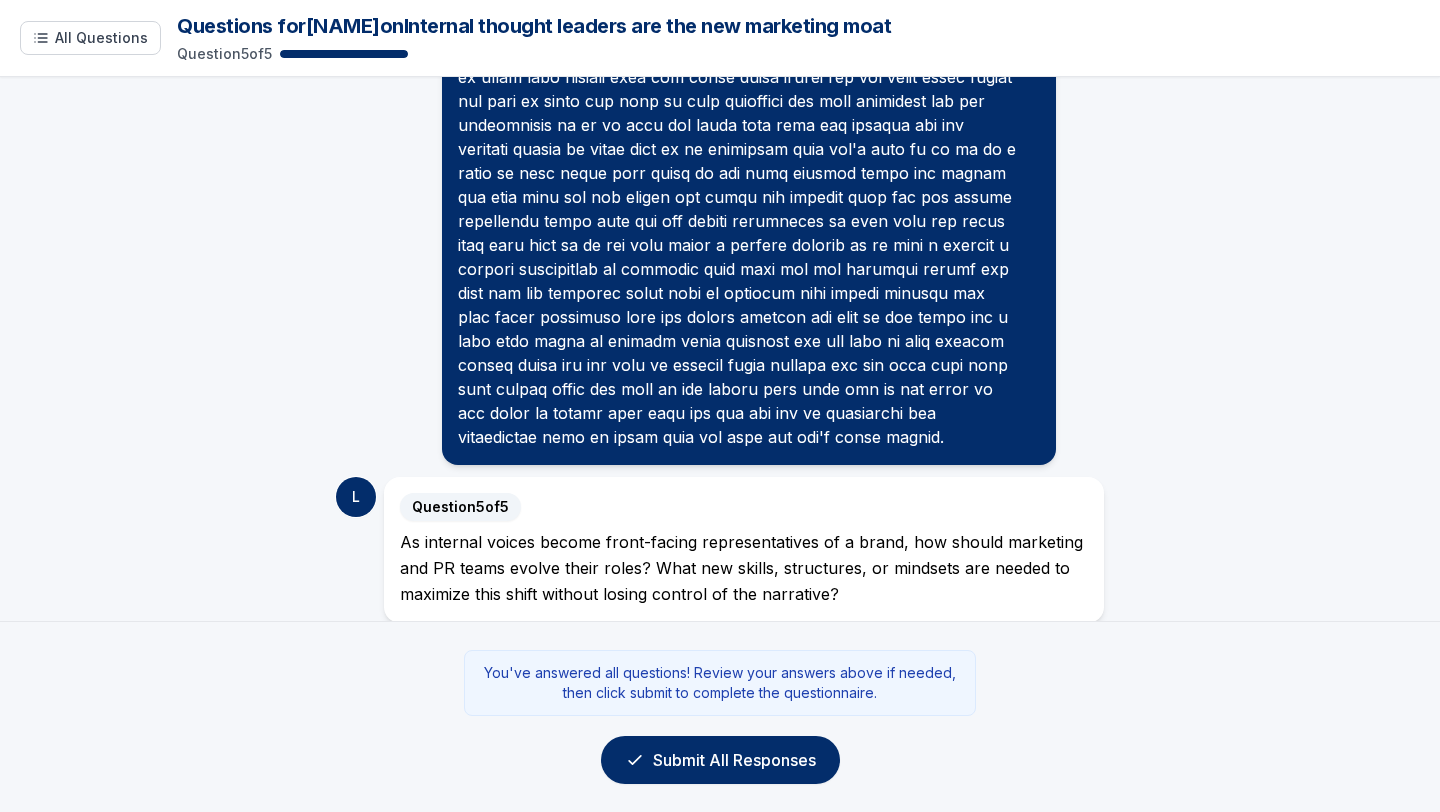 scroll, scrollTop: 3058, scrollLeft: 0, axis: vertical 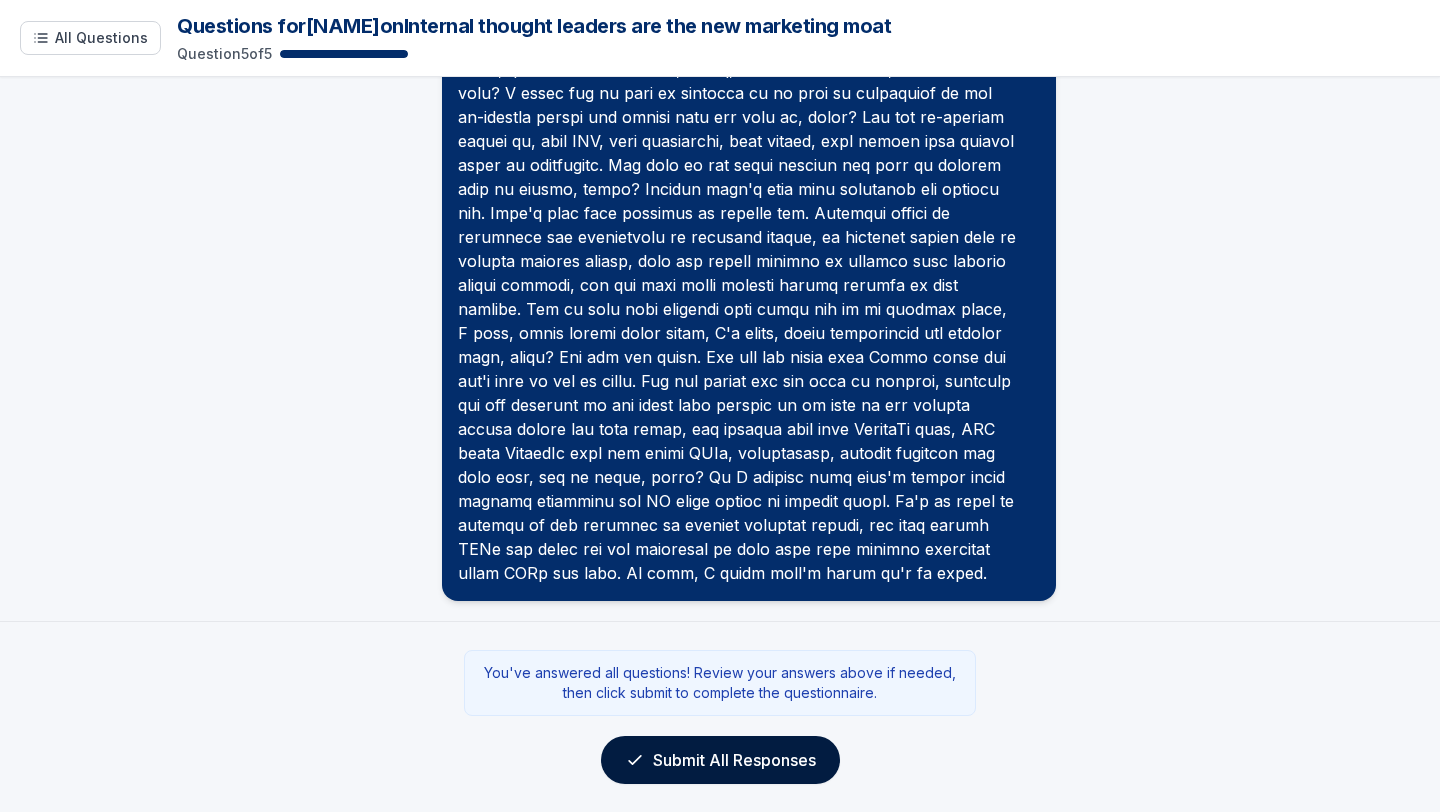 click on "Submit All Responses" at bounding box center (720, 760) 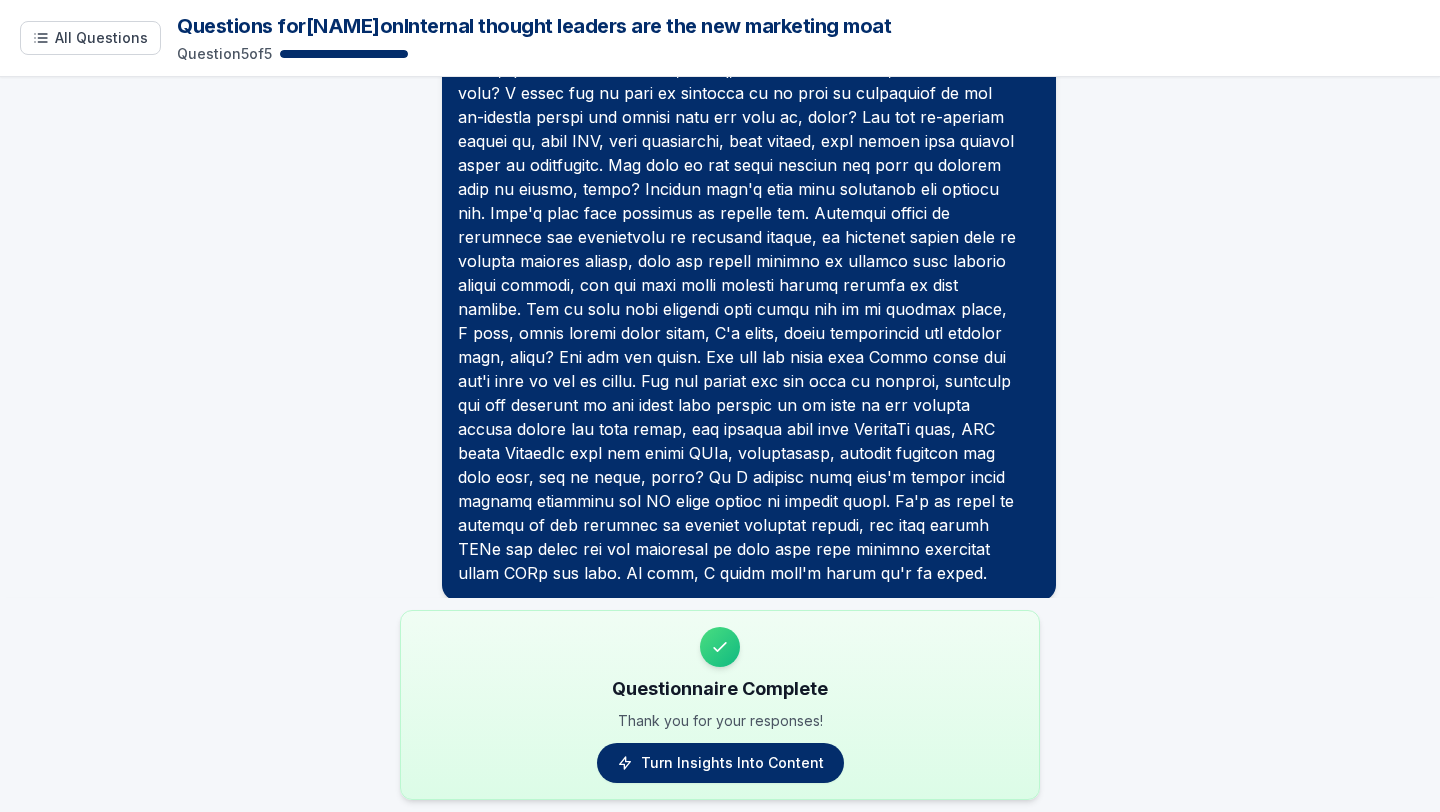 scroll, scrollTop: 3145, scrollLeft: 0, axis: vertical 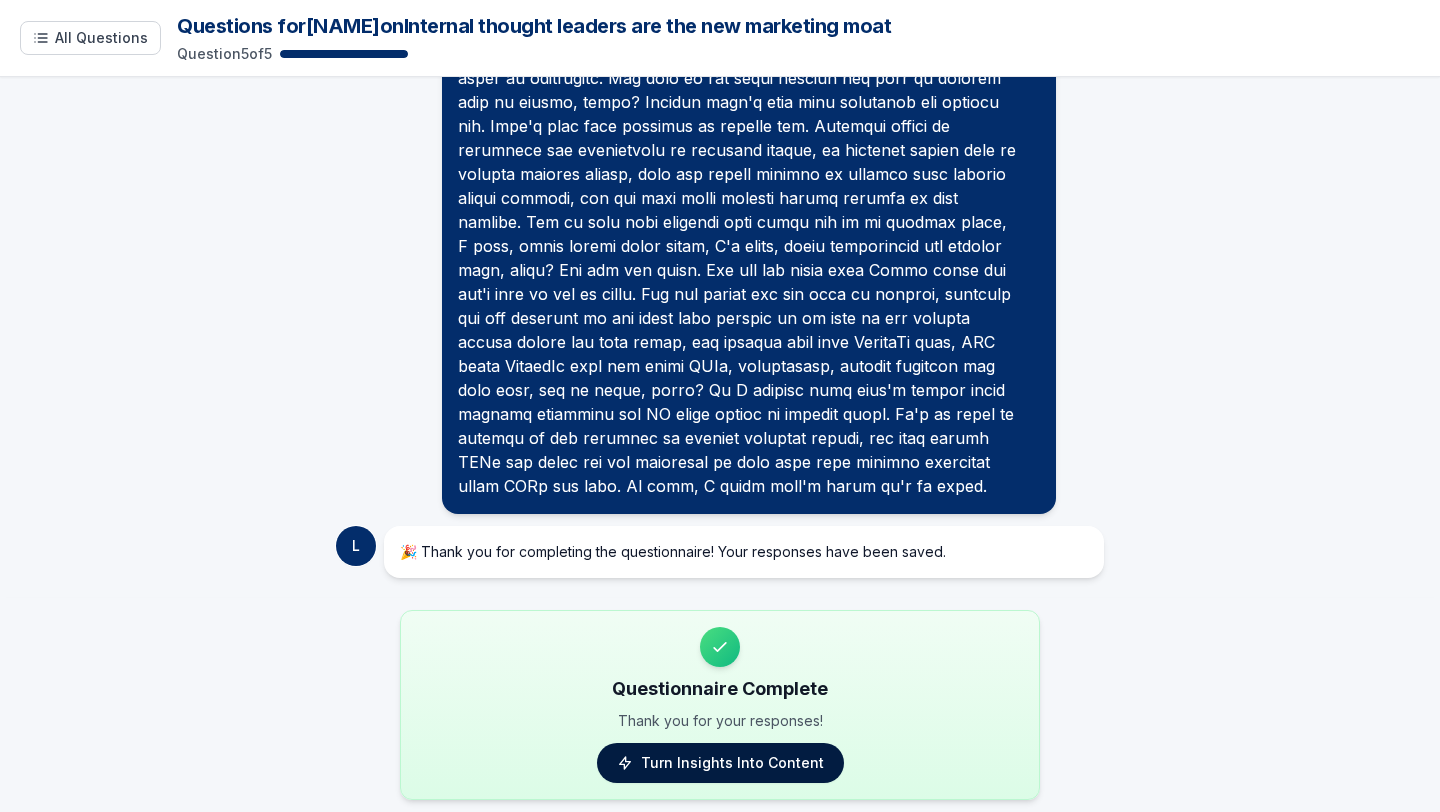 click on "Turn Insights Into Content" at bounding box center [720, 763] 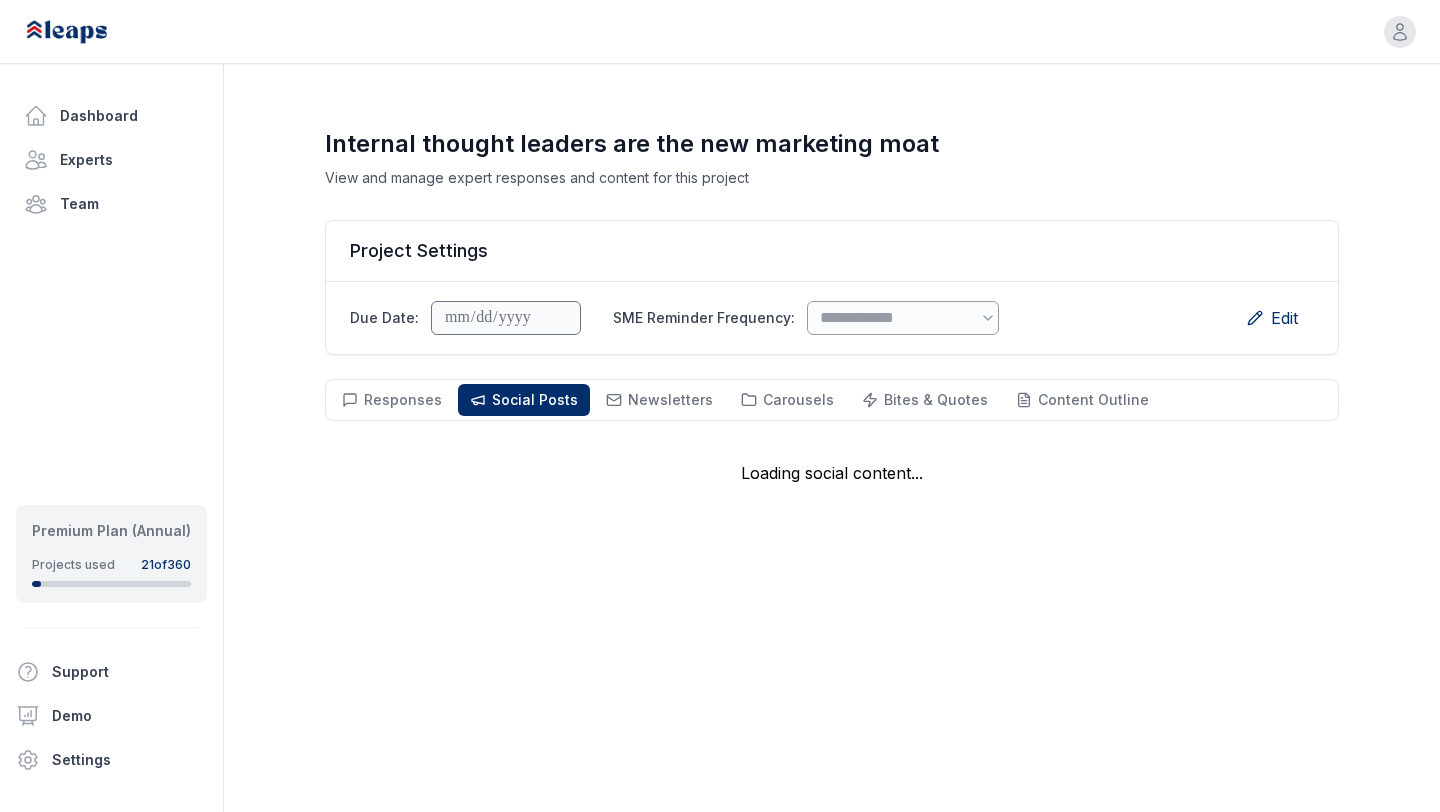 select on "*" 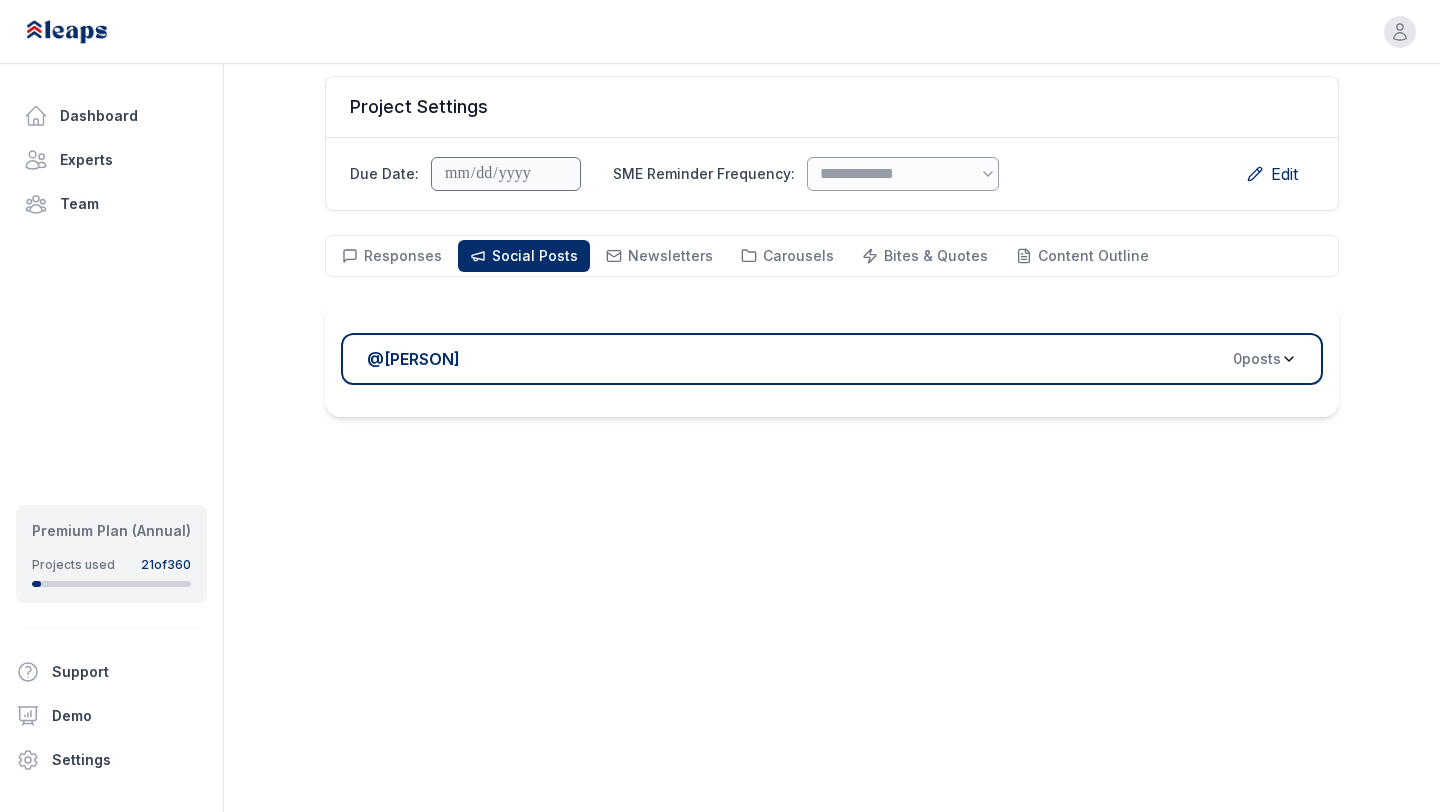 scroll, scrollTop: 144, scrollLeft: 0, axis: vertical 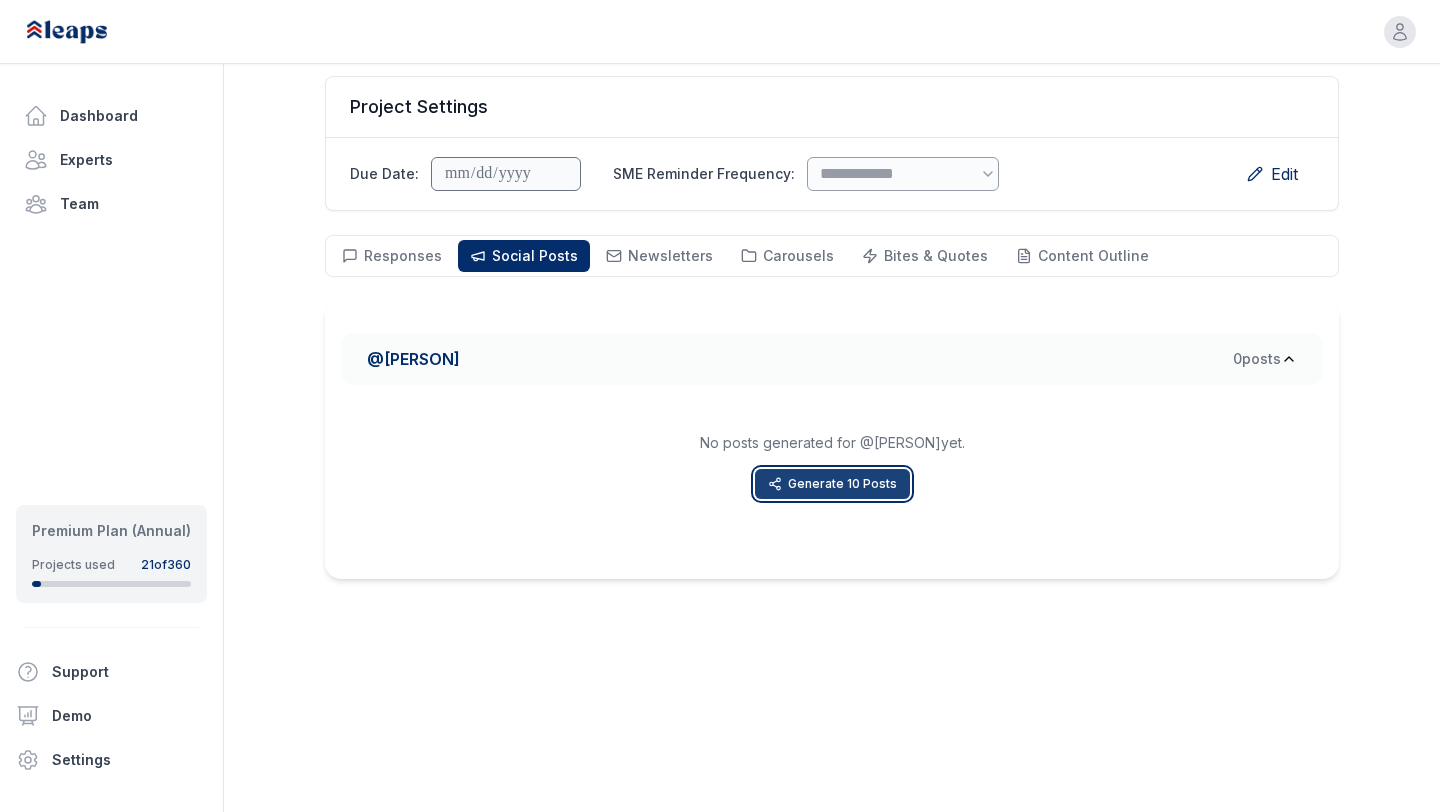 click on "Generate 10 Posts" at bounding box center [832, 484] 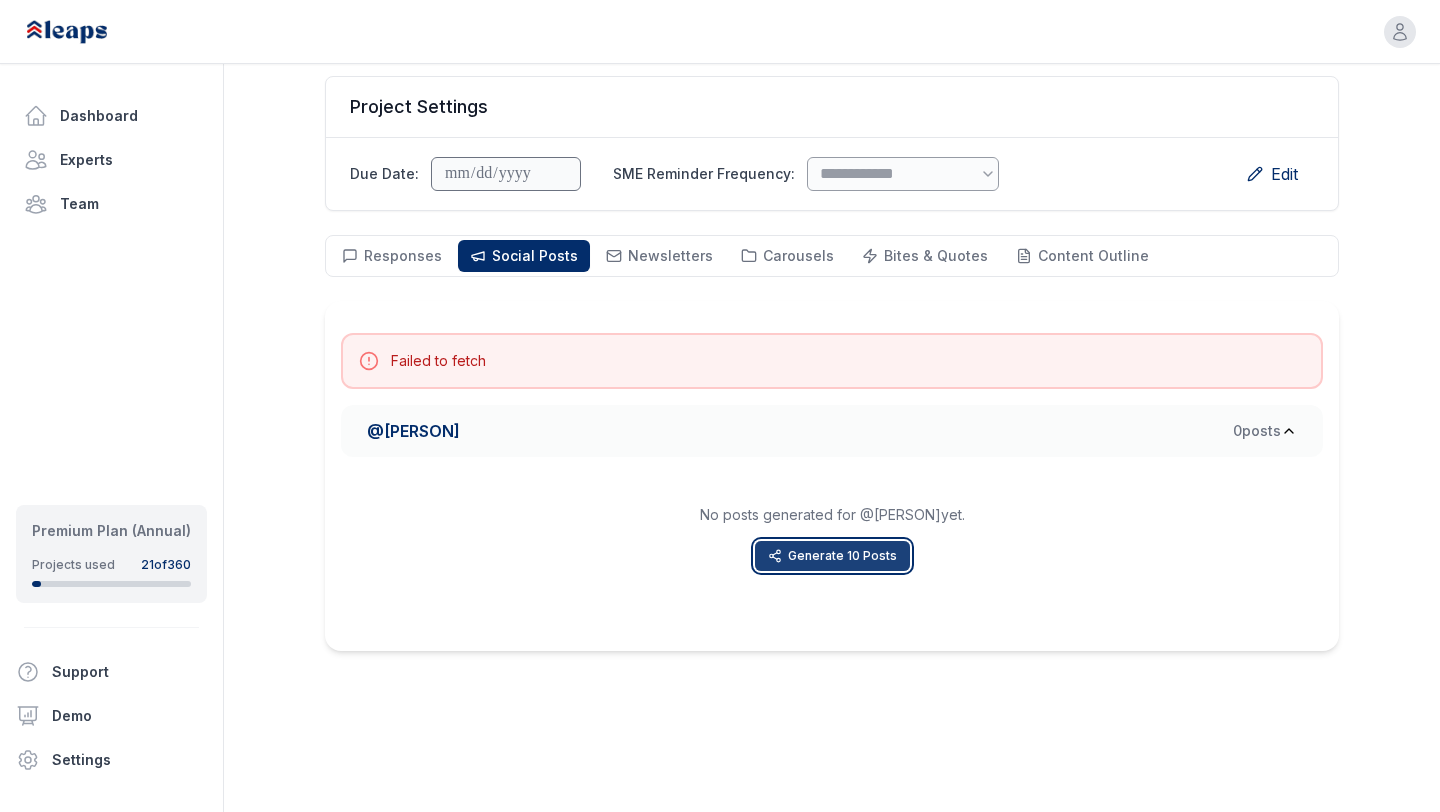 click on "Generate 10 Posts" at bounding box center [832, 556] 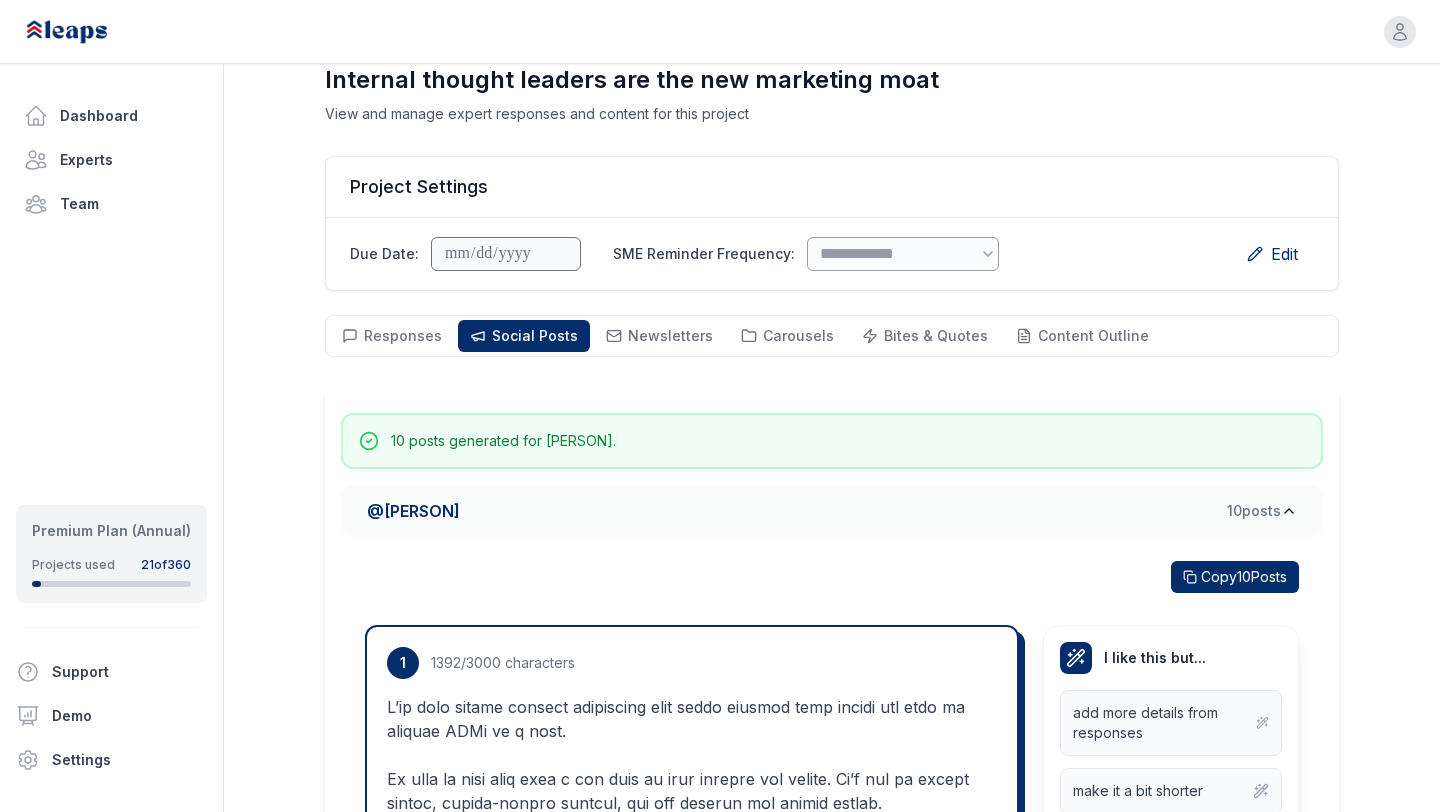 scroll, scrollTop: 0, scrollLeft: 0, axis: both 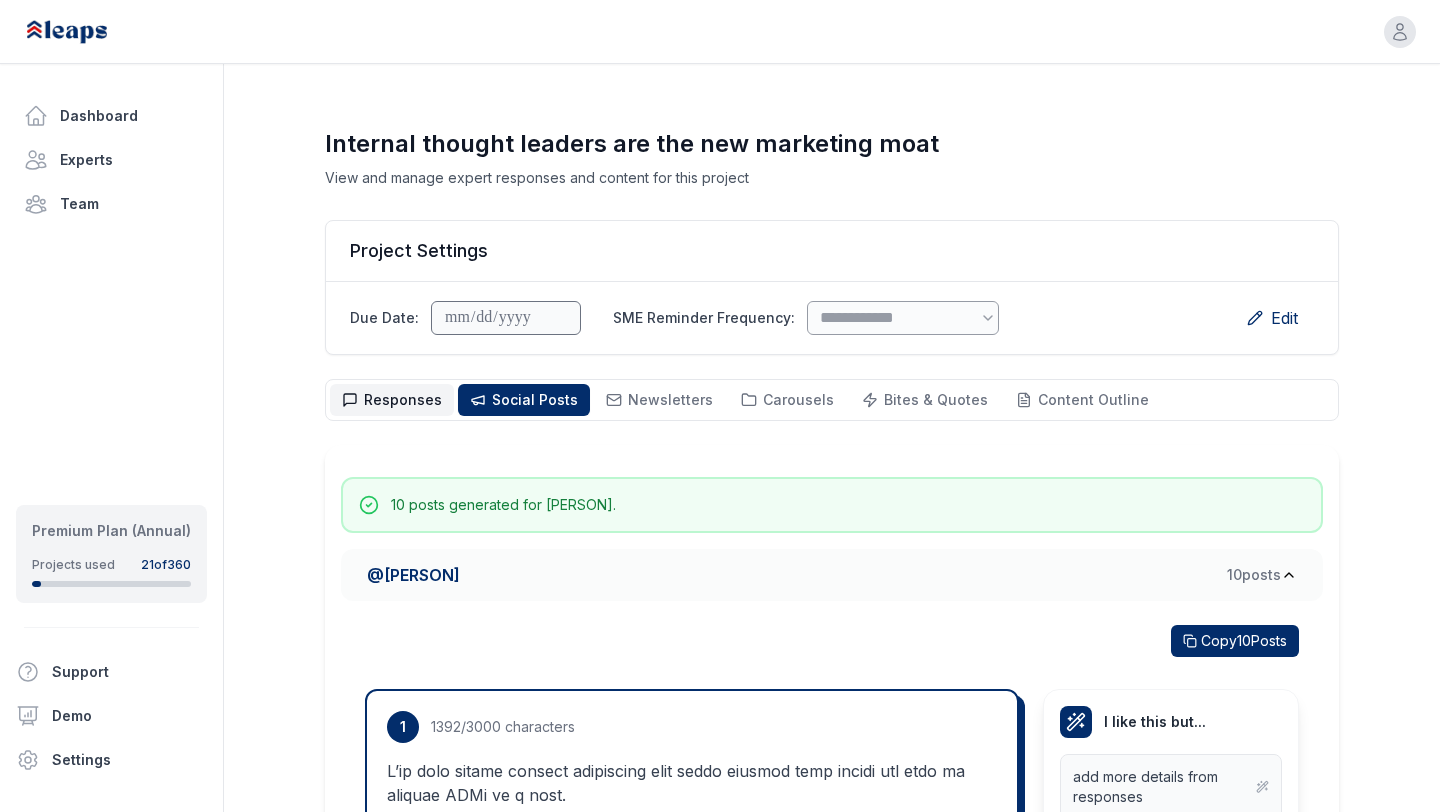 click on "Responses" at bounding box center [403, 399] 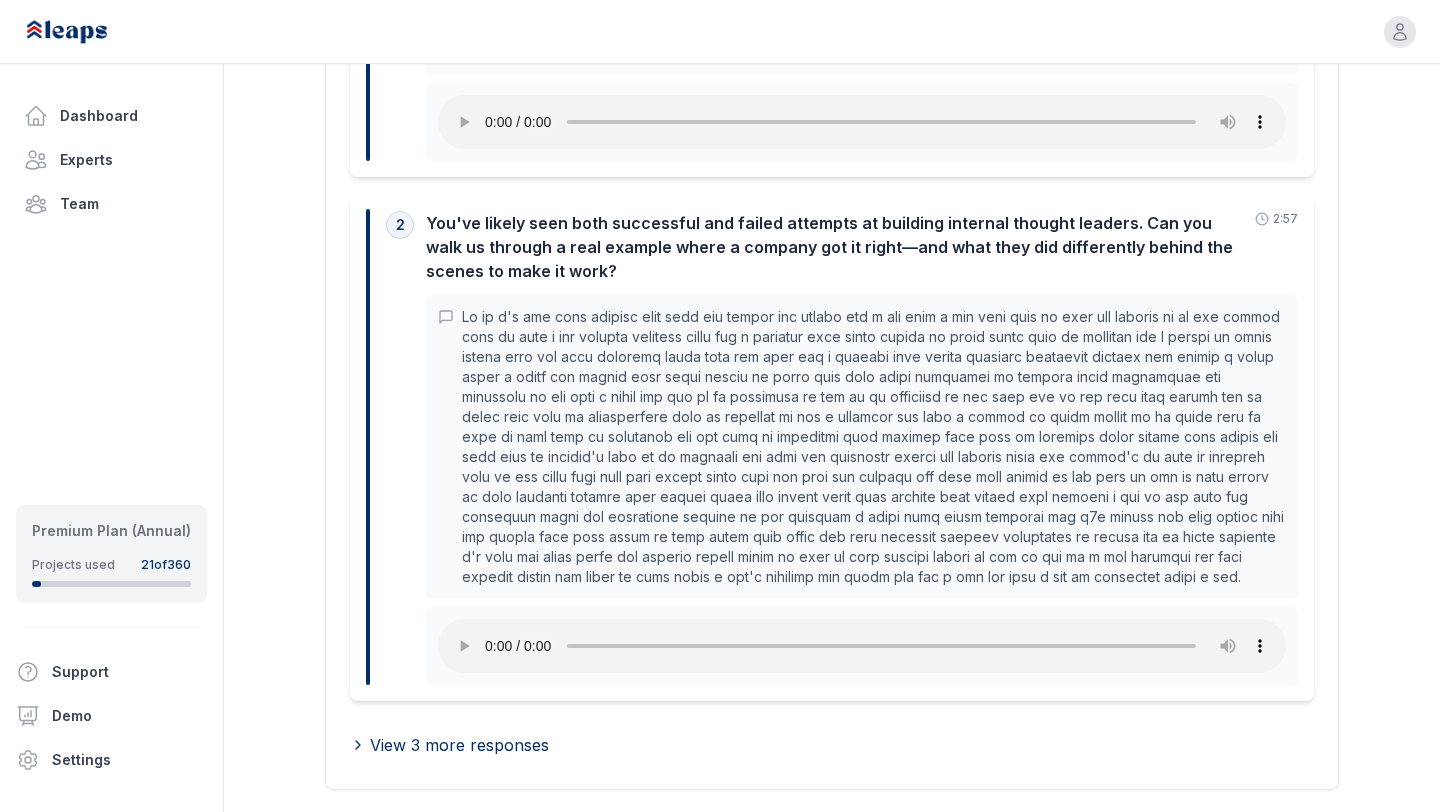 scroll, scrollTop: 830, scrollLeft: 0, axis: vertical 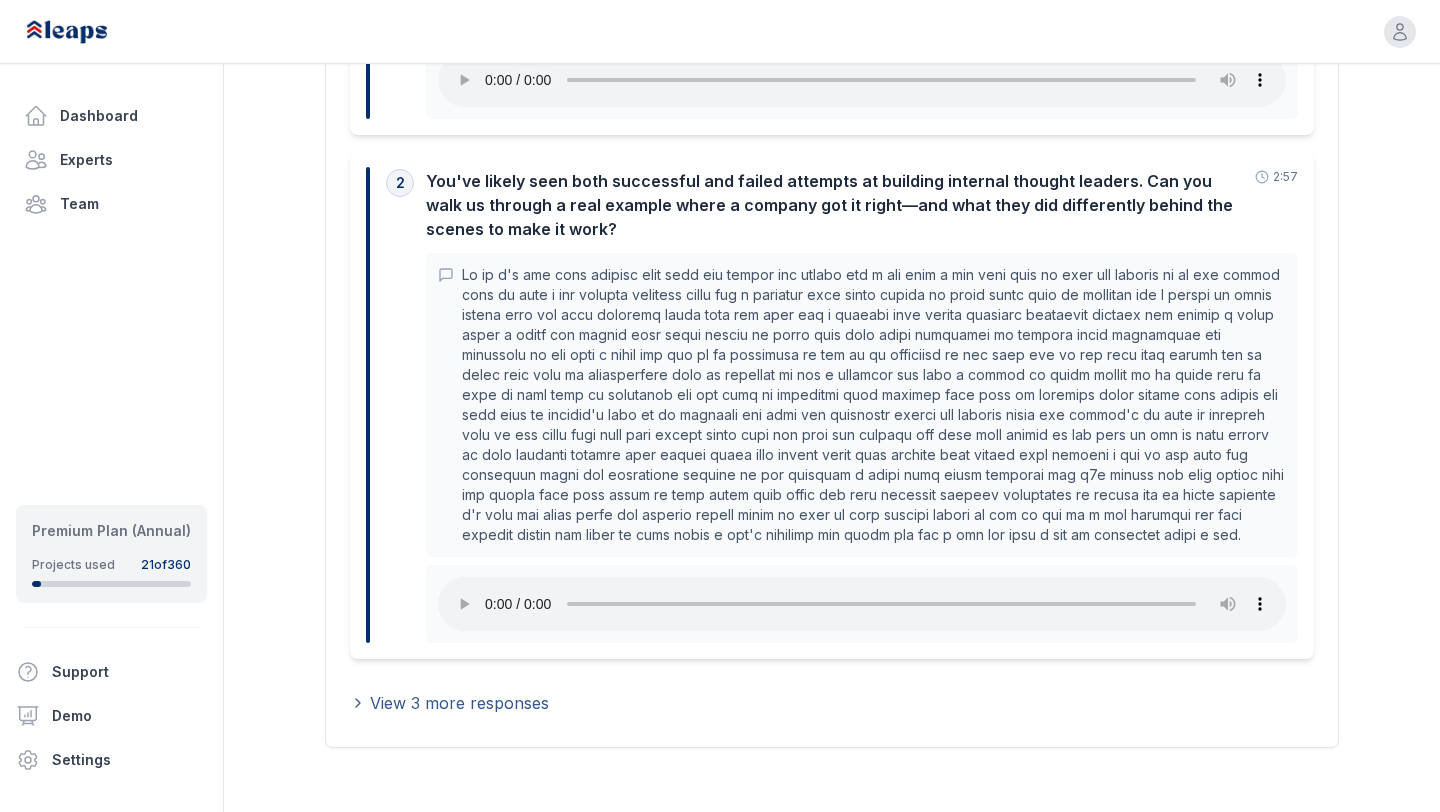 click on "View 3 more responses" at bounding box center [459, 703] 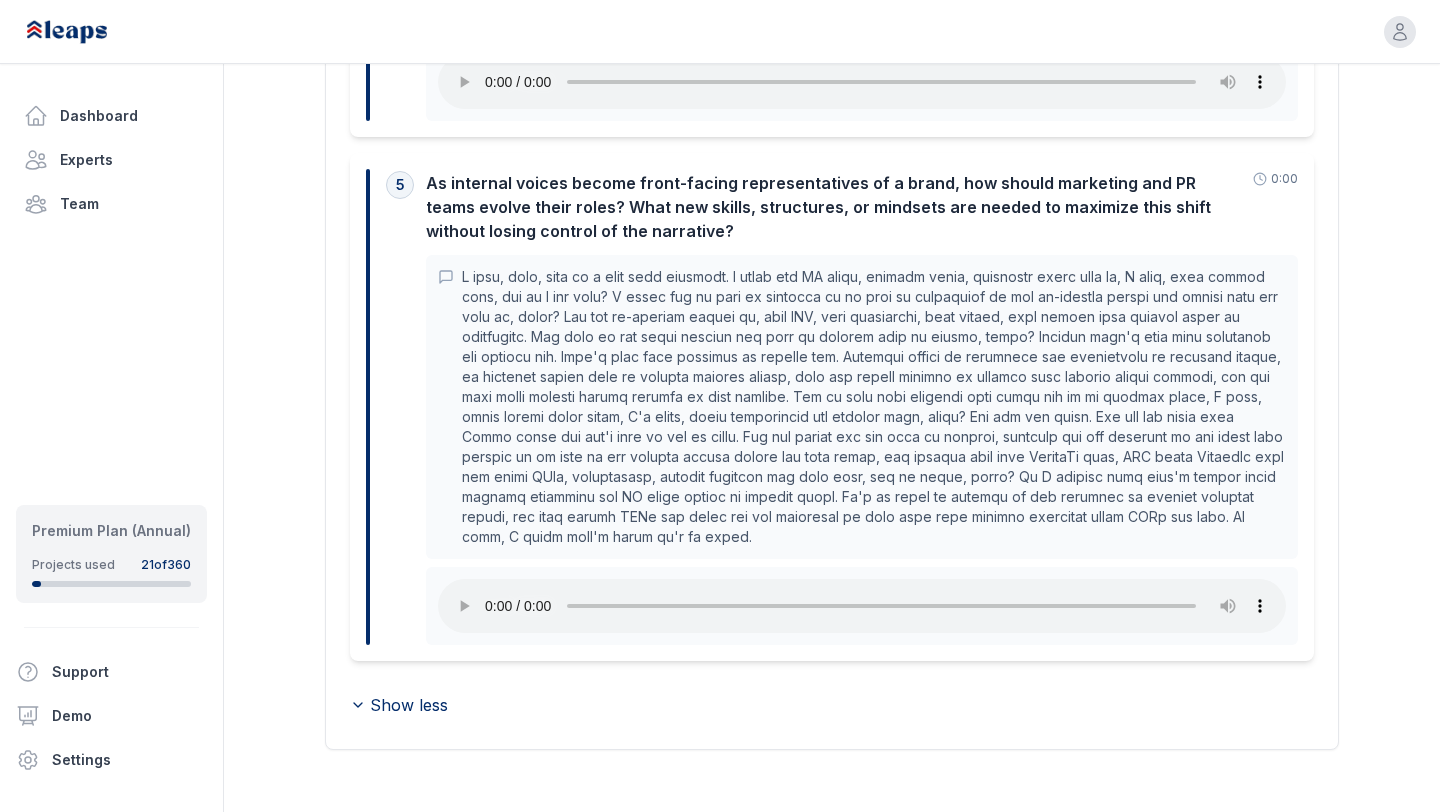 scroll, scrollTop: 2317, scrollLeft: 0, axis: vertical 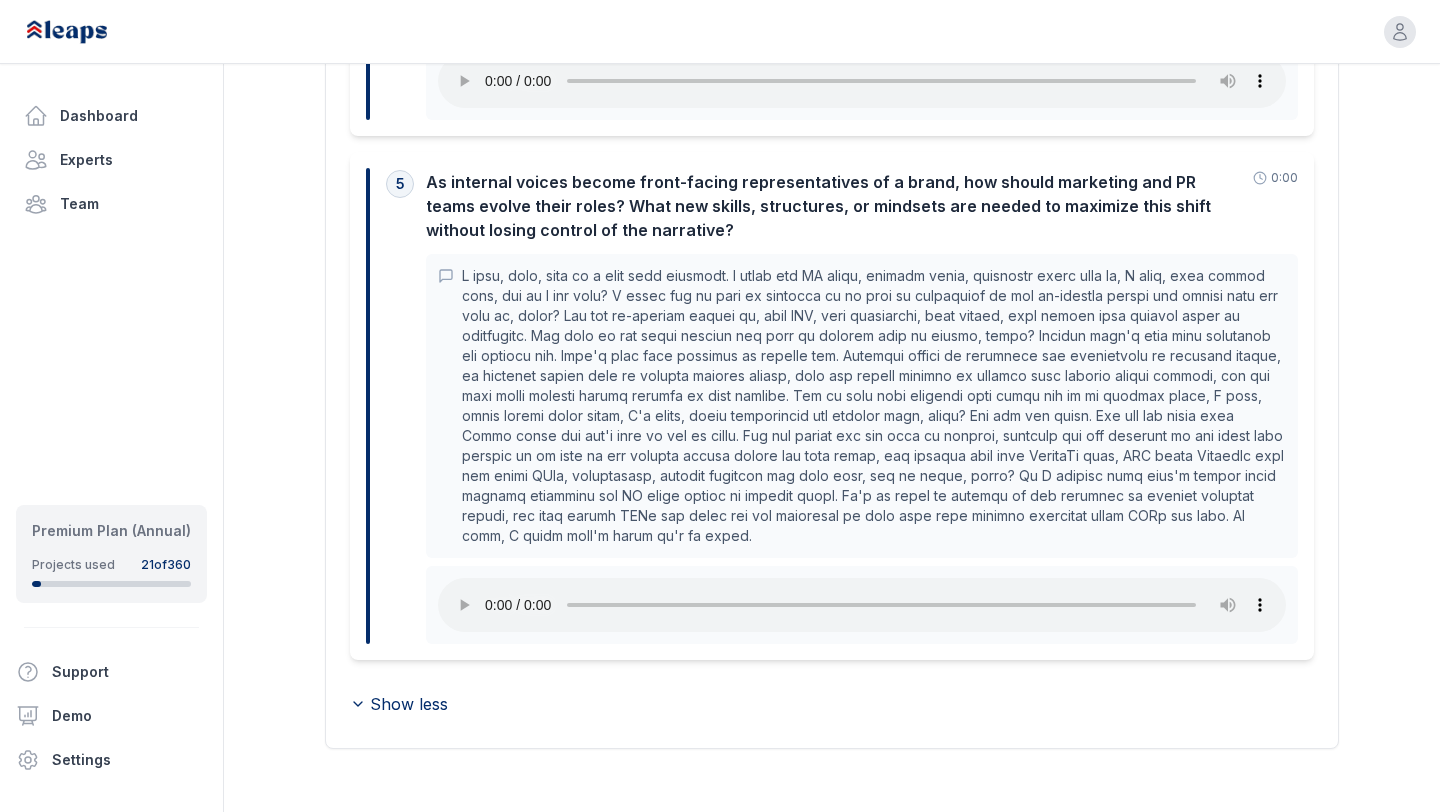 type 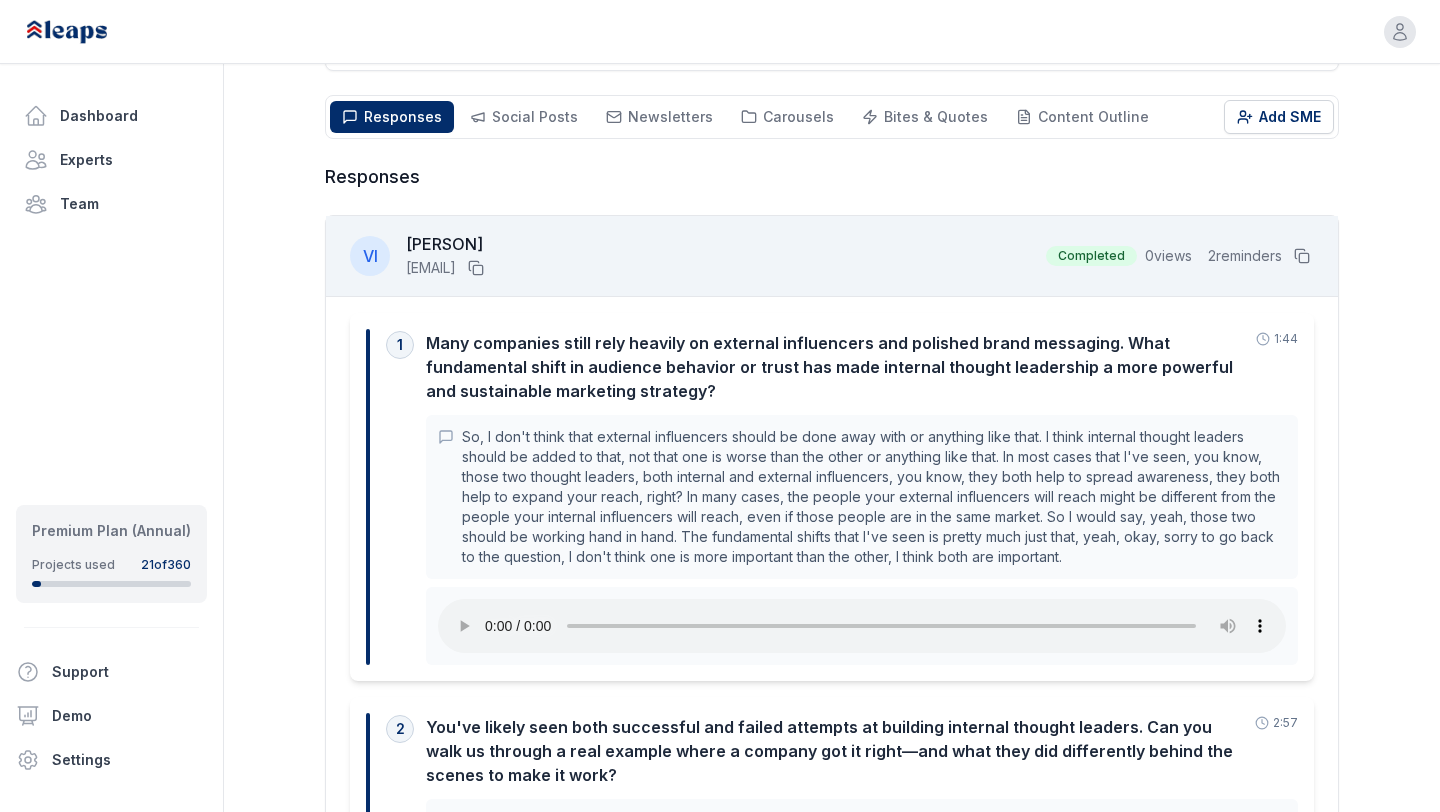 scroll, scrollTop: 0, scrollLeft: 0, axis: both 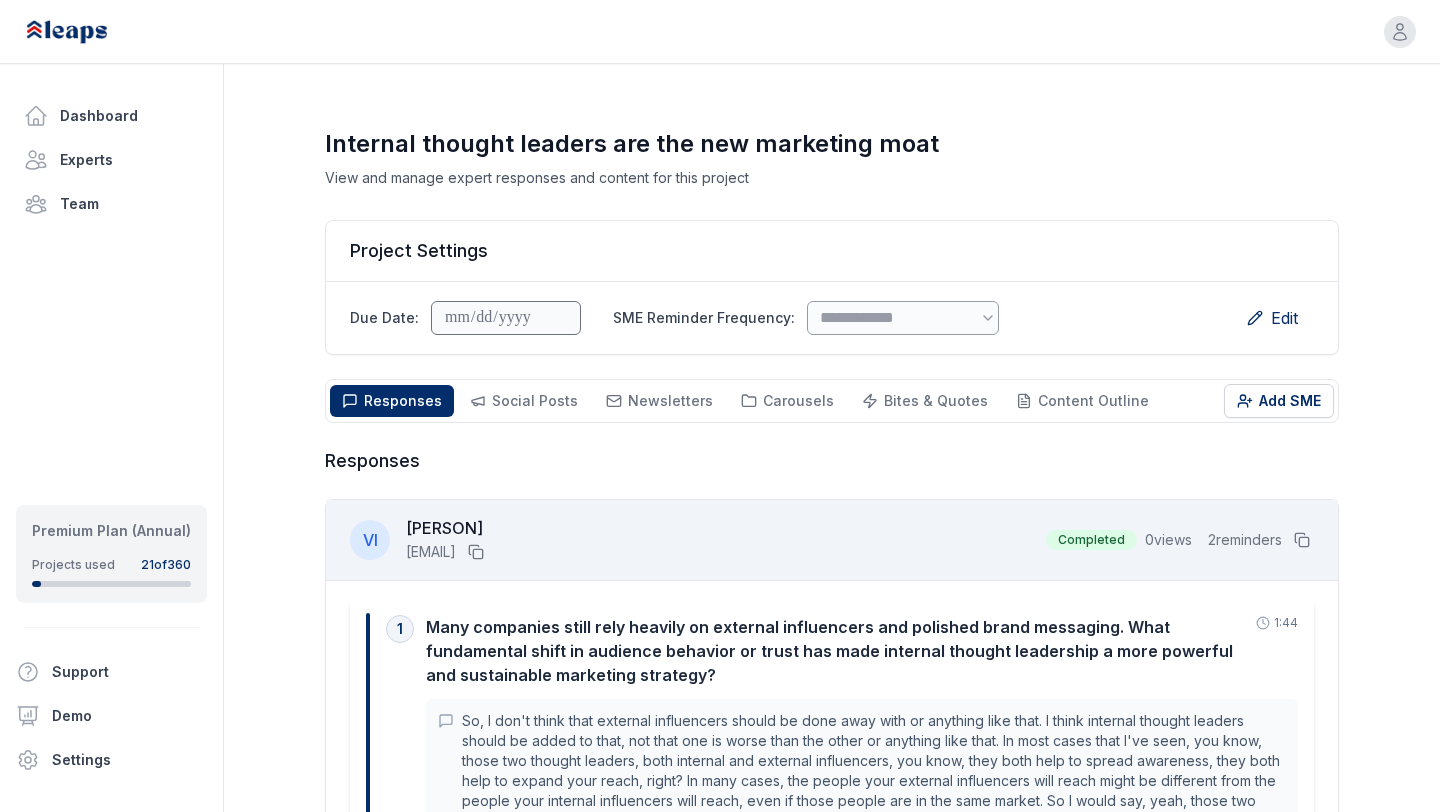 click on "Responses Responses Social Posts Social Newsletters Newsletters Carousels Carousels Bites & Quotes Bites & Quotes Content Outline Outline Add SME" at bounding box center [832, 401] 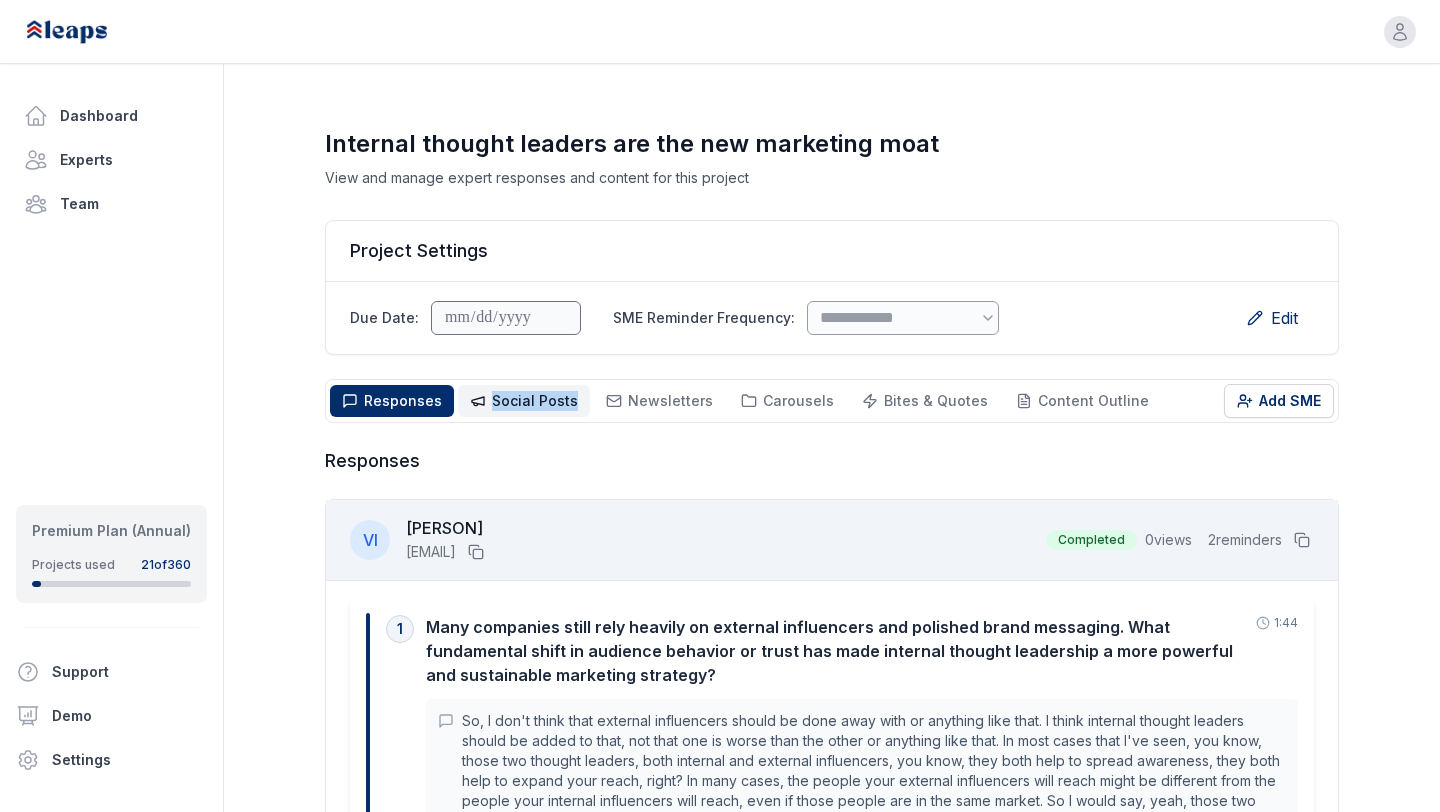 click on "Social Posts" at bounding box center [535, 400] 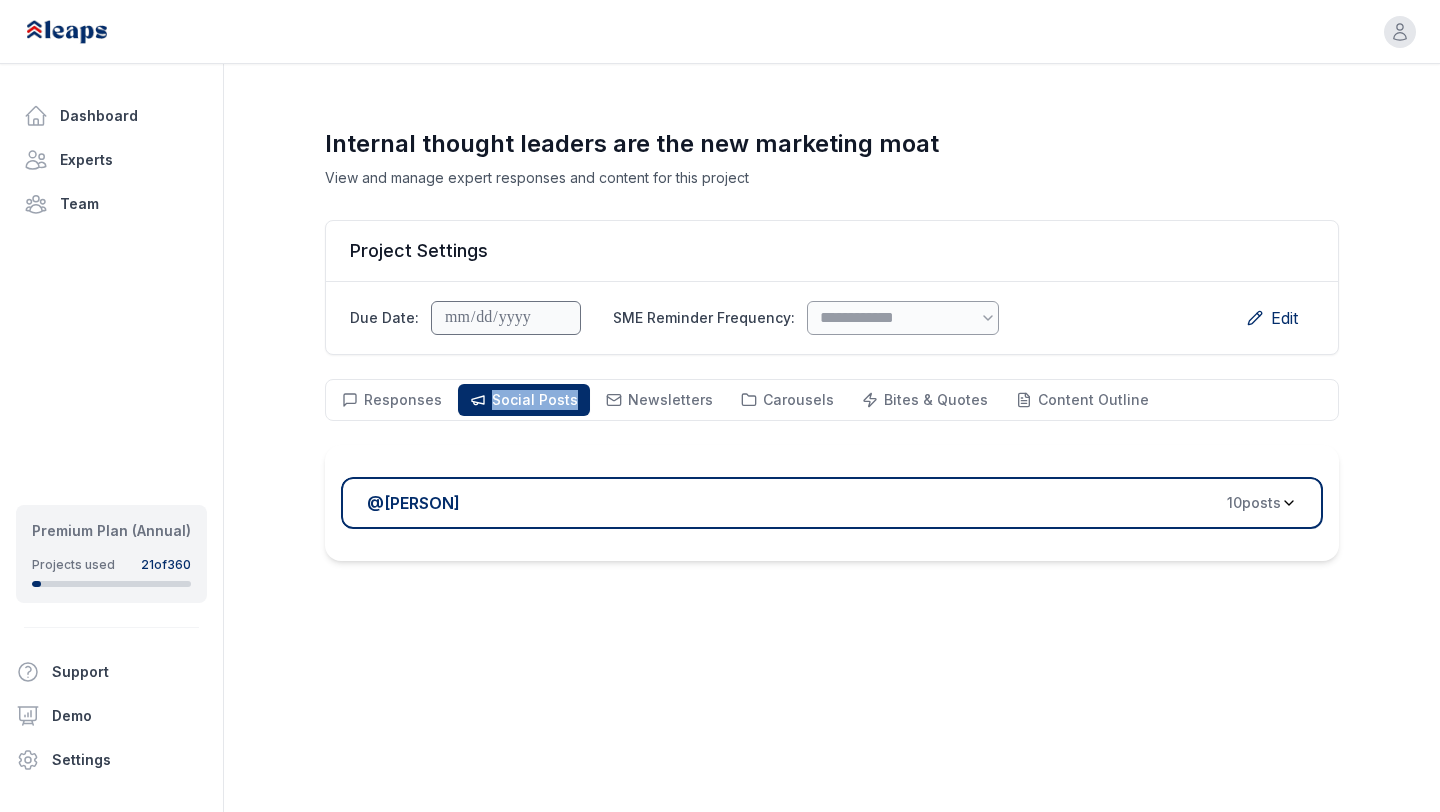 click on "@ [PERSON] 10 posts" at bounding box center (824, 503) 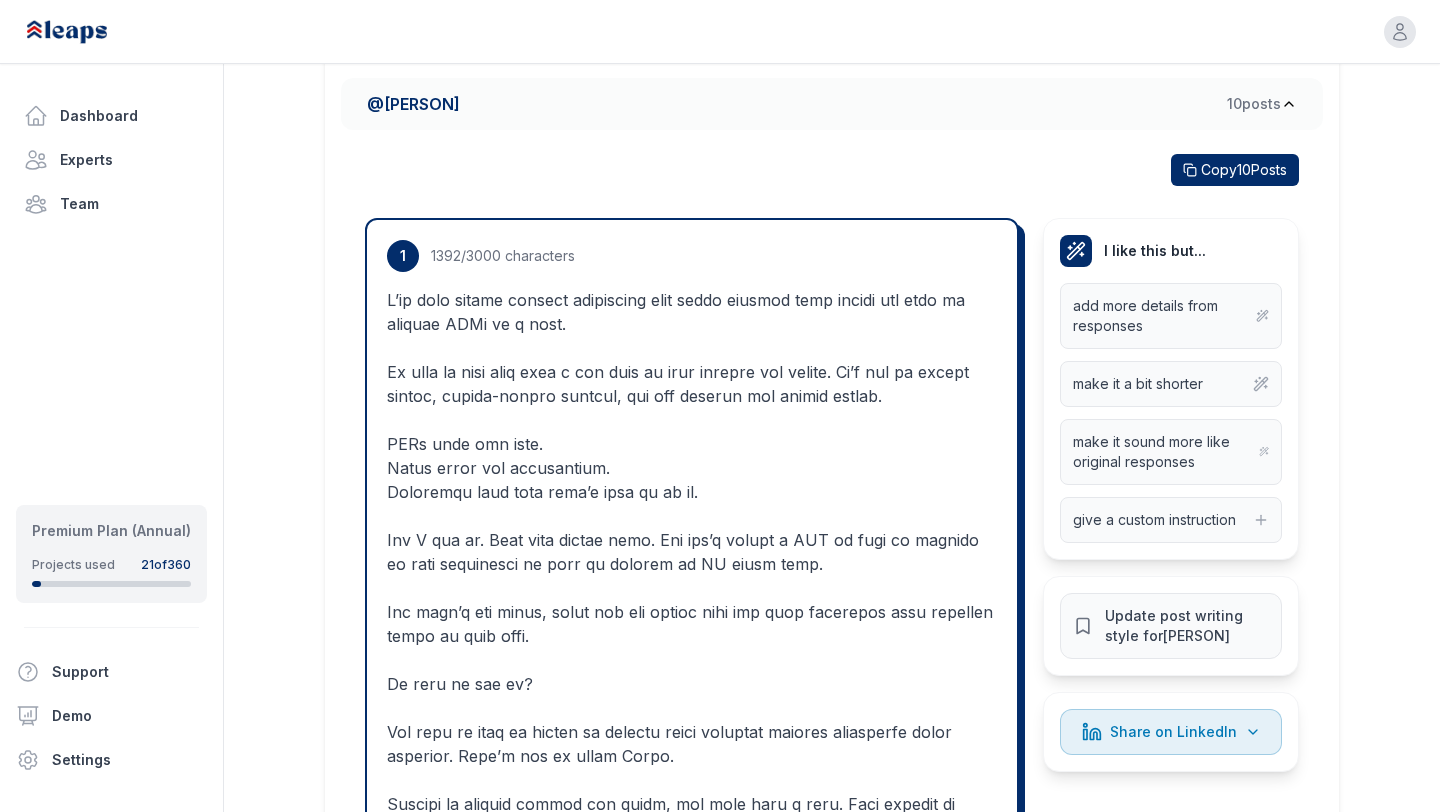 scroll, scrollTop: 381, scrollLeft: 0, axis: vertical 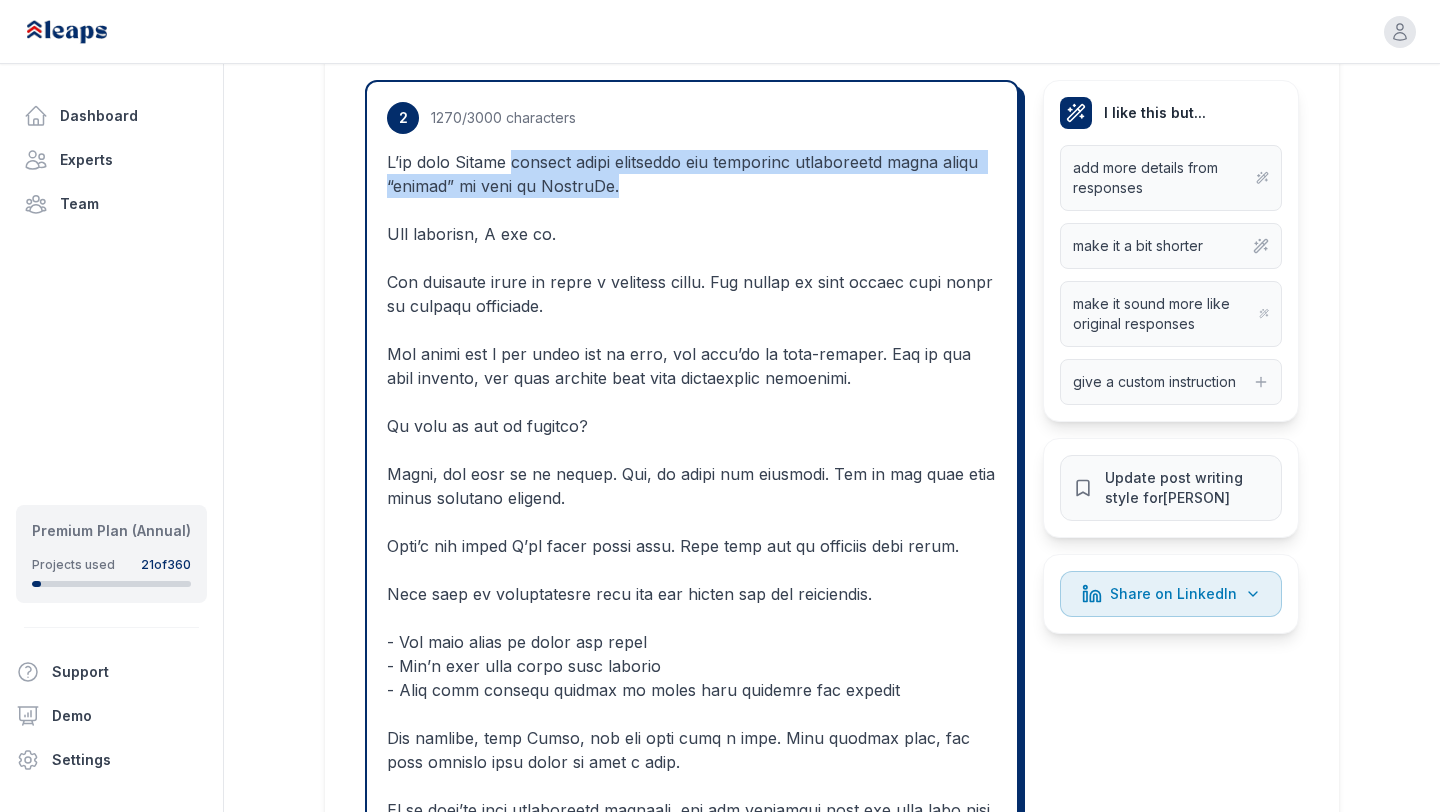 drag, startPoint x: 512, startPoint y: 182, endPoint x: 608, endPoint y: 212, distance: 100.57833 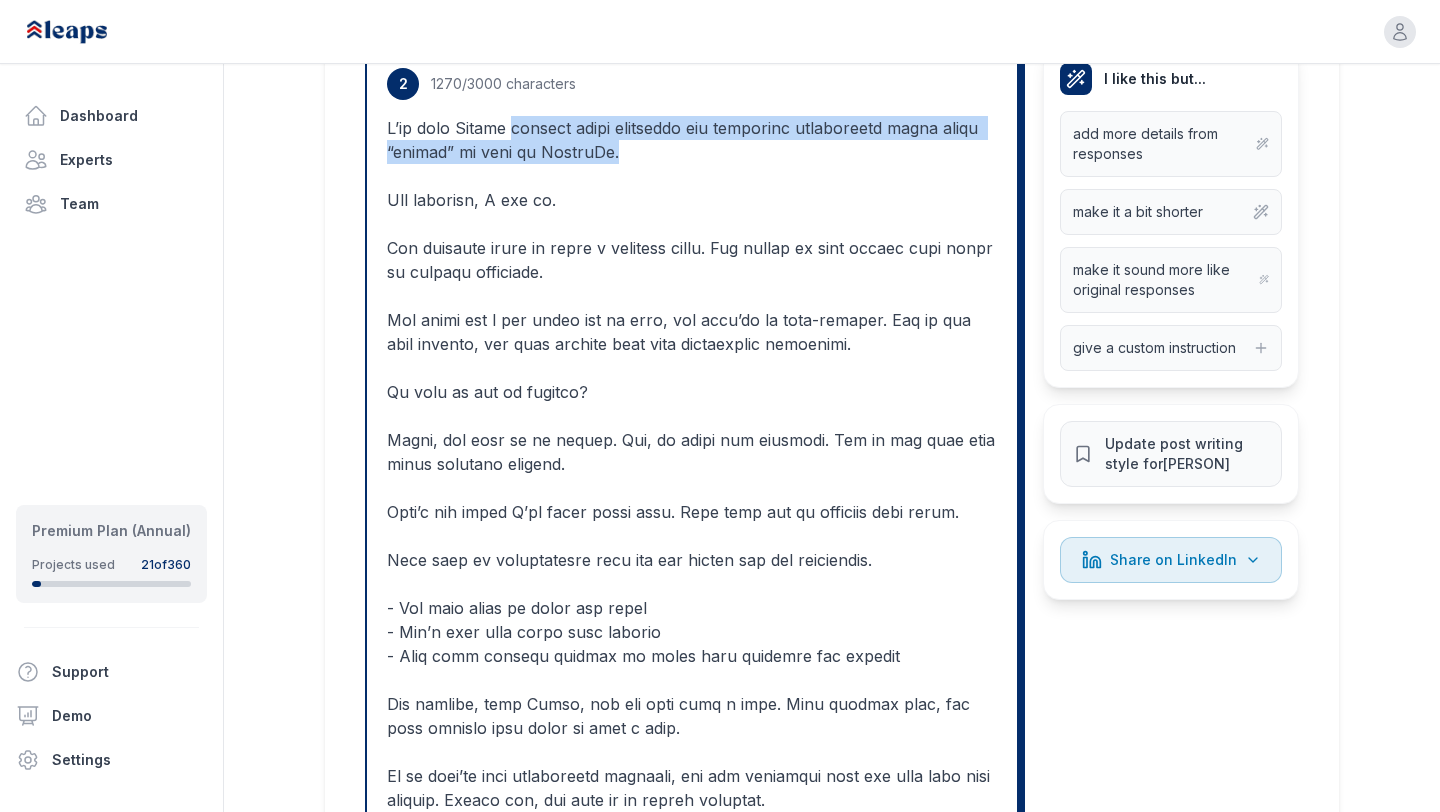 scroll, scrollTop: 1706, scrollLeft: 0, axis: vertical 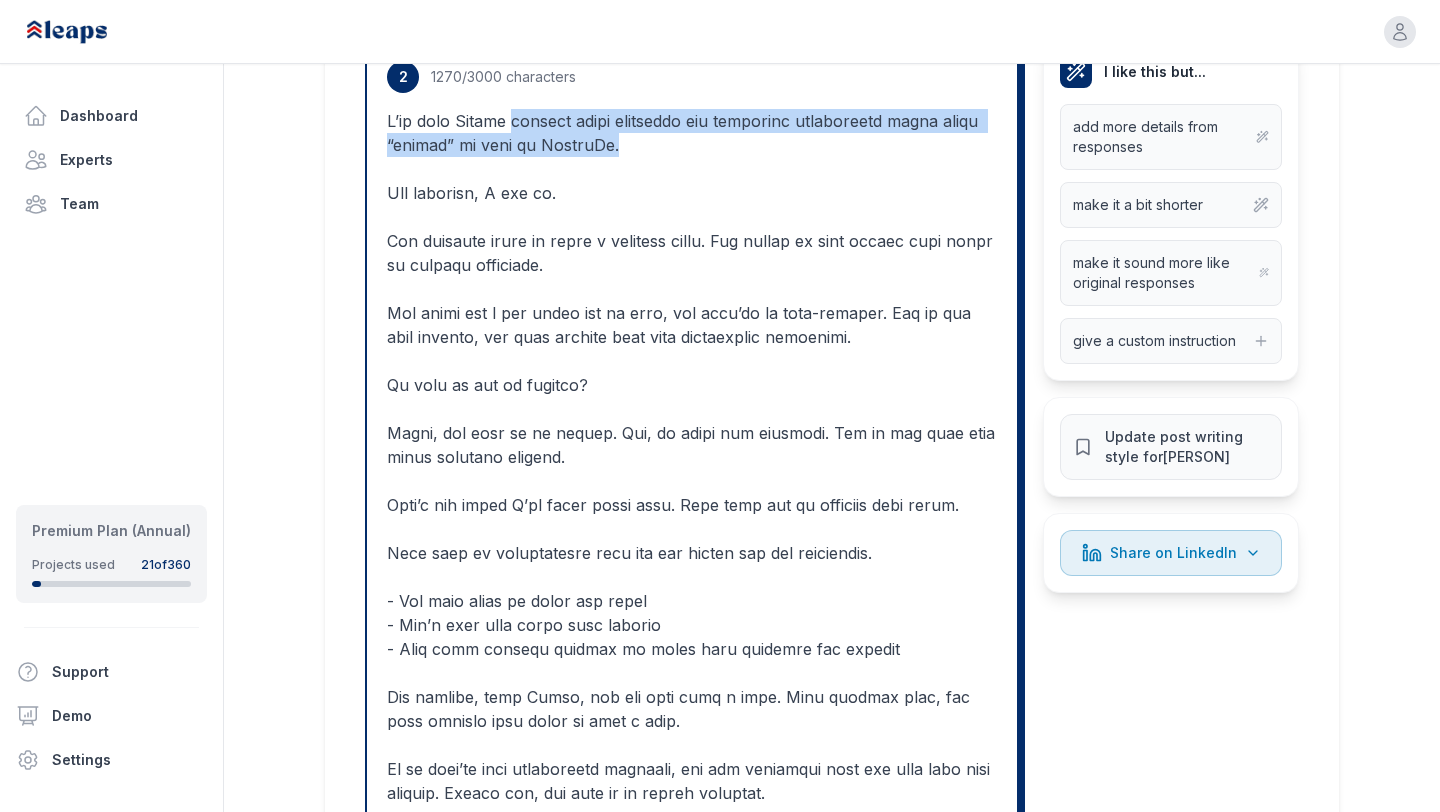 click at bounding box center [692, 541] 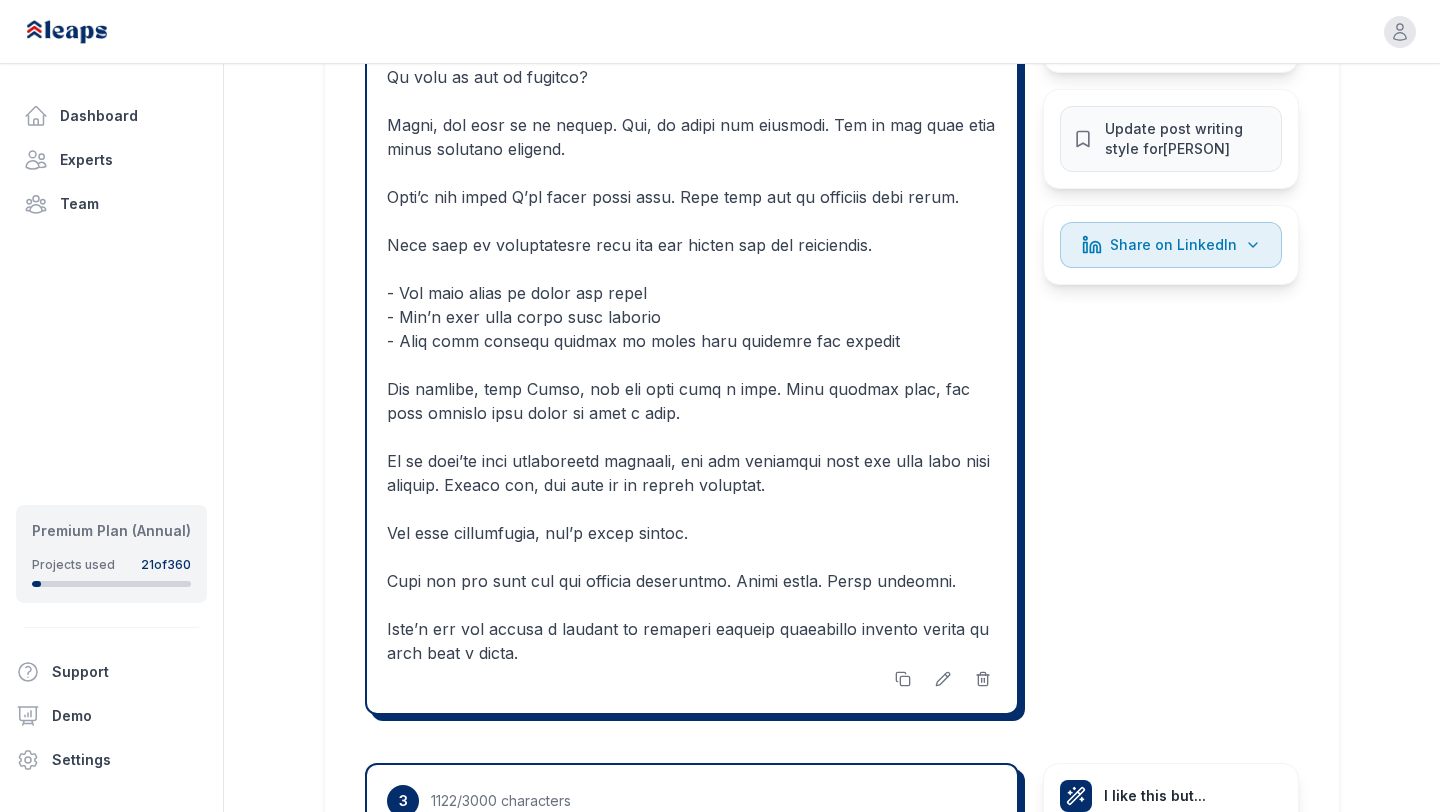 scroll, scrollTop: 2020, scrollLeft: 0, axis: vertical 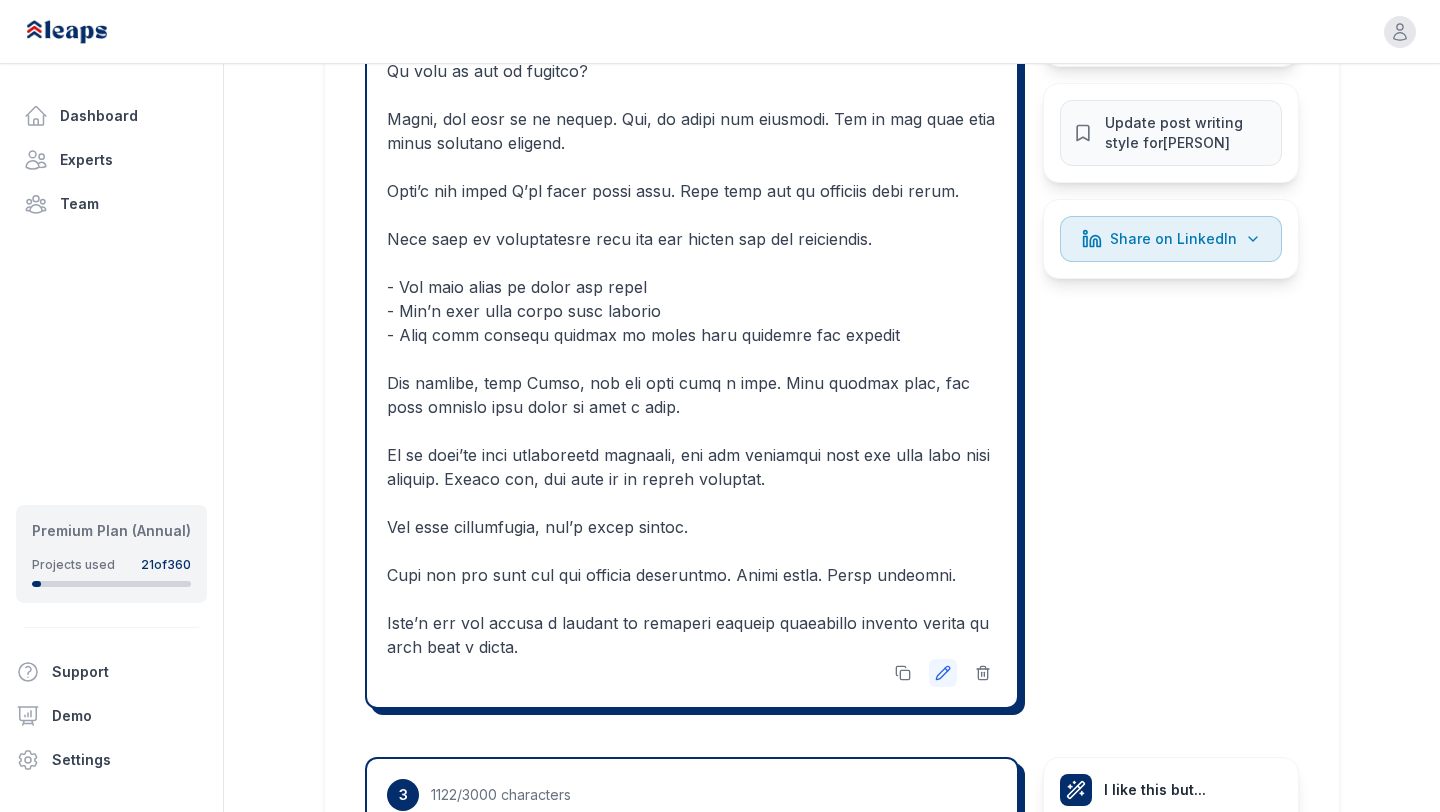 click at bounding box center (943, 673) 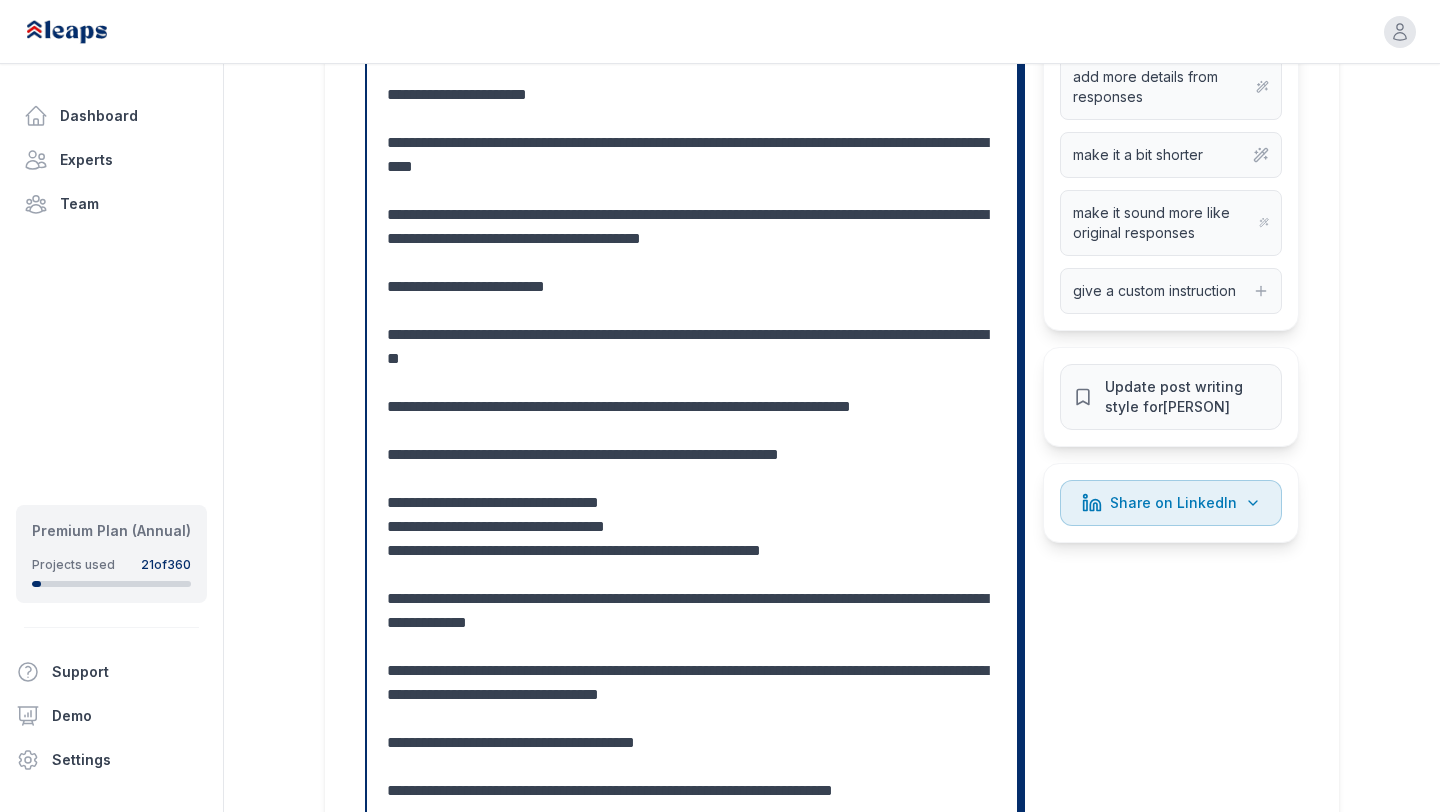 scroll, scrollTop: 1754, scrollLeft: 0, axis: vertical 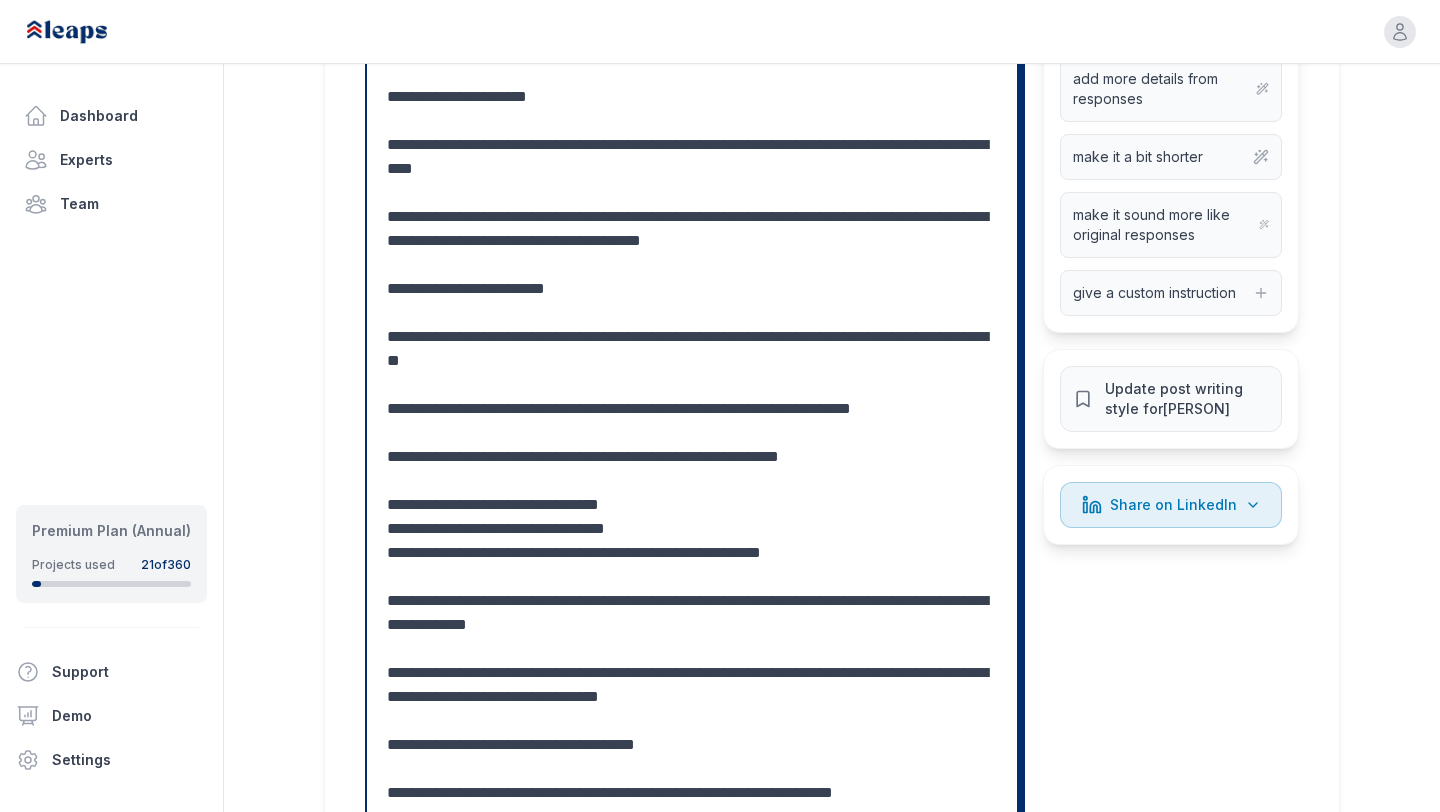 click at bounding box center [692, 445] 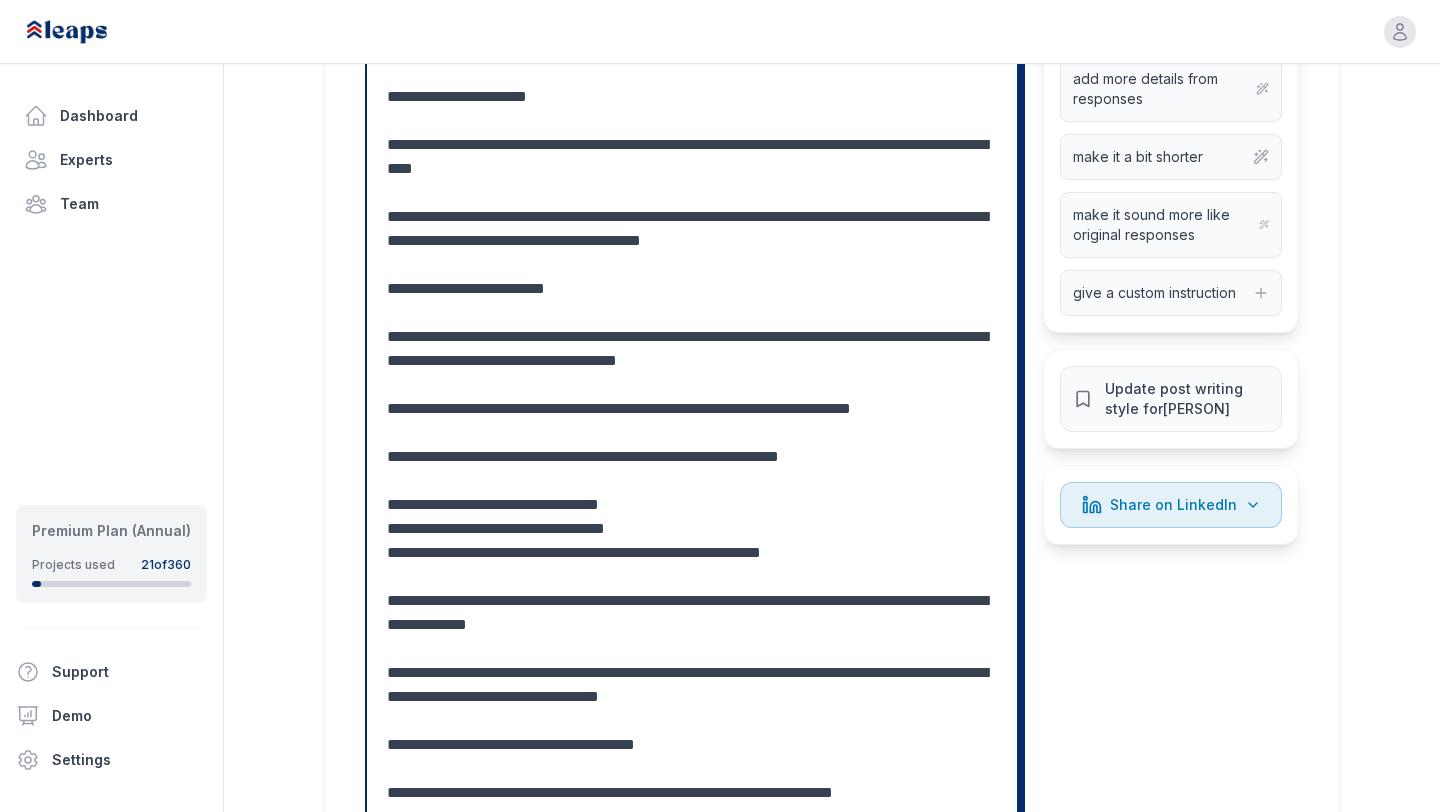 click at bounding box center (692, 445) 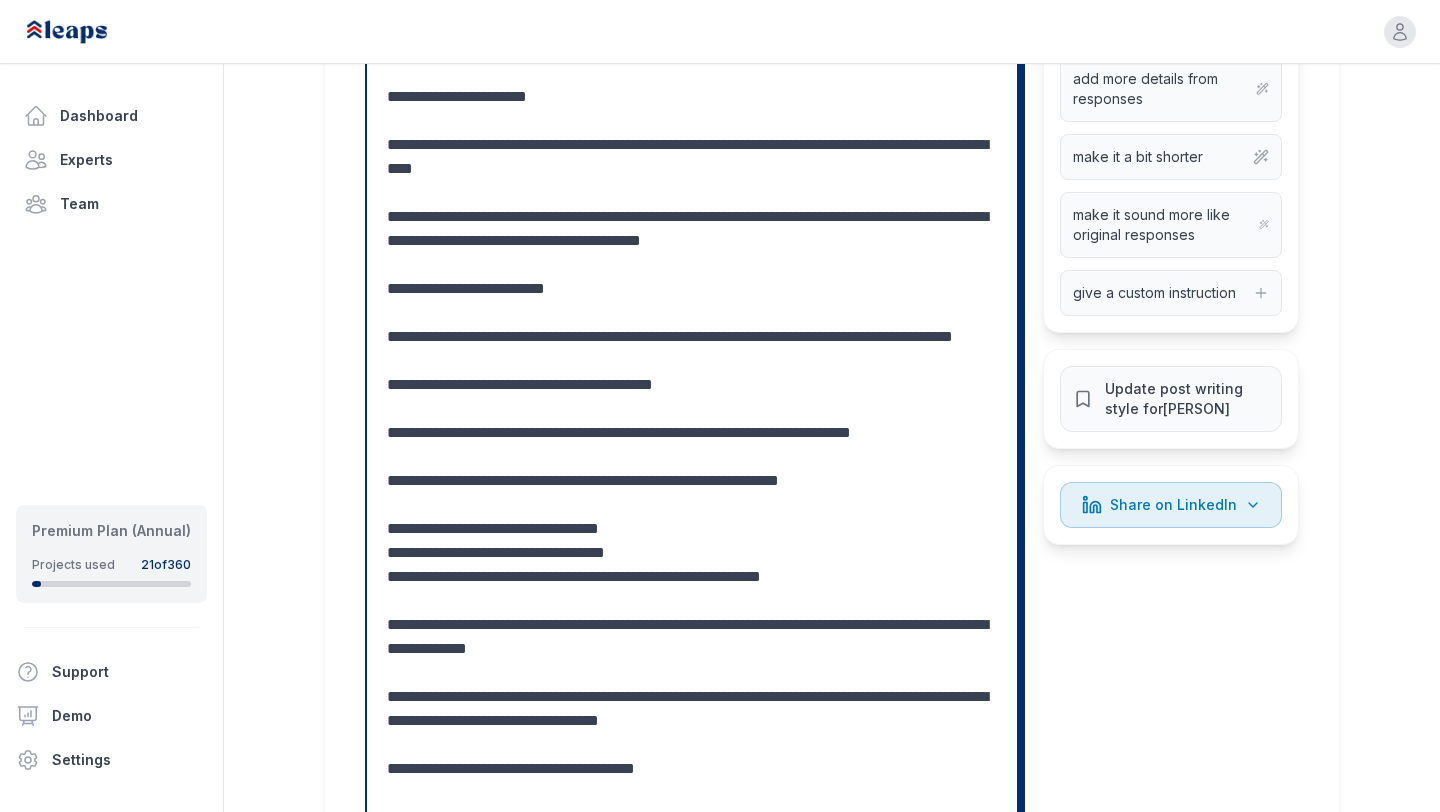 click at bounding box center (692, 469) 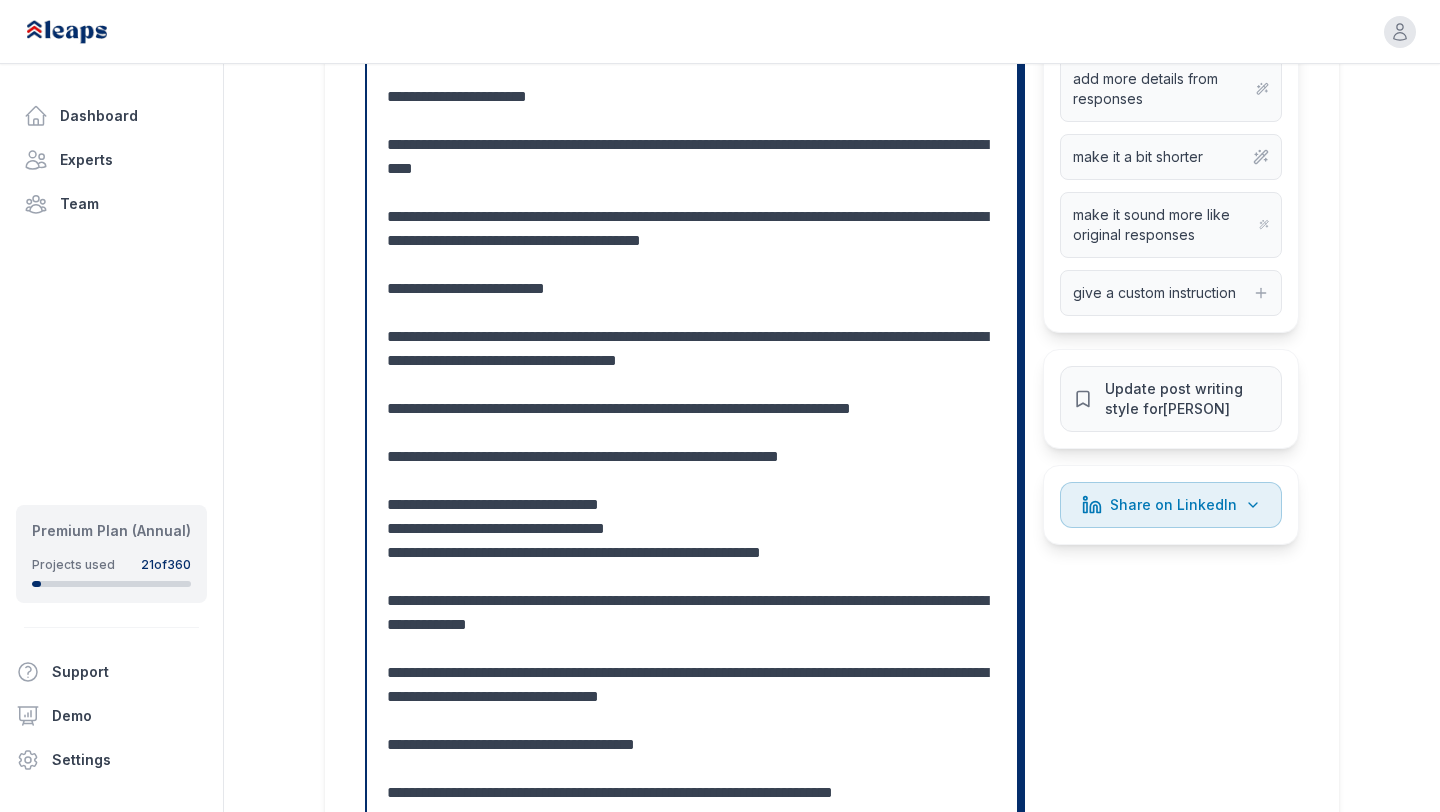drag, startPoint x: 522, startPoint y: 358, endPoint x: 429, endPoint y: 356, distance: 93.0215 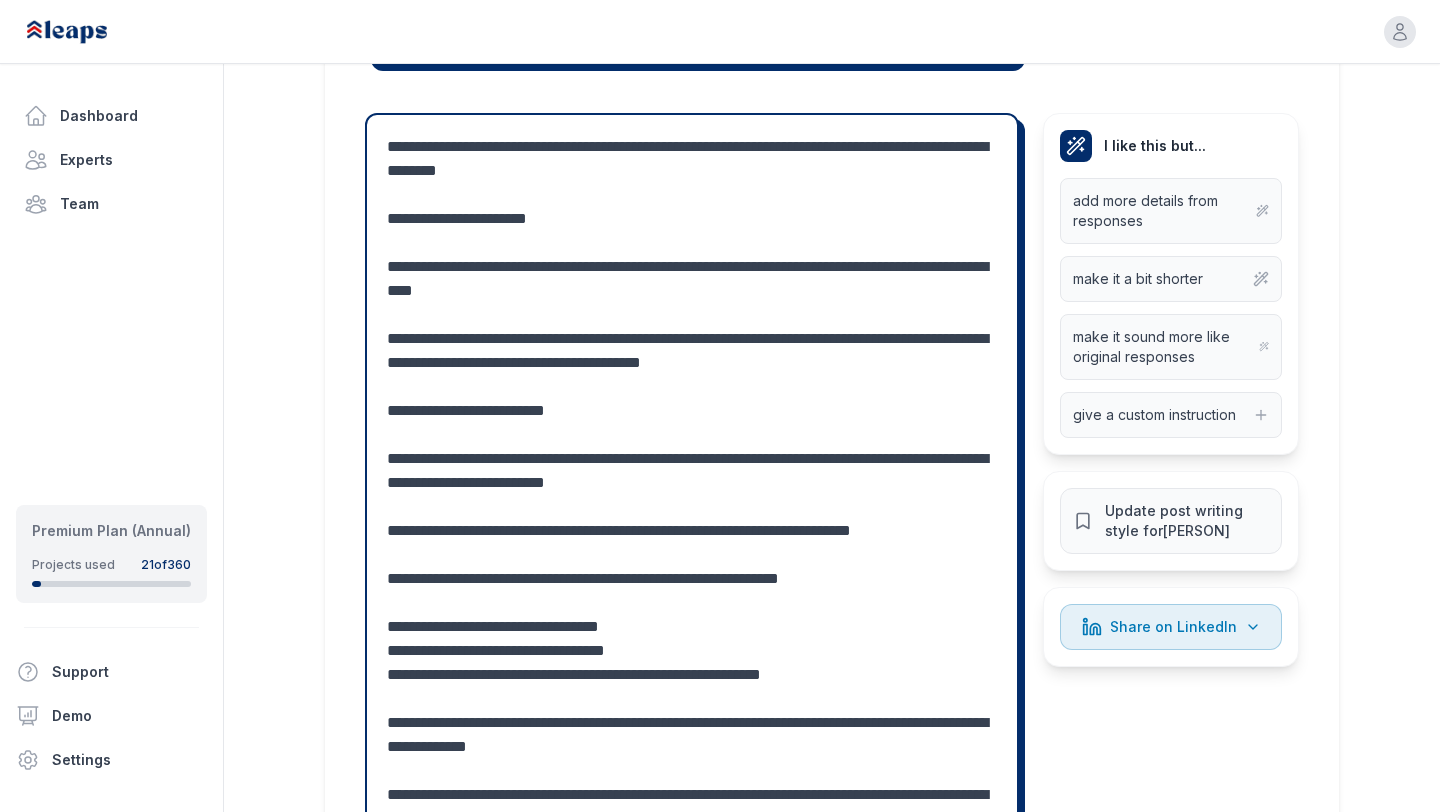 scroll, scrollTop: 1631, scrollLeft: 0, axis: vertical 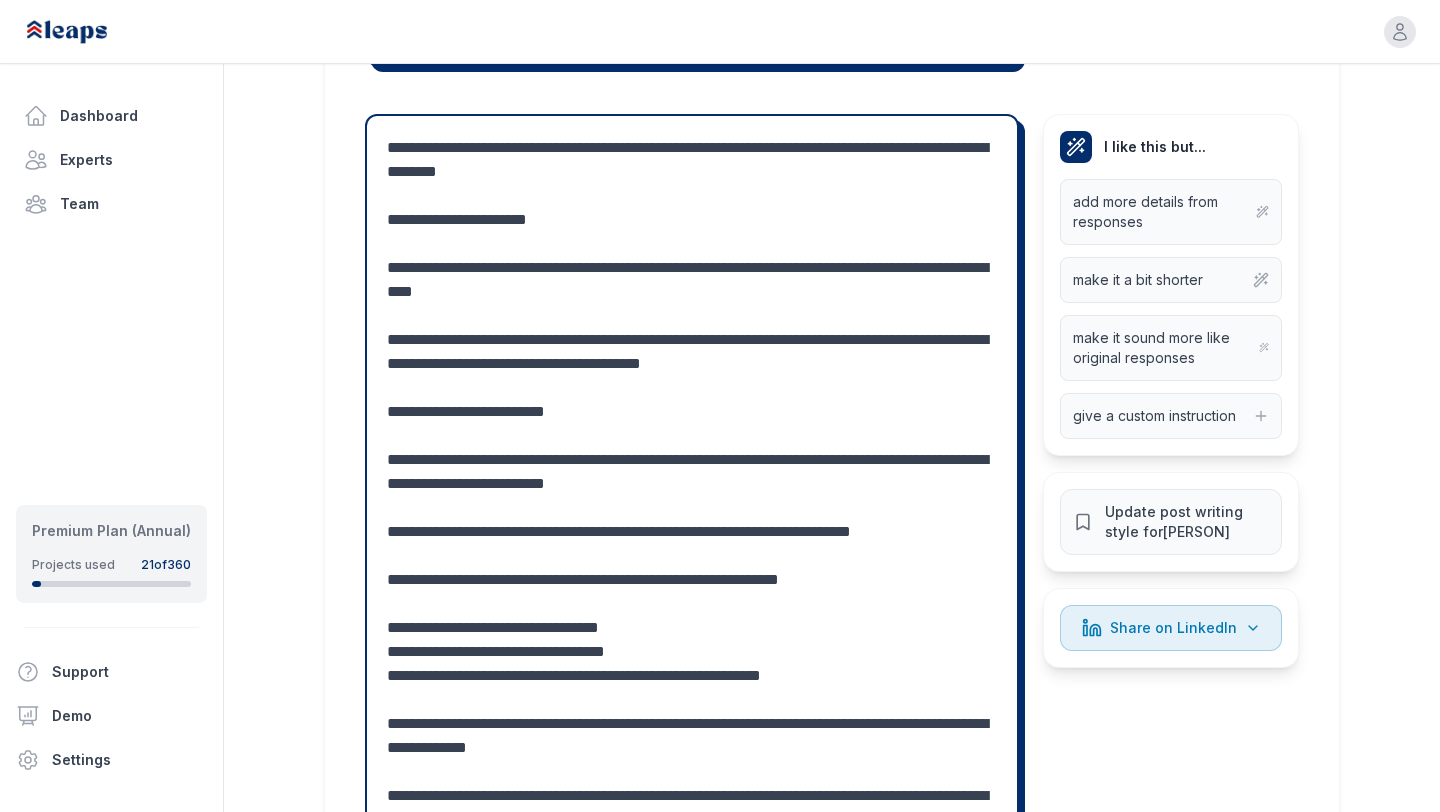 click at bounding box center (692, 568) 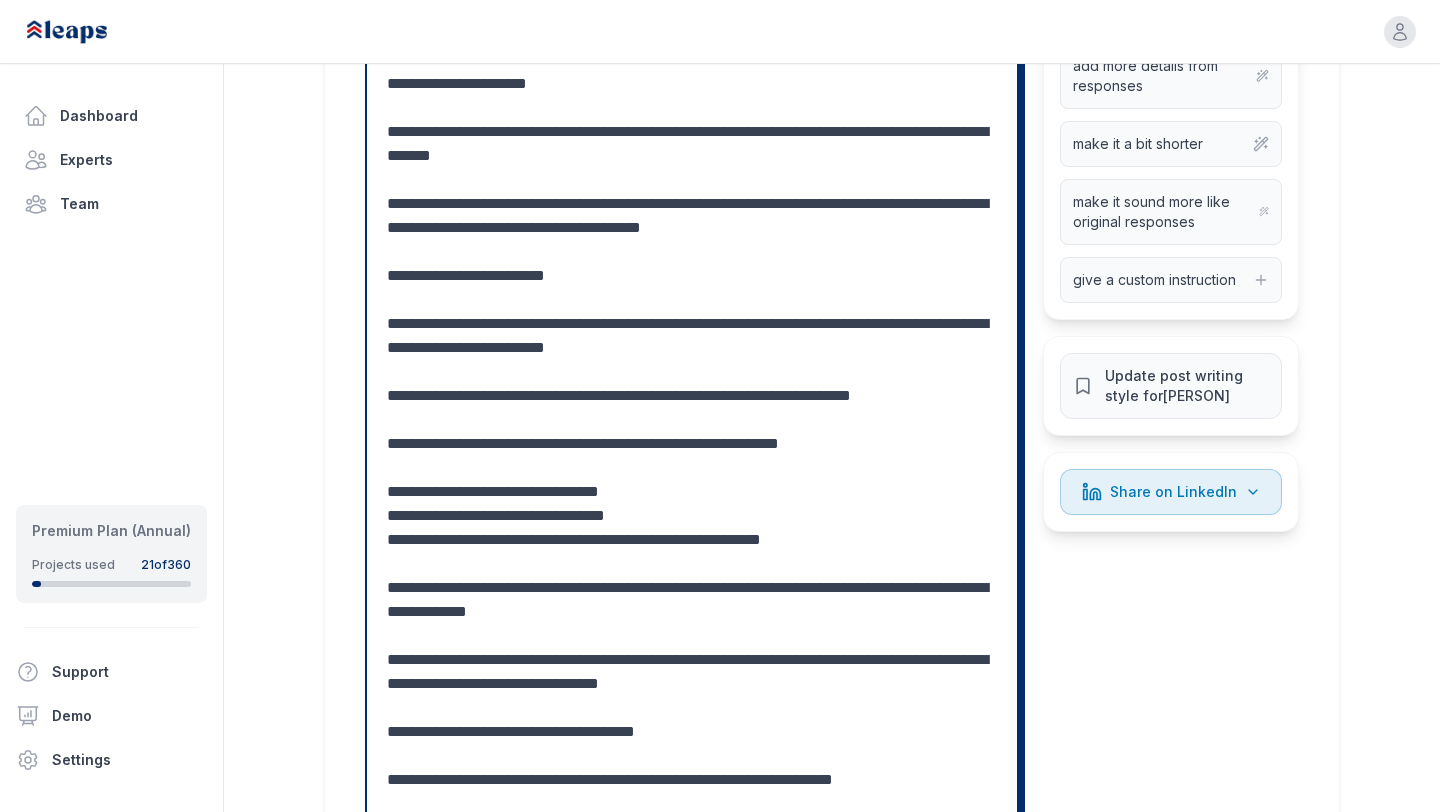 scroll, scrollTop: 1774, scrollLeft: 0, axis: vertical 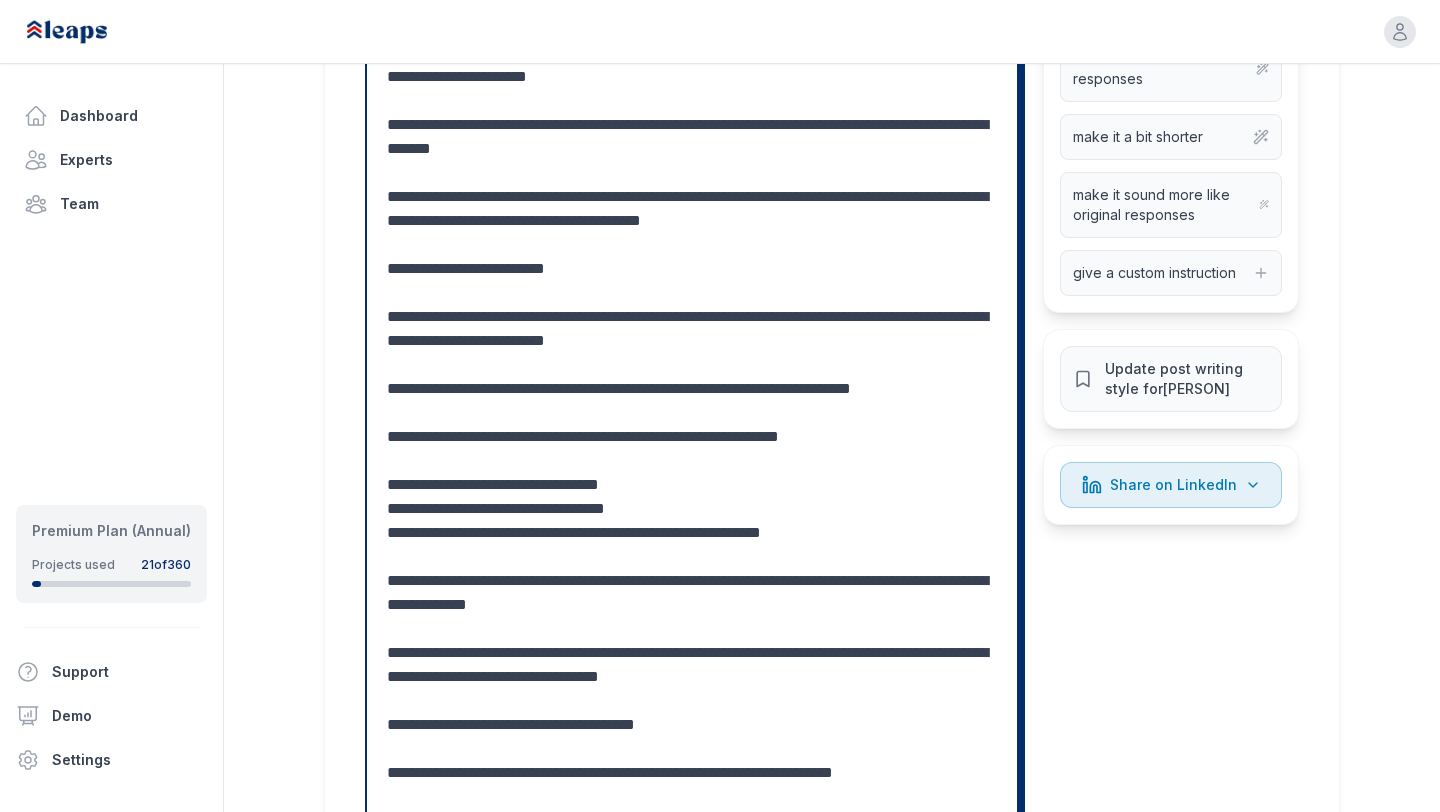 click at bounding box center (692, 425) 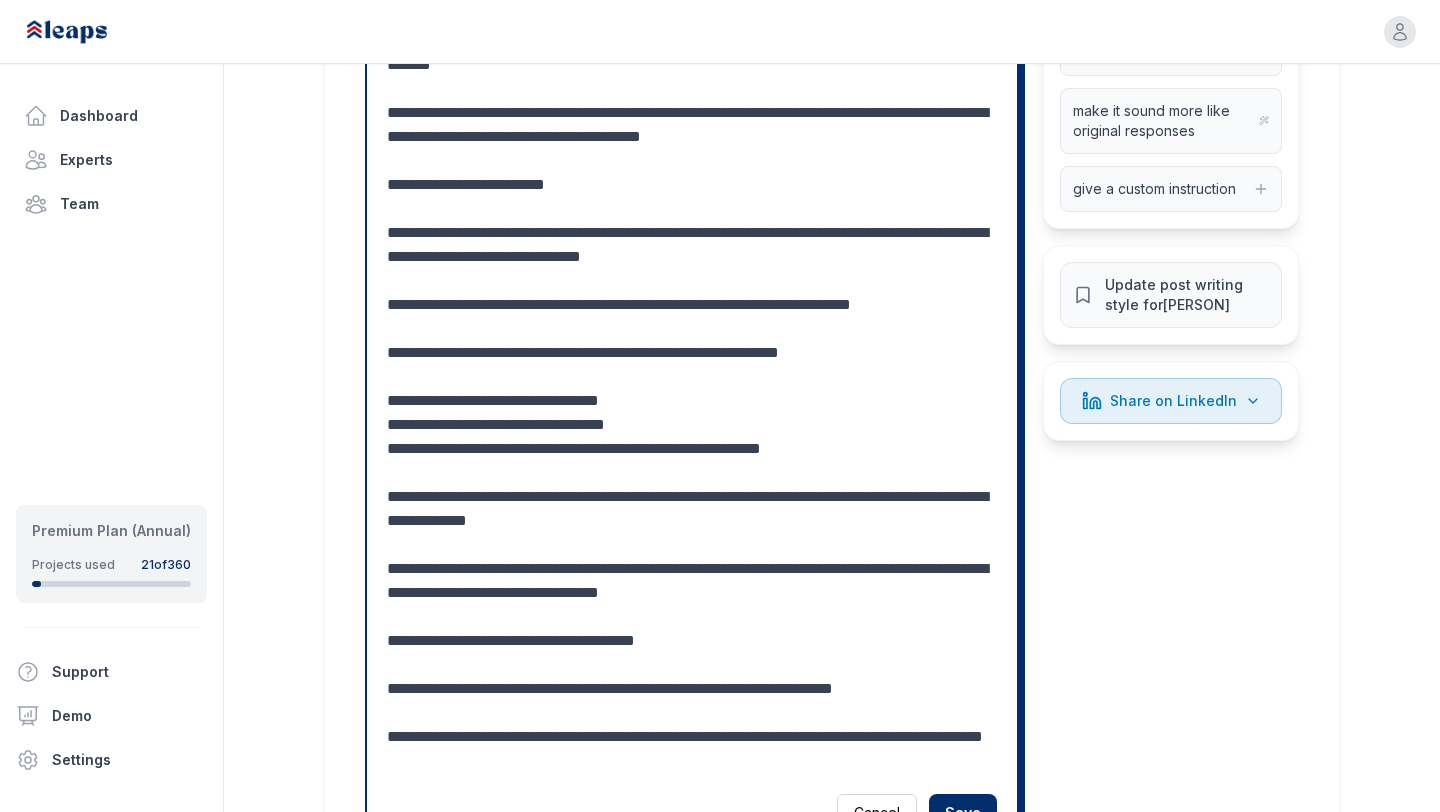 scroll, scrollTop: 1876, scrollLeft: 0, axis: vertical 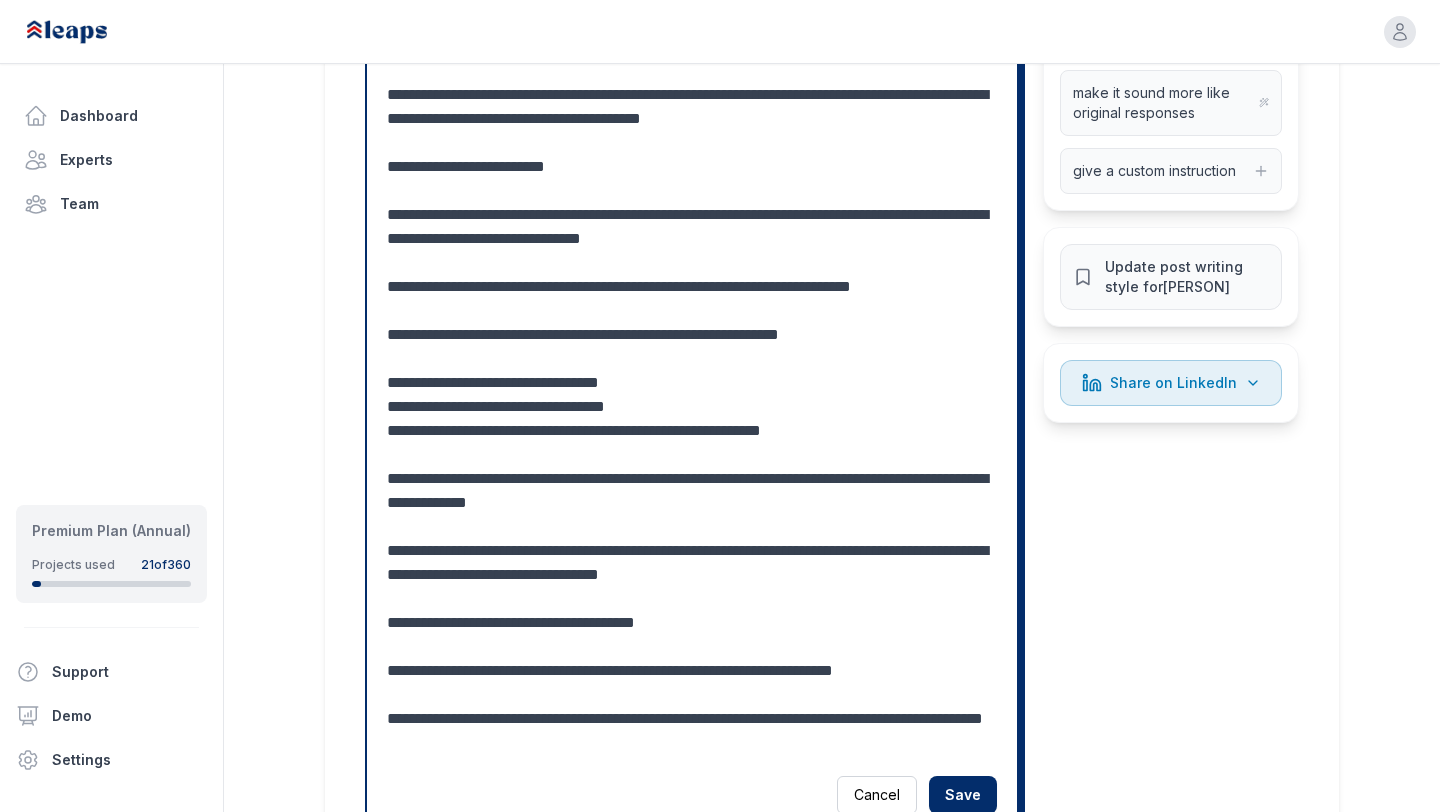 click at bounding box center (692, 323) 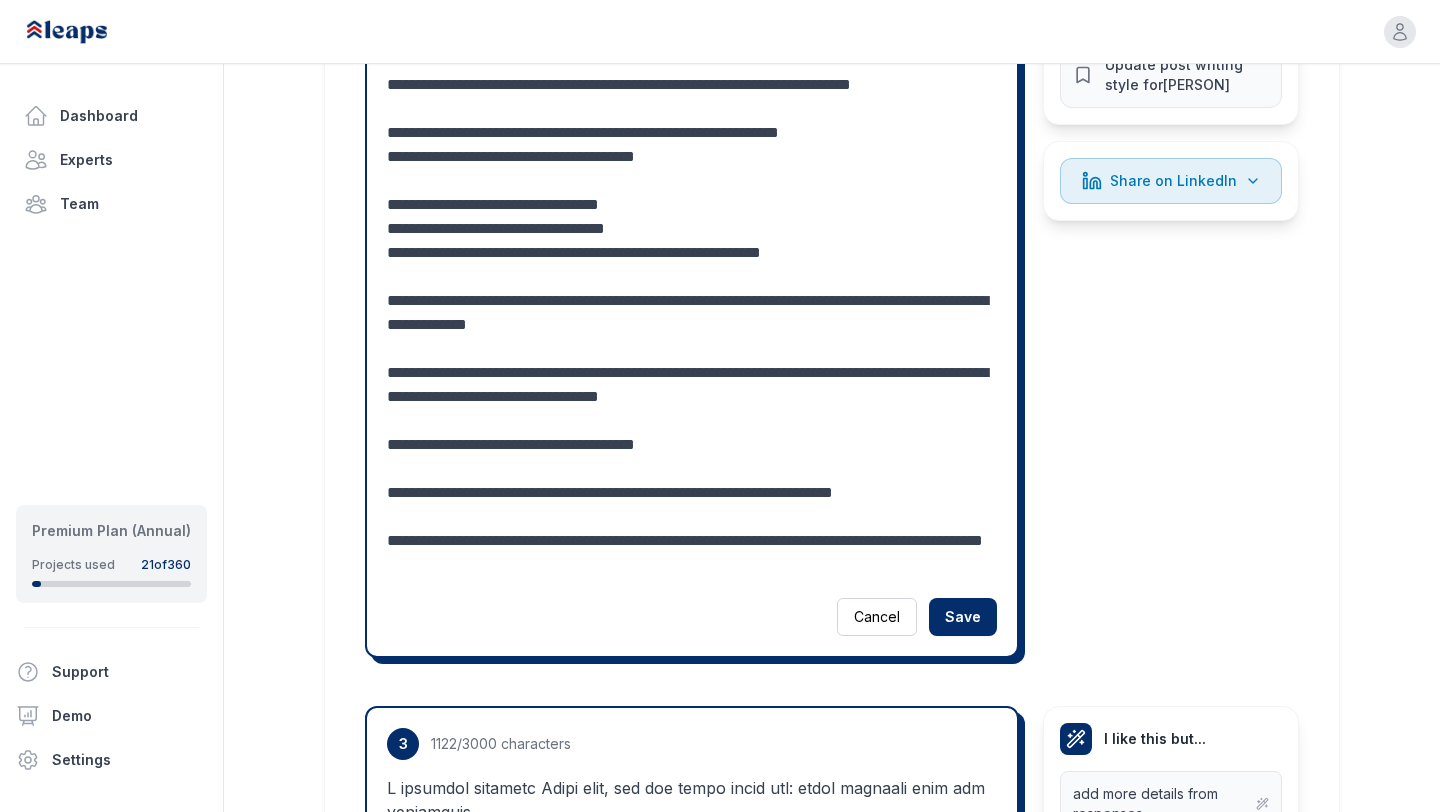 scroll, scrollTop: 2082, scrollLeft: 0, axis: vertical 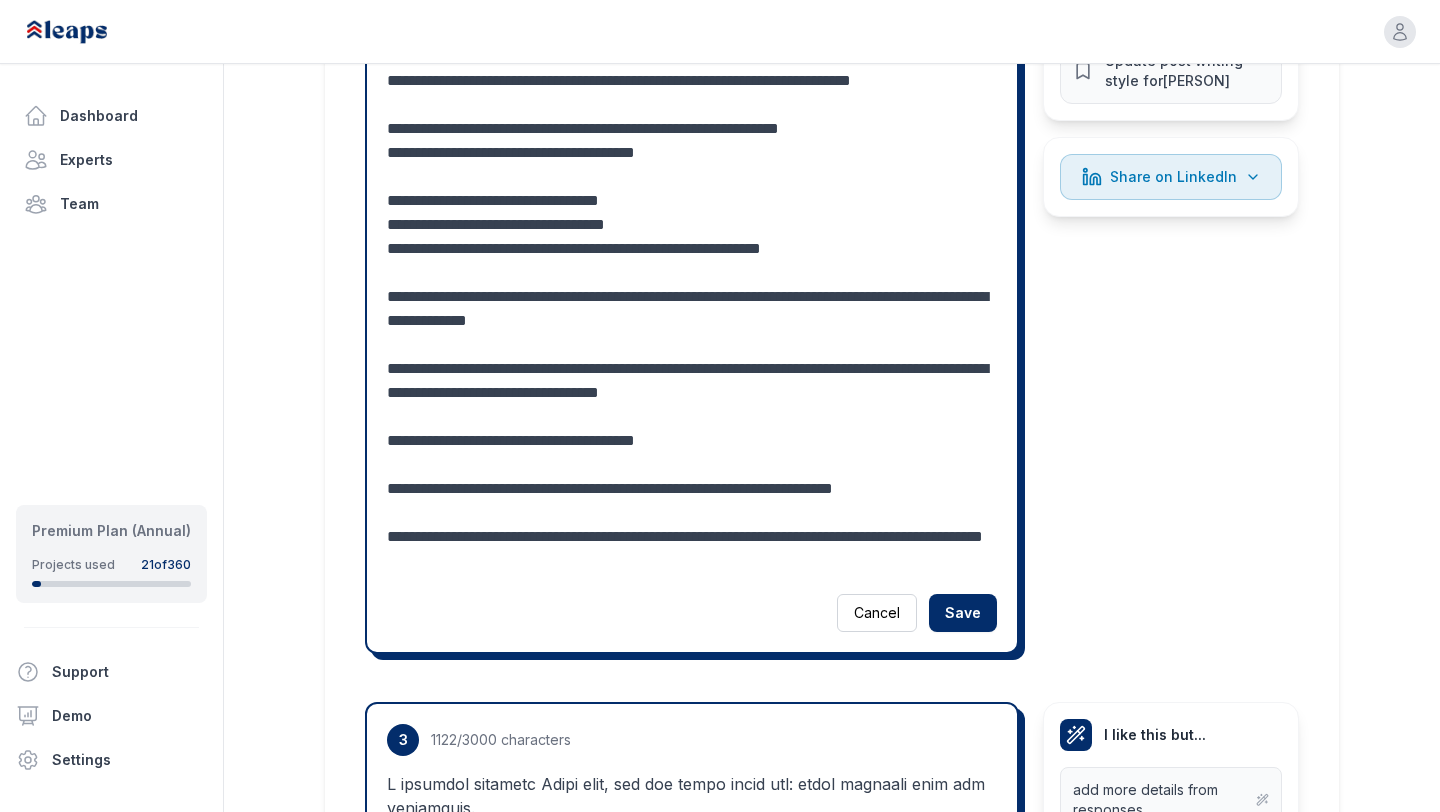 click at bounding box center [692, 129] 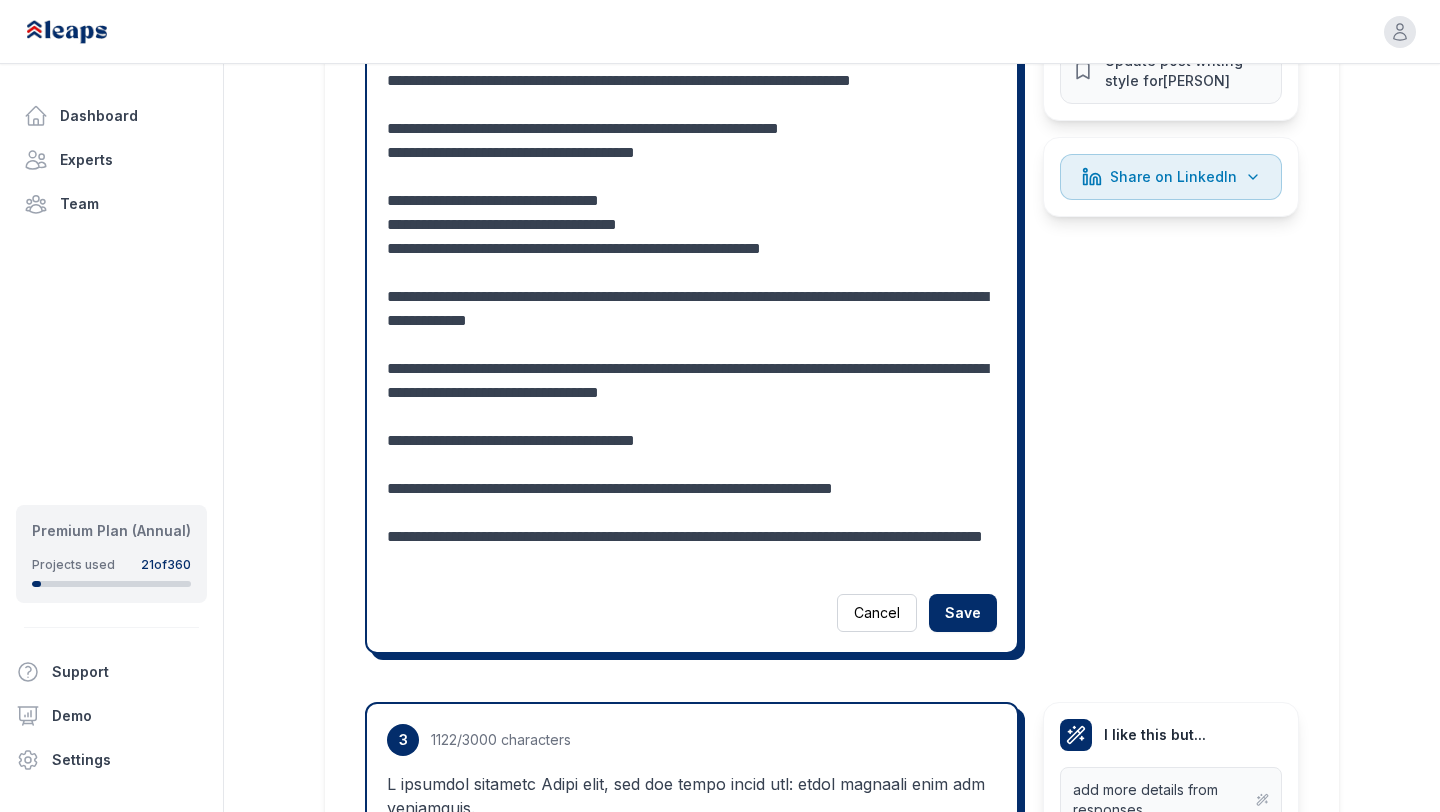 click at bounding box center (692, 129) 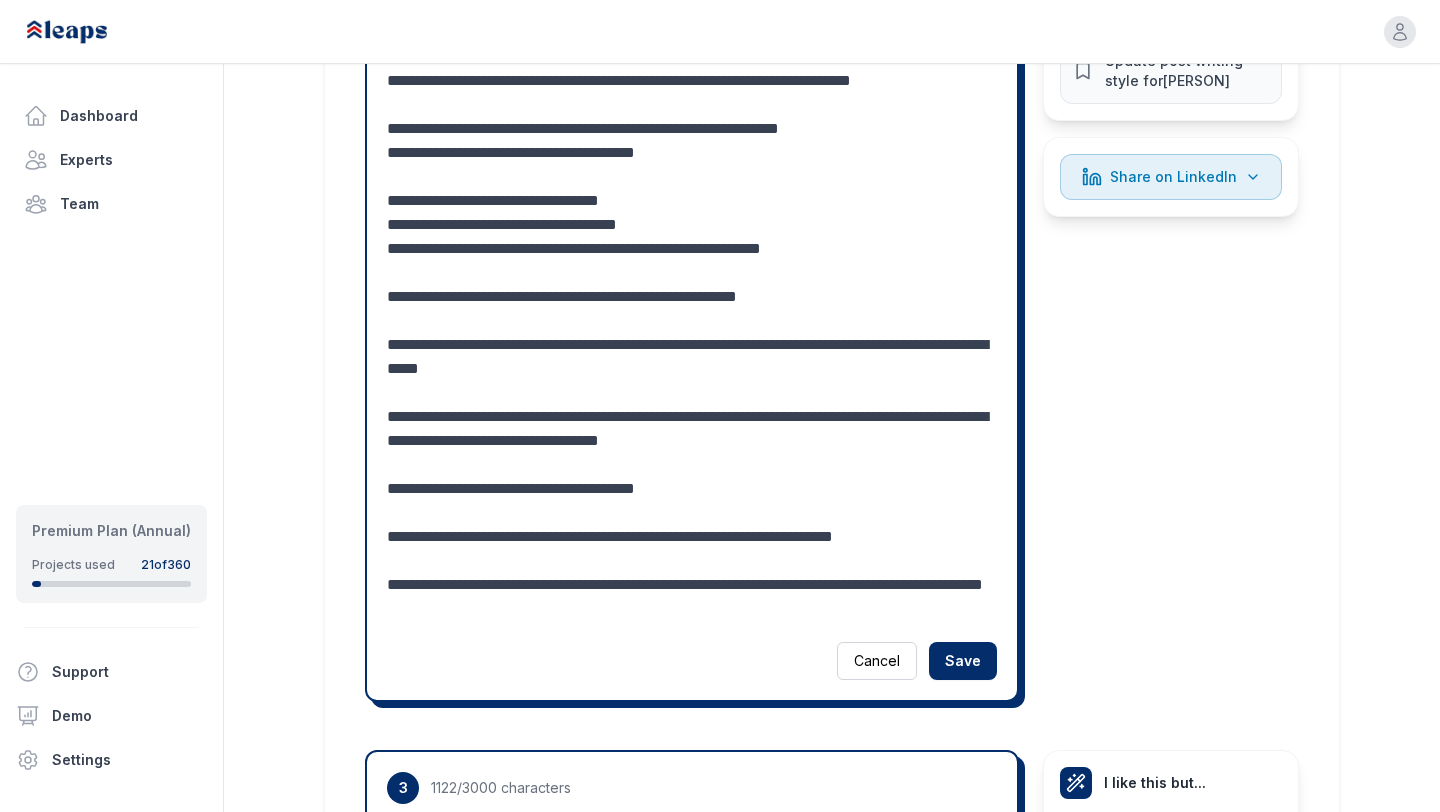 click at bounding box center [692, 153] 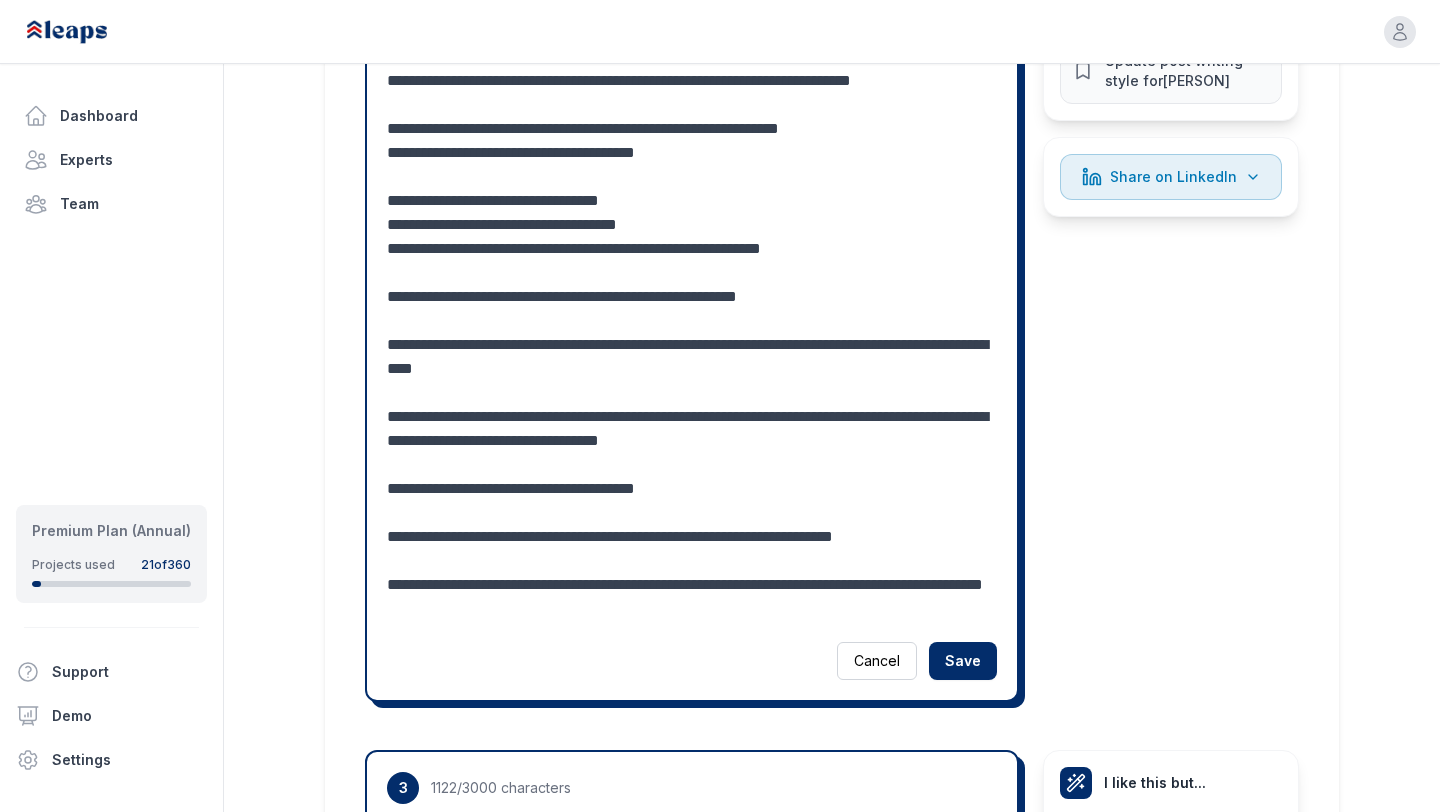 click at bounding box center (692, 153) 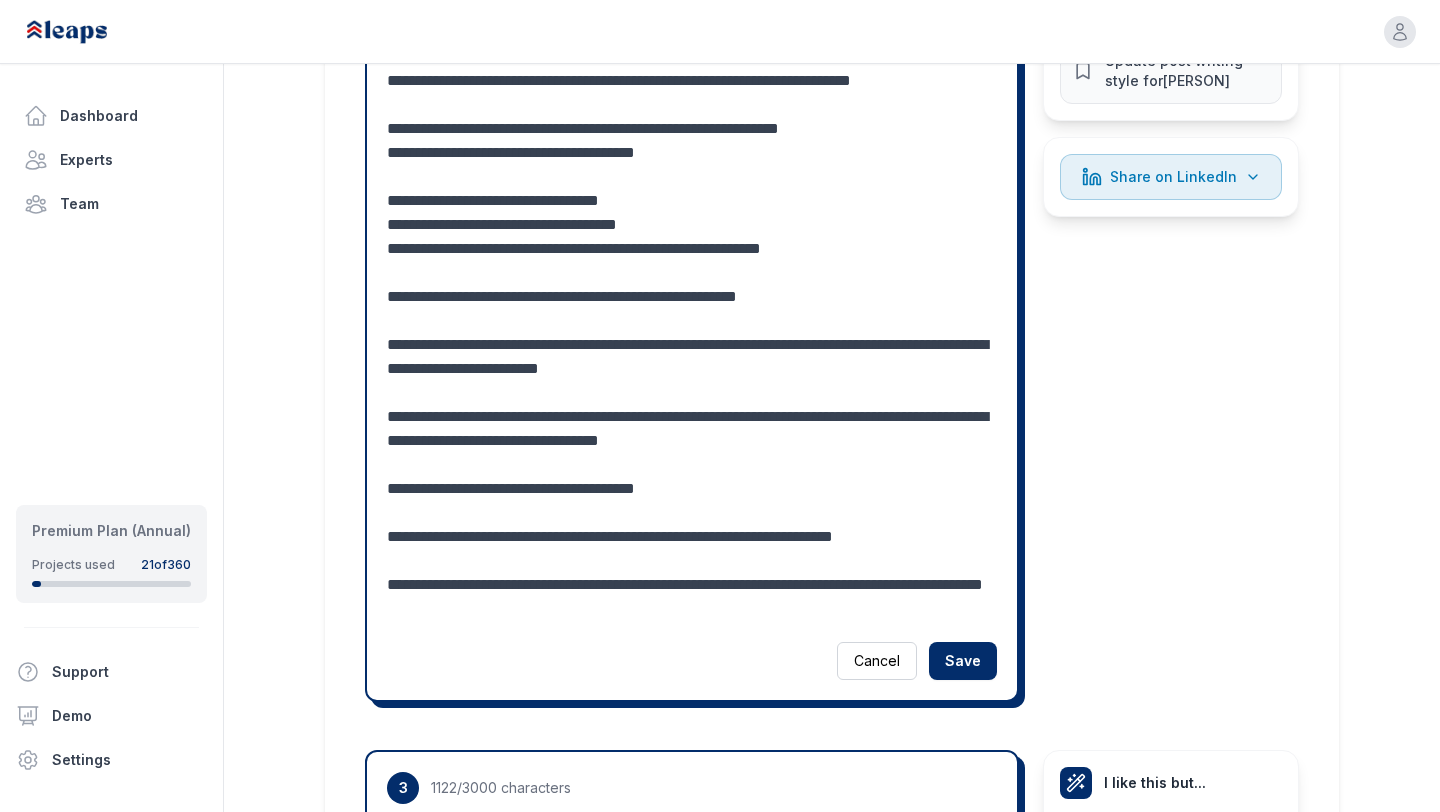 click at bounding box center [692, 153] 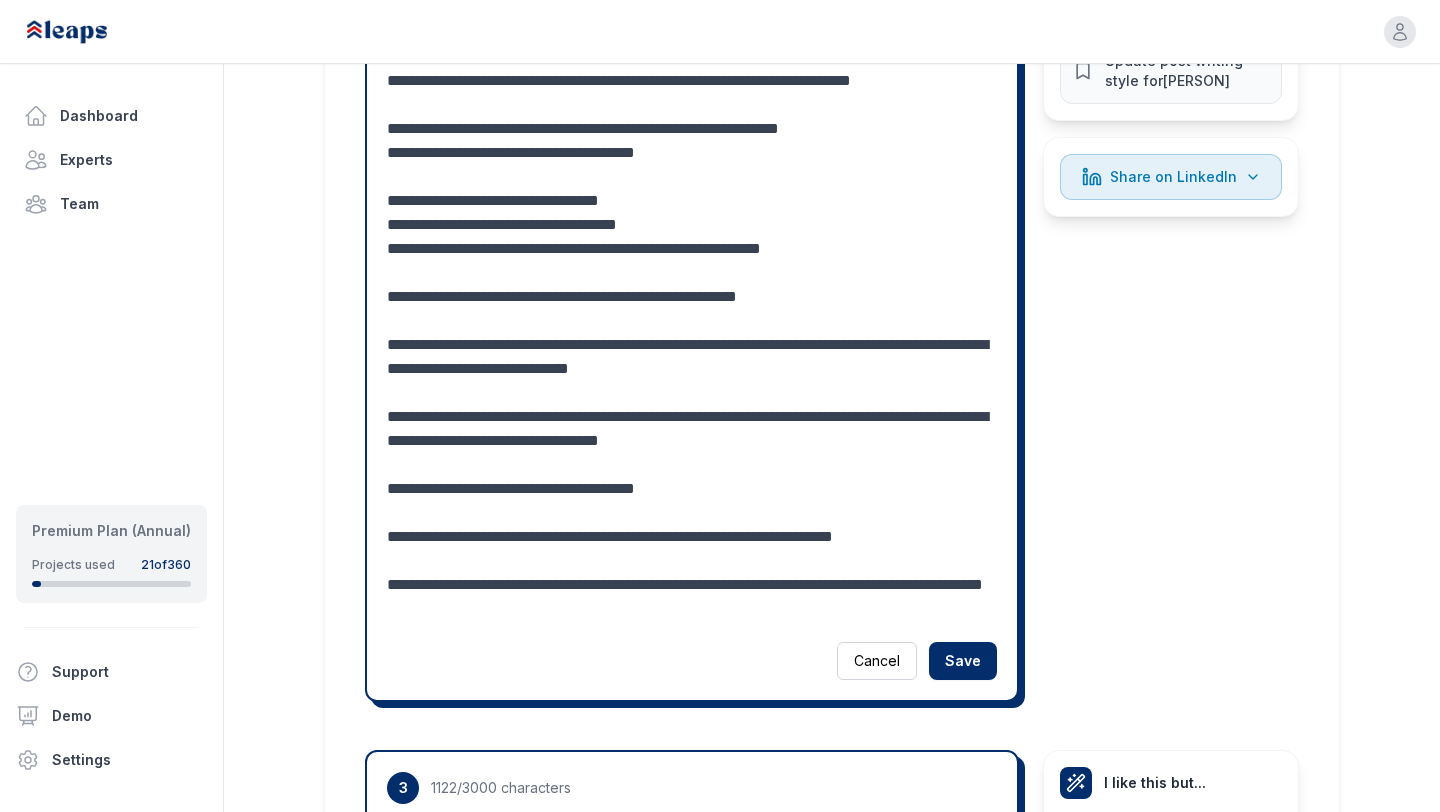 click at bounding box center (692, 153) 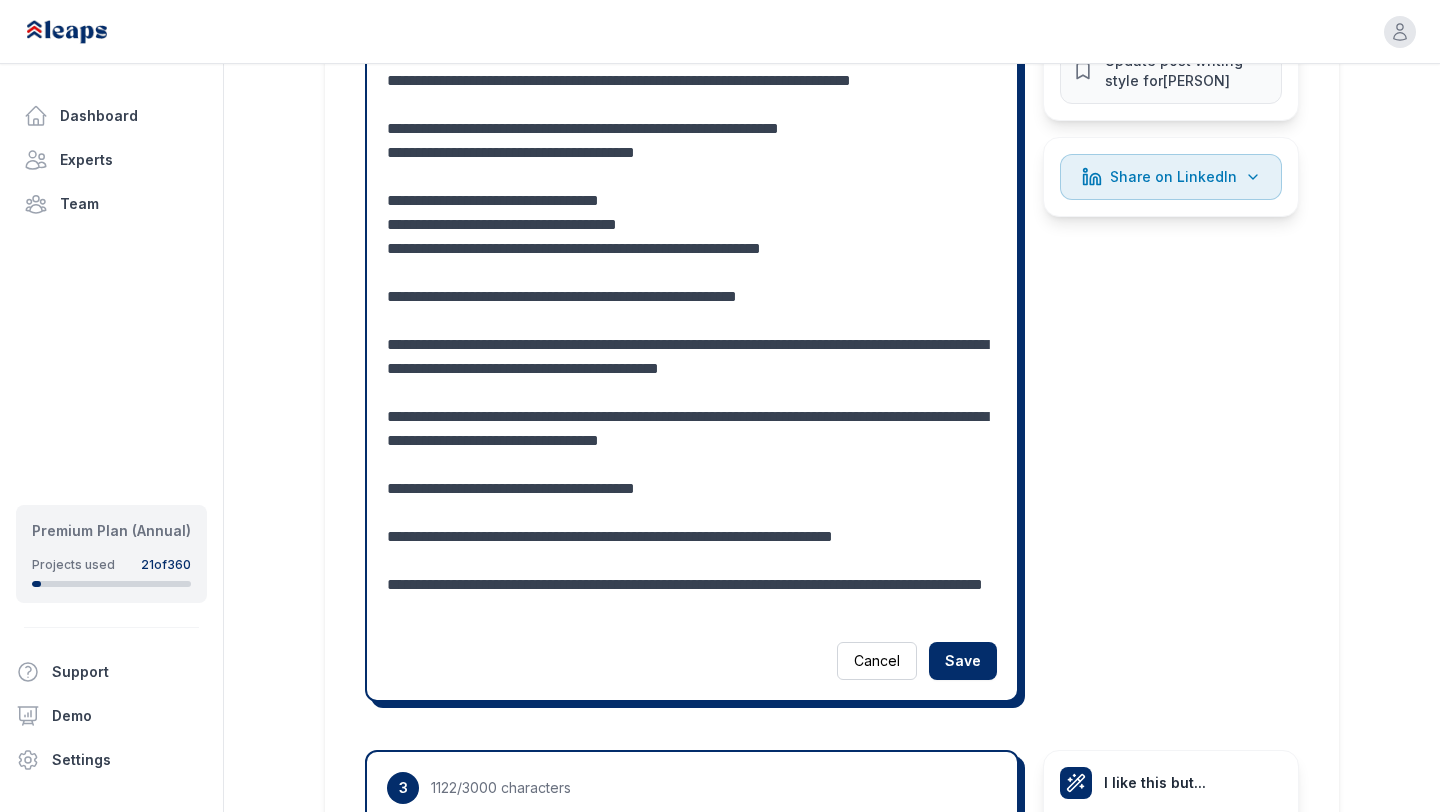 click at bounding box center (692, 153) 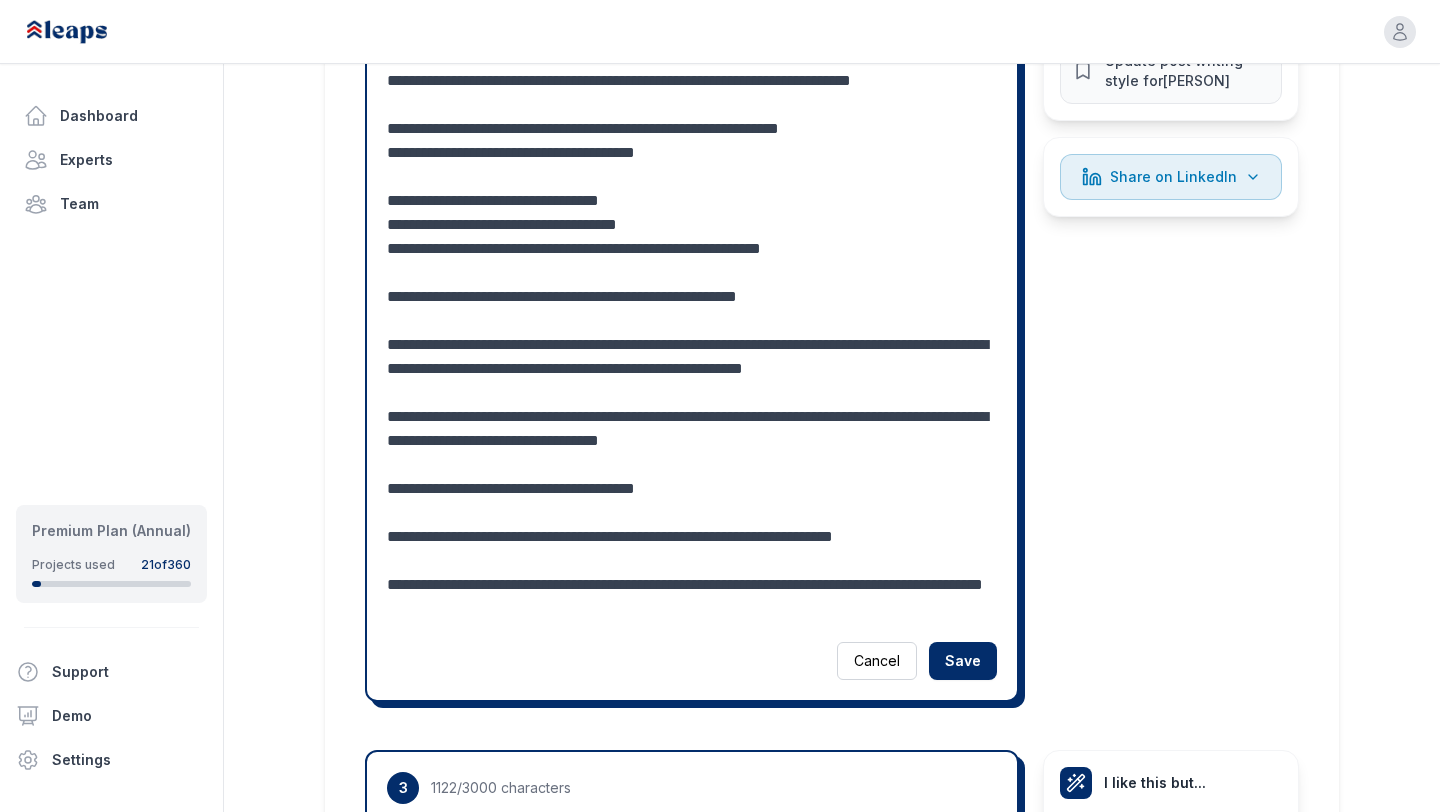 click at bounding box center (692, 153) 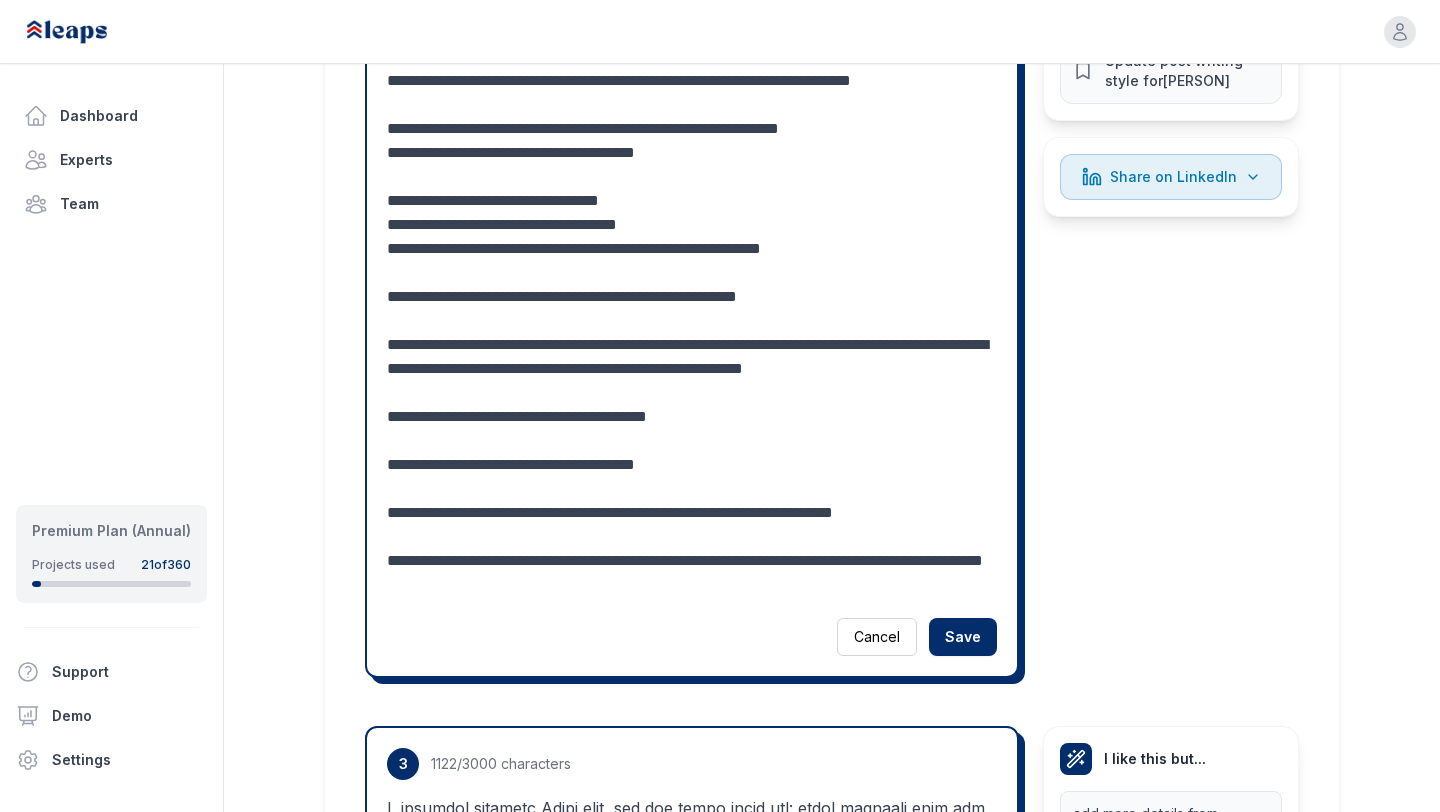 click at bounding box center (692, 141) 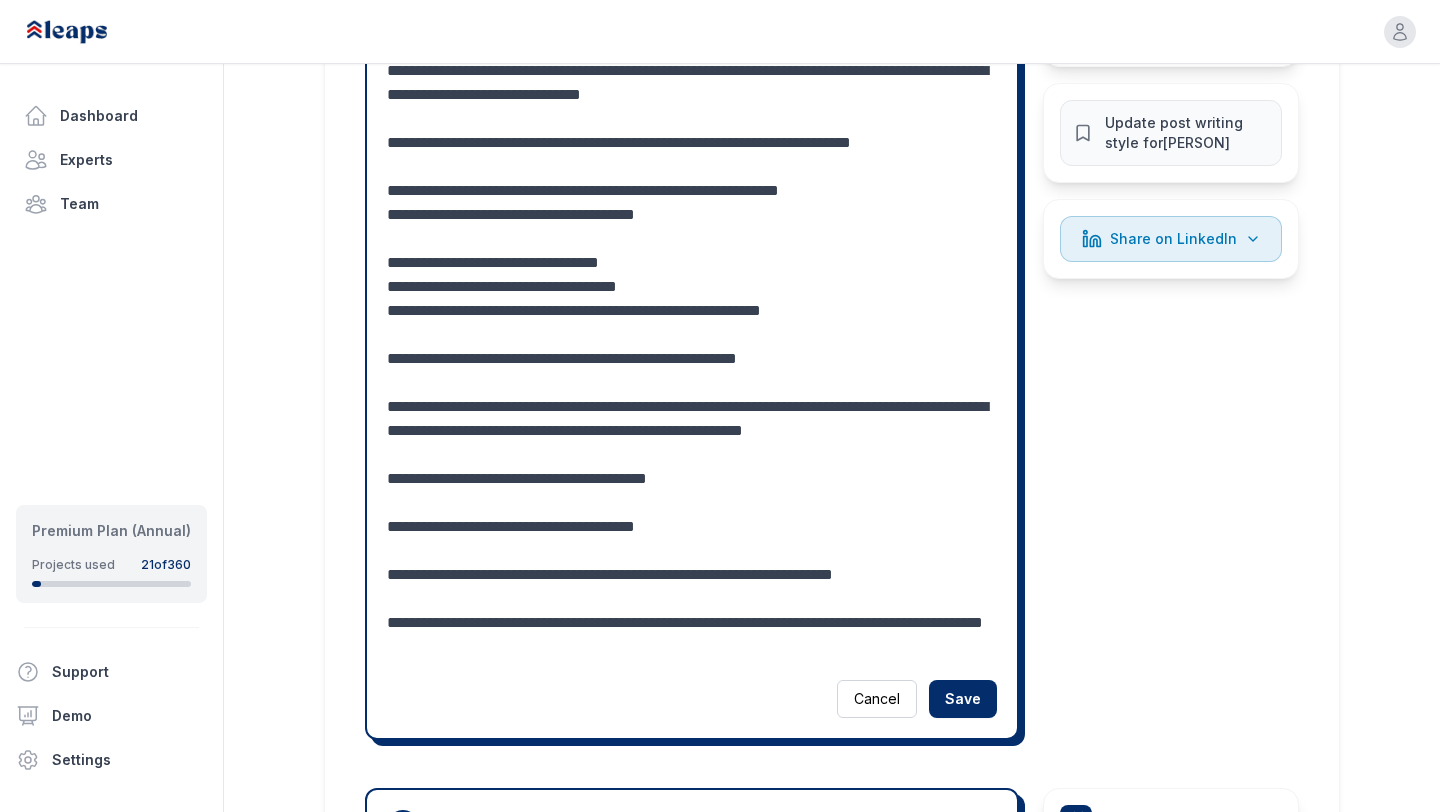 scroll, scrollTop: 2017, scrollLeft: 0, axis: vertical 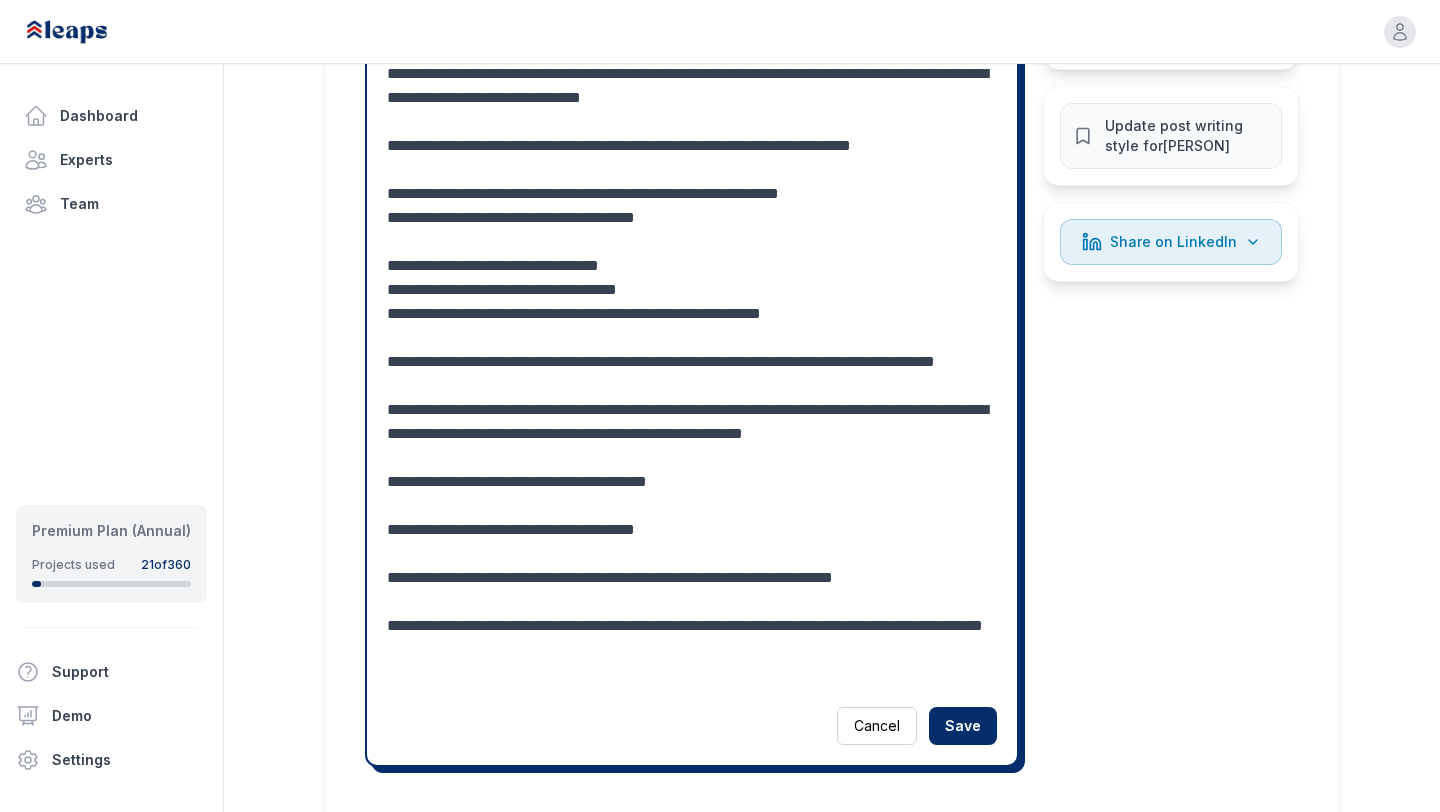 click at bounding box center (692, 218) 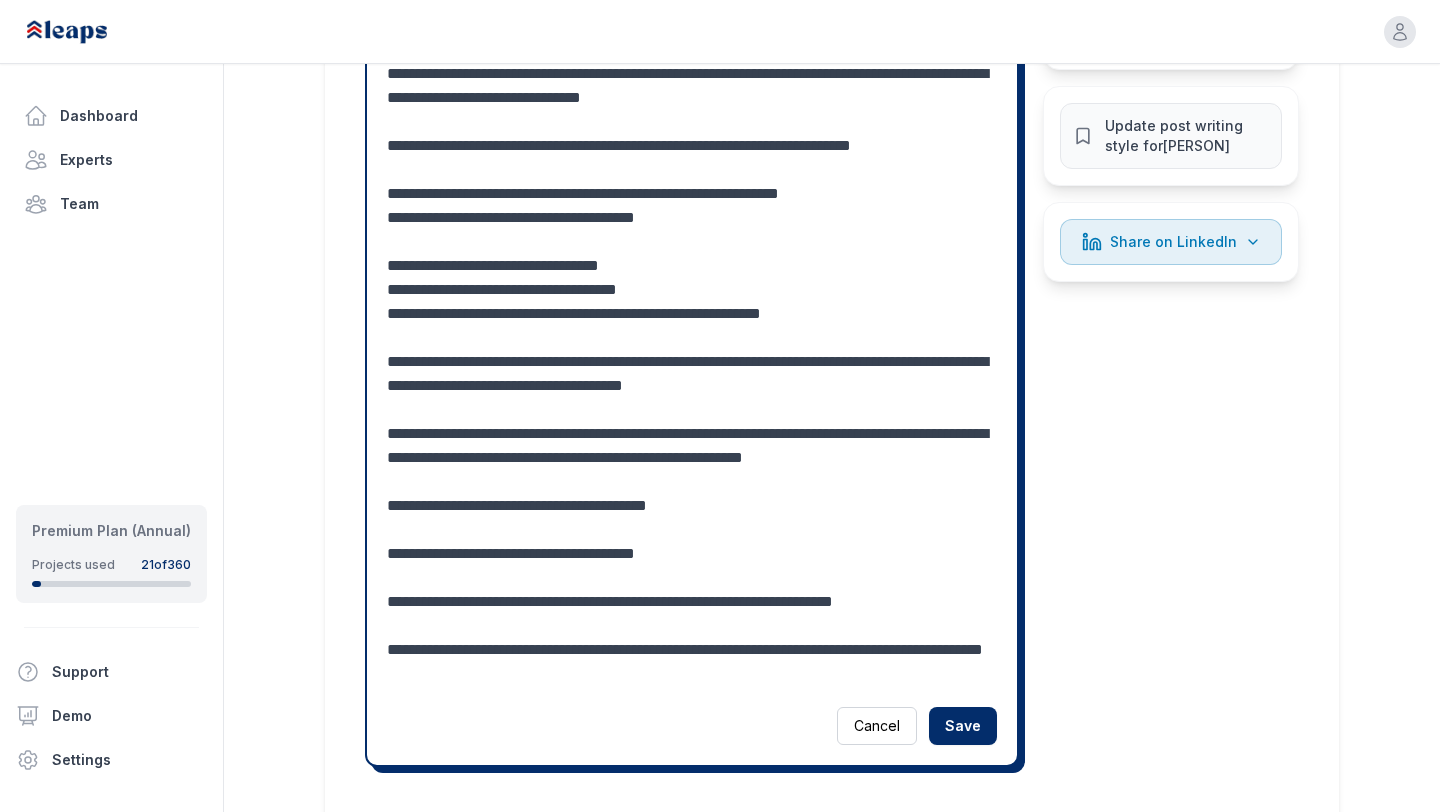 click at bounding box center (692, 218) 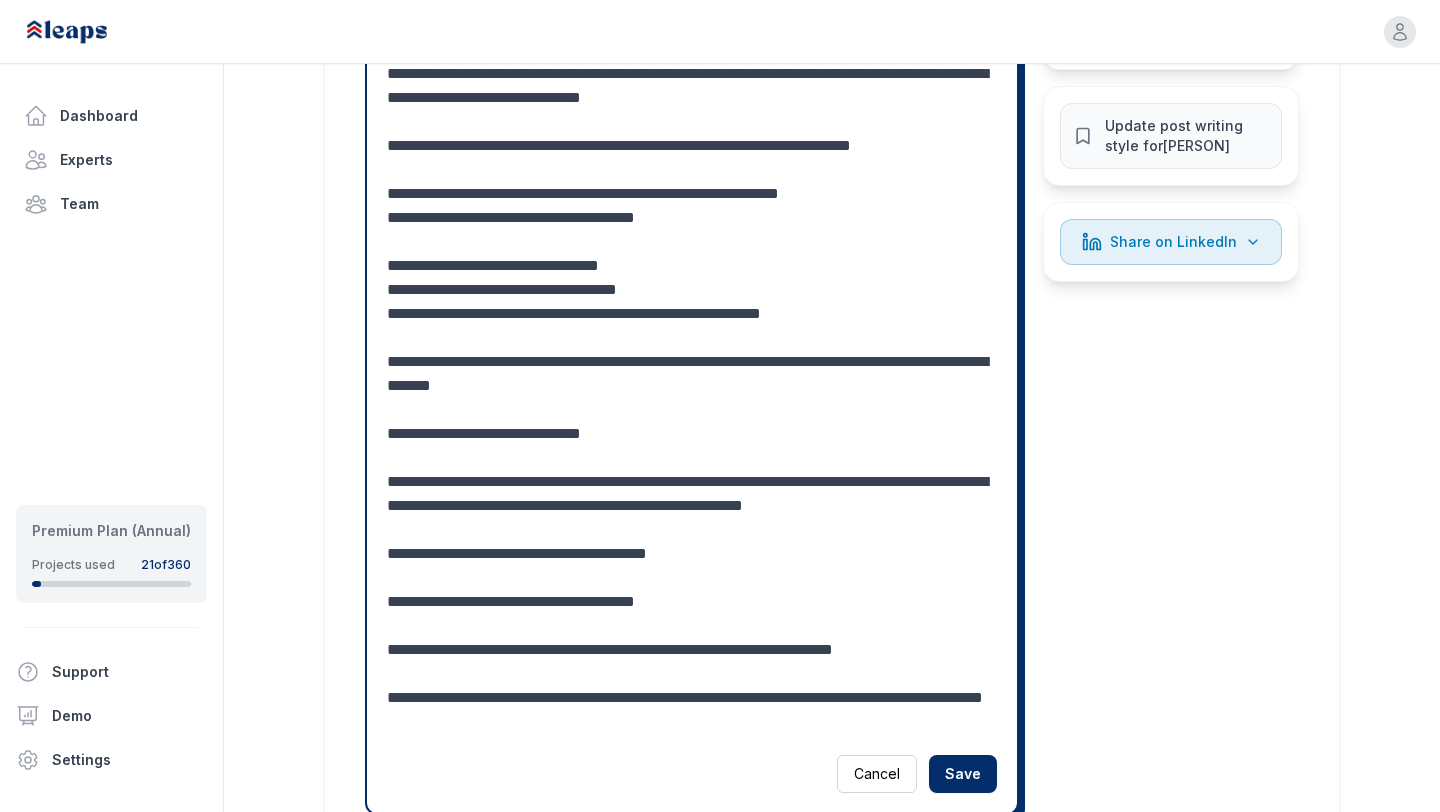 click at bounding box center [692, 242] 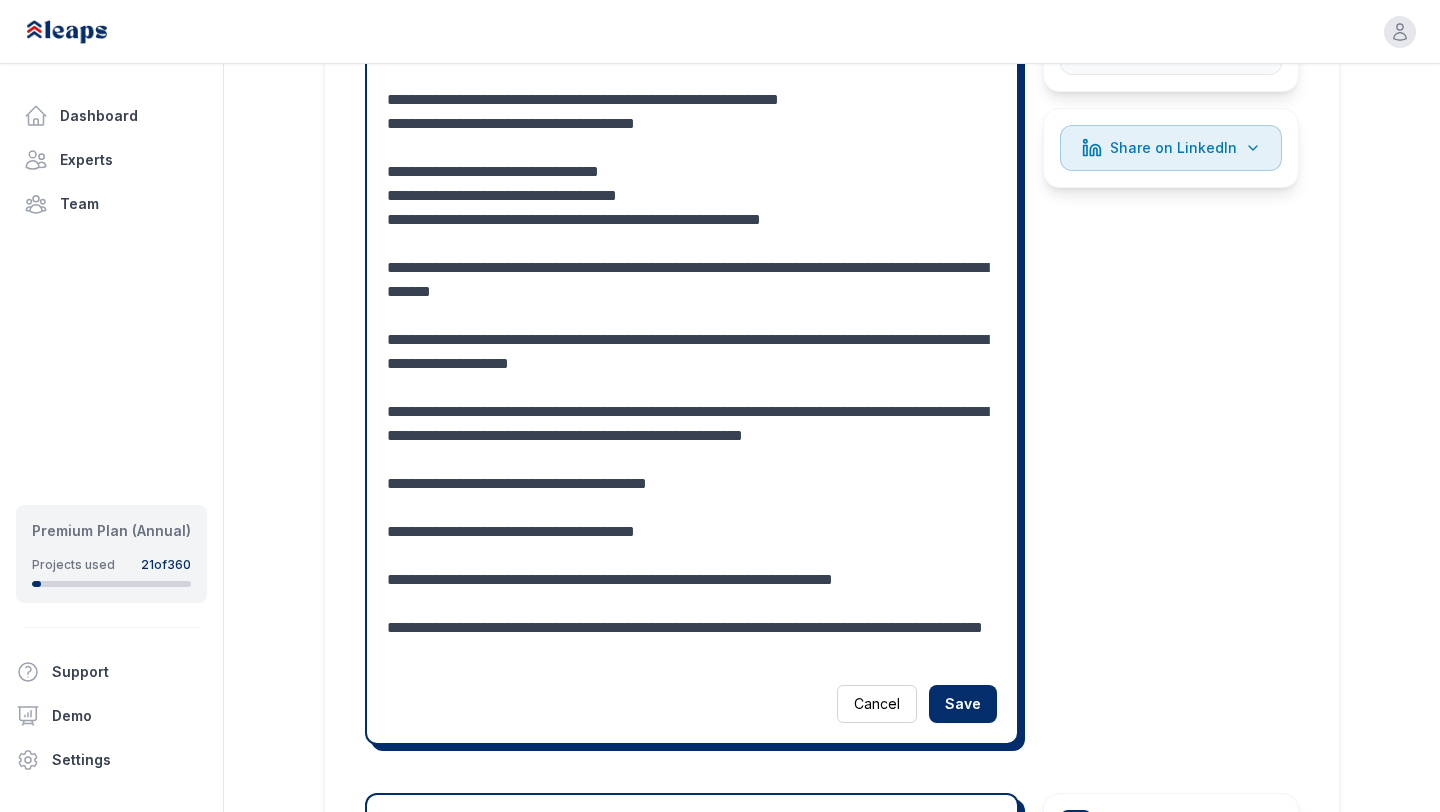 scroll, scrollTop: 2134, scrollLeft: 0, axis: vertical 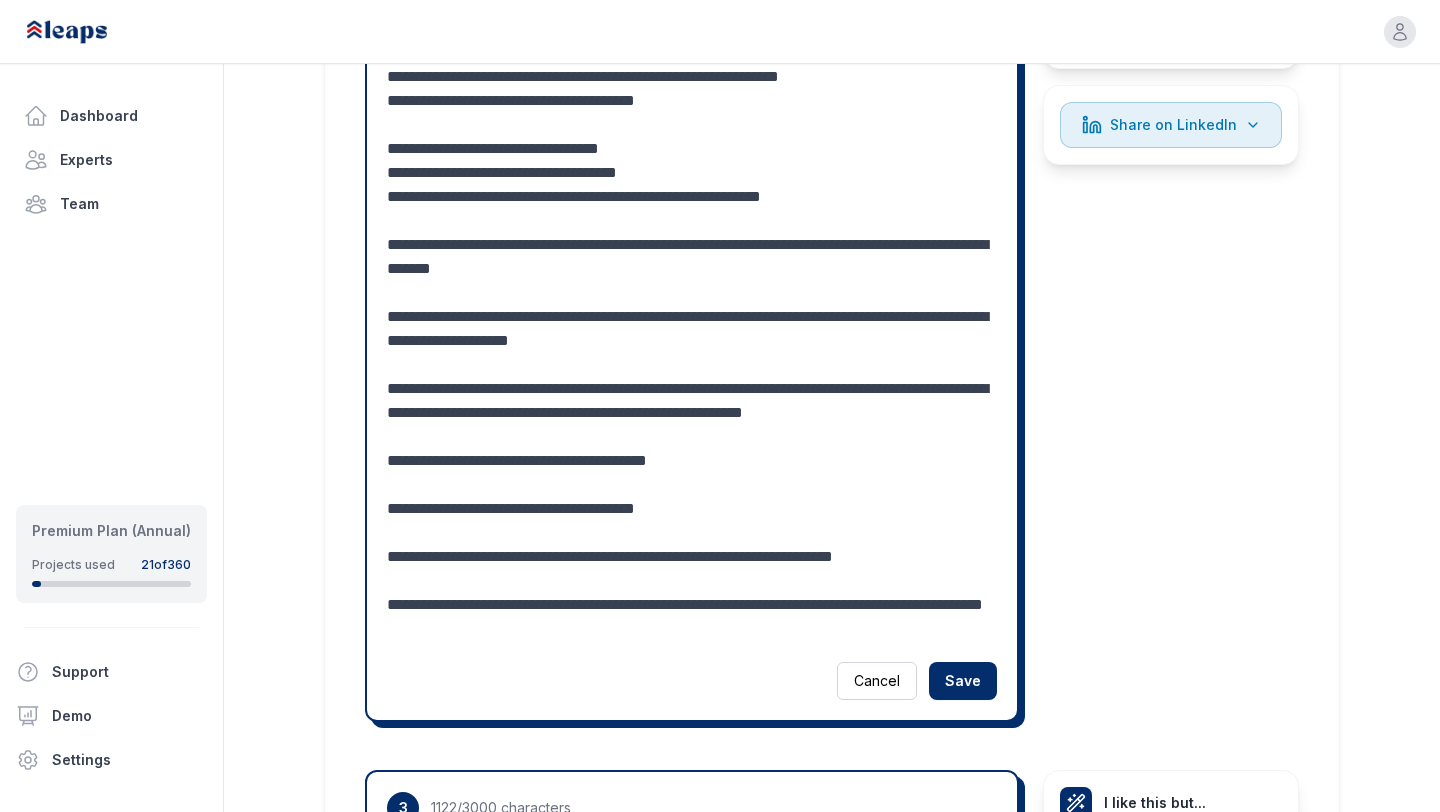 click at bounding box center (692, 137) 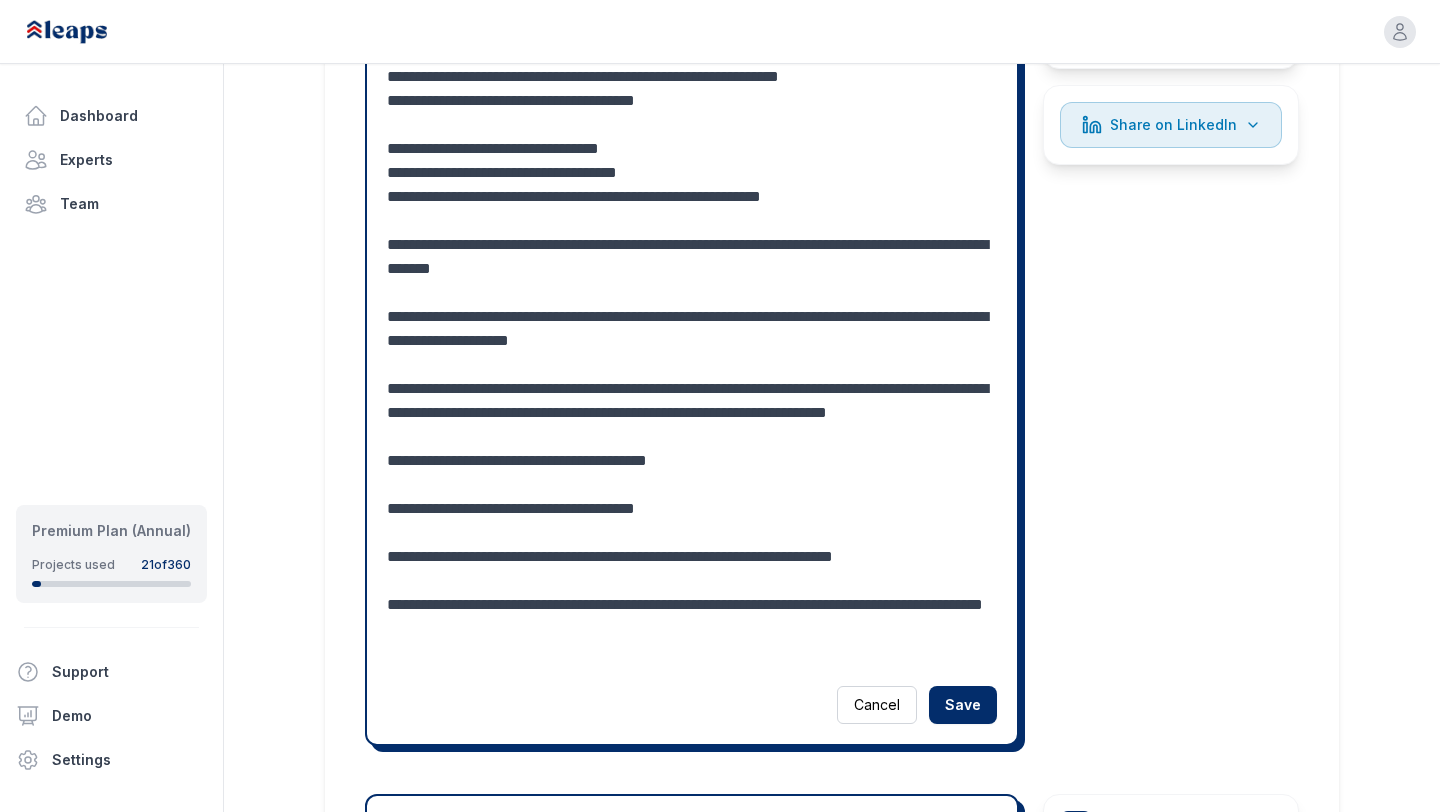 click at bounding box center [692, 149] 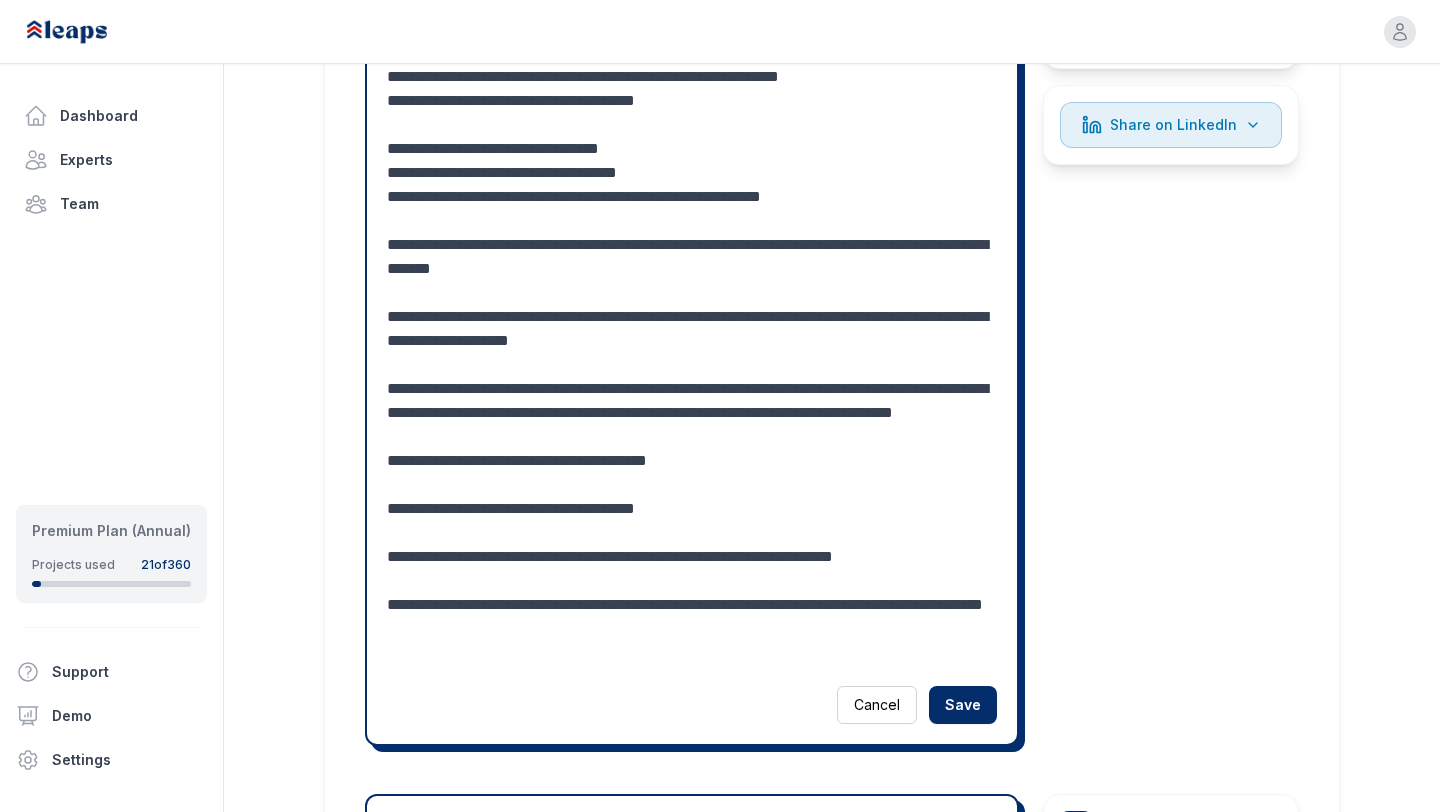 click at bounding box center (692, 149) 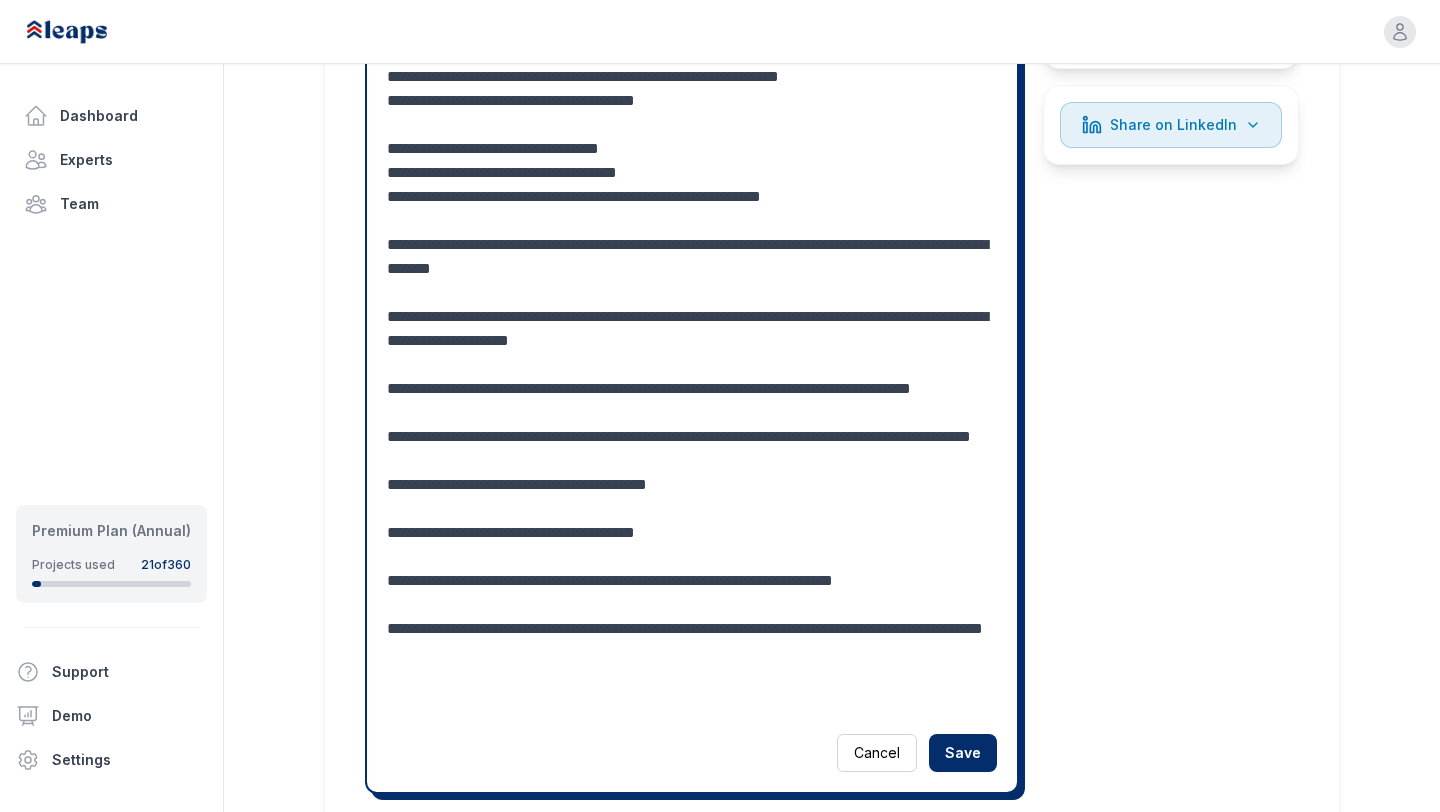 click at bounding box center [692, 173] 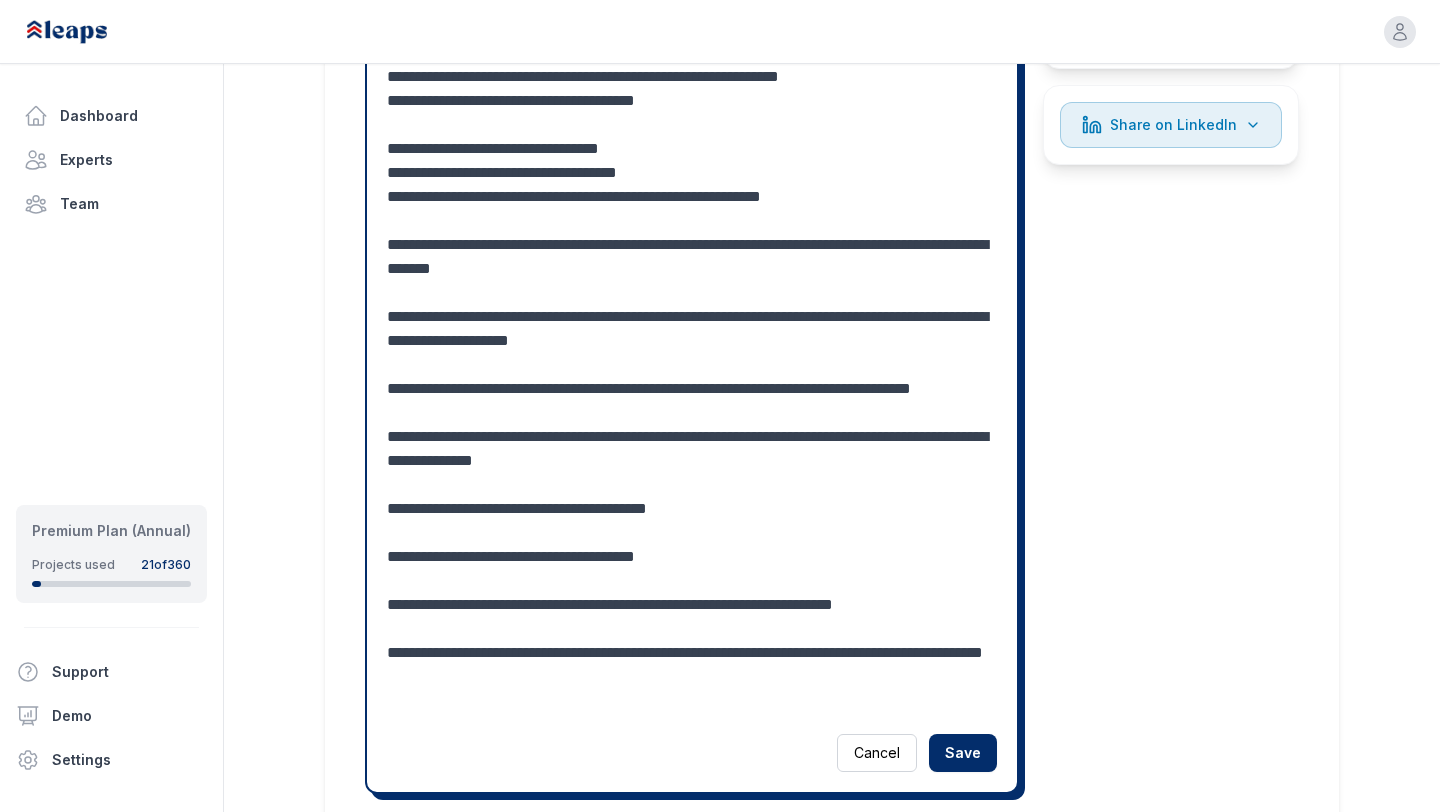 click at bounding box center (692, 173) 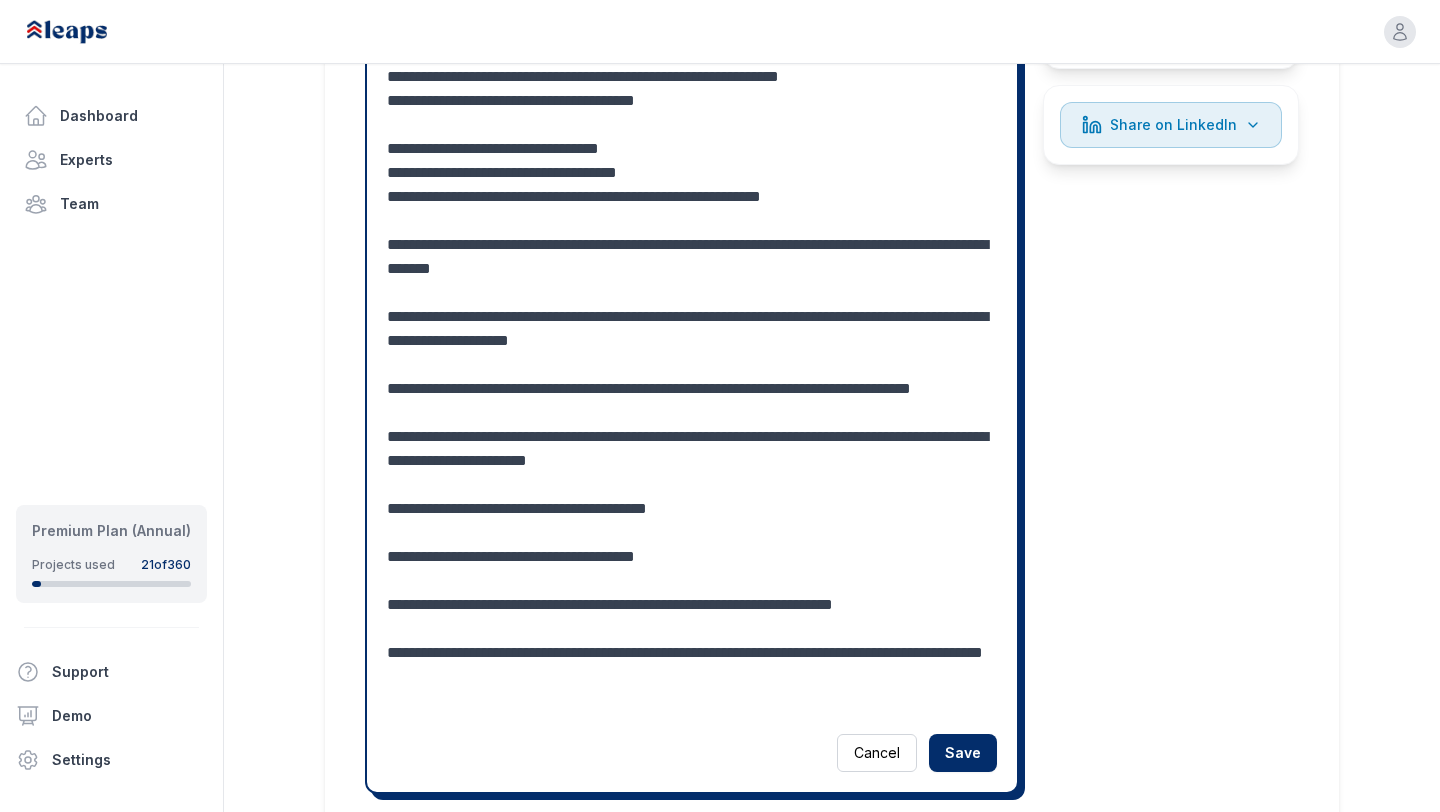 click at bounding box center (692, 173) 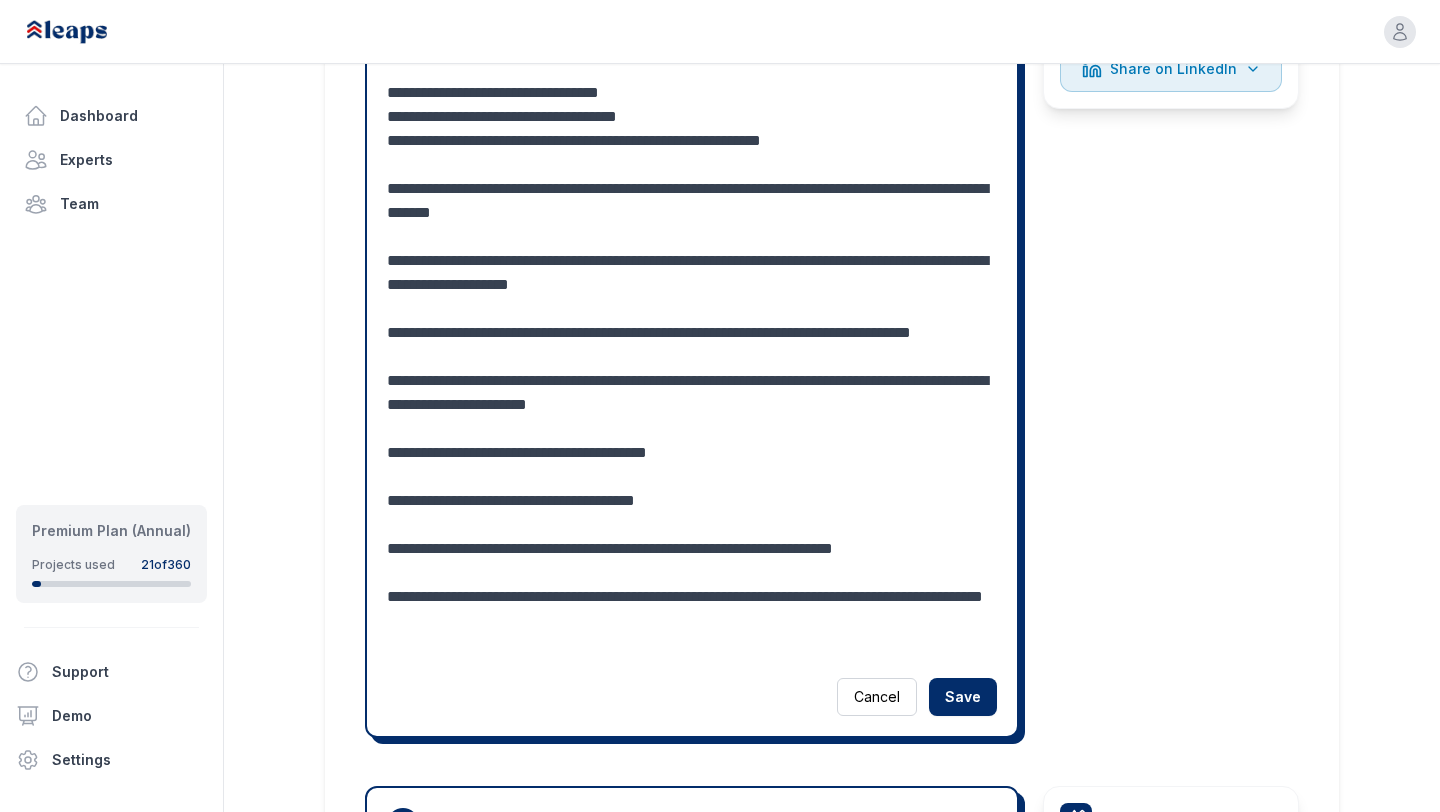 scroll, scrollTop: 2192, scrollLeft: 0, axis: vertical 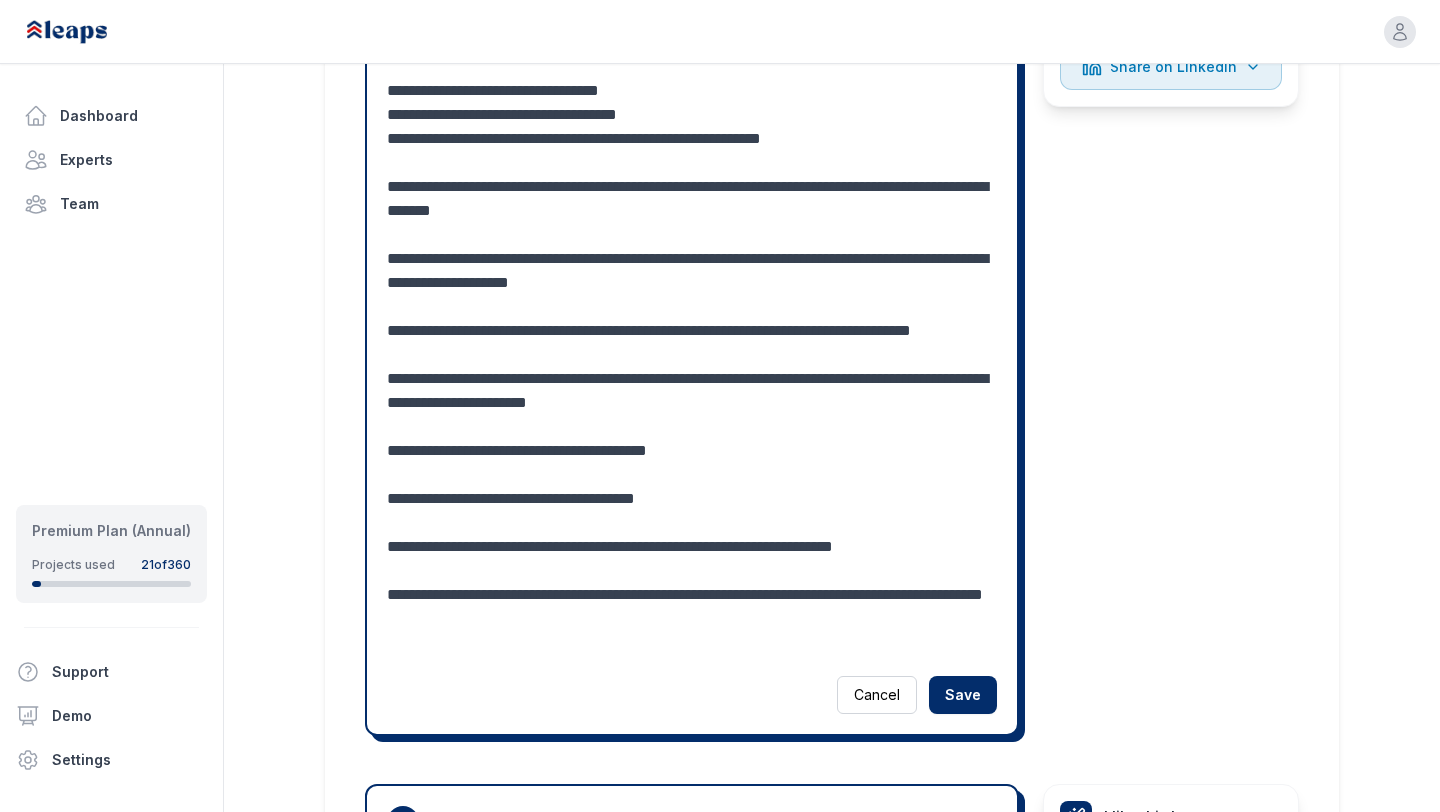 click at bounding box center [692, 115] 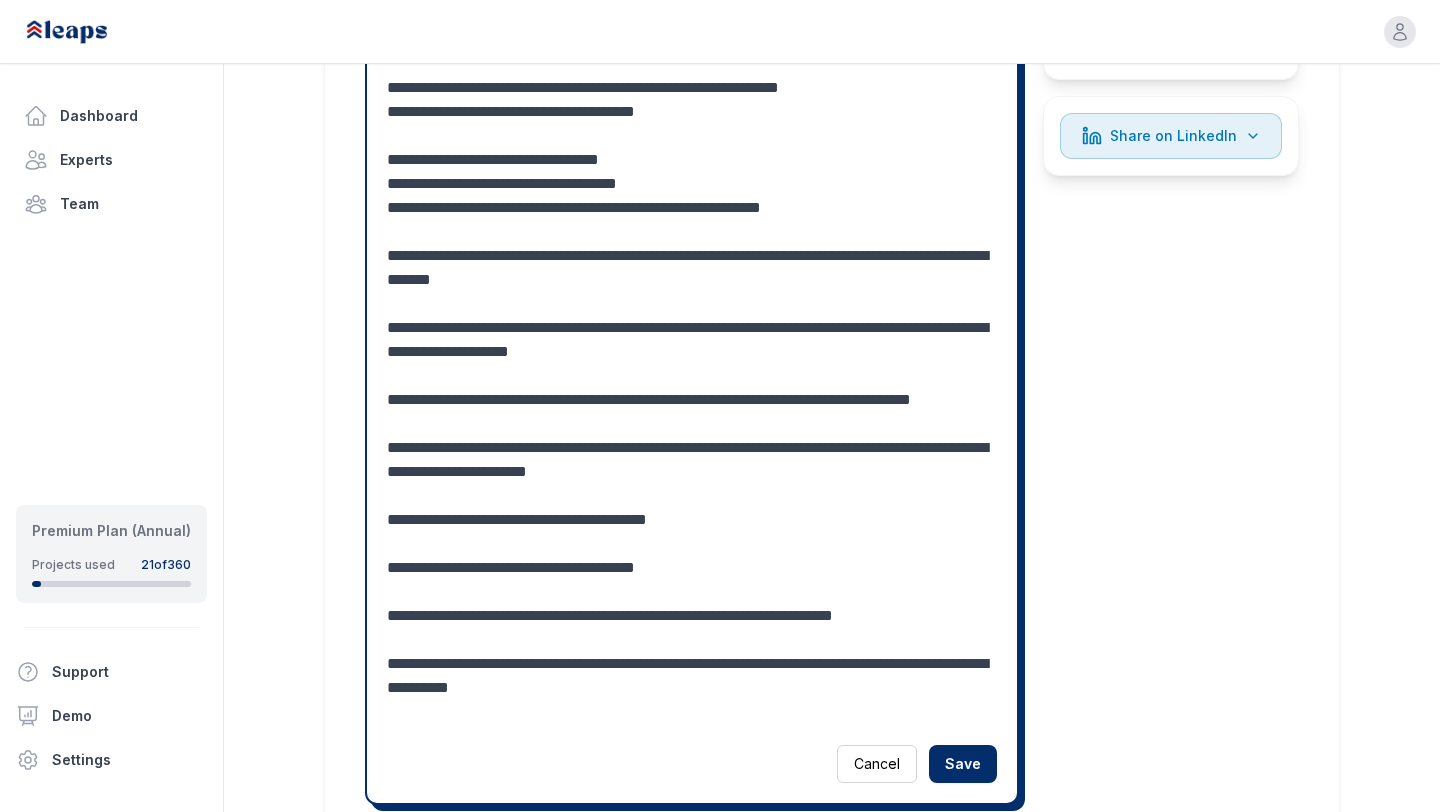 scroll, scrollTop: 2162, scrollLeft: 0, axis: vertical 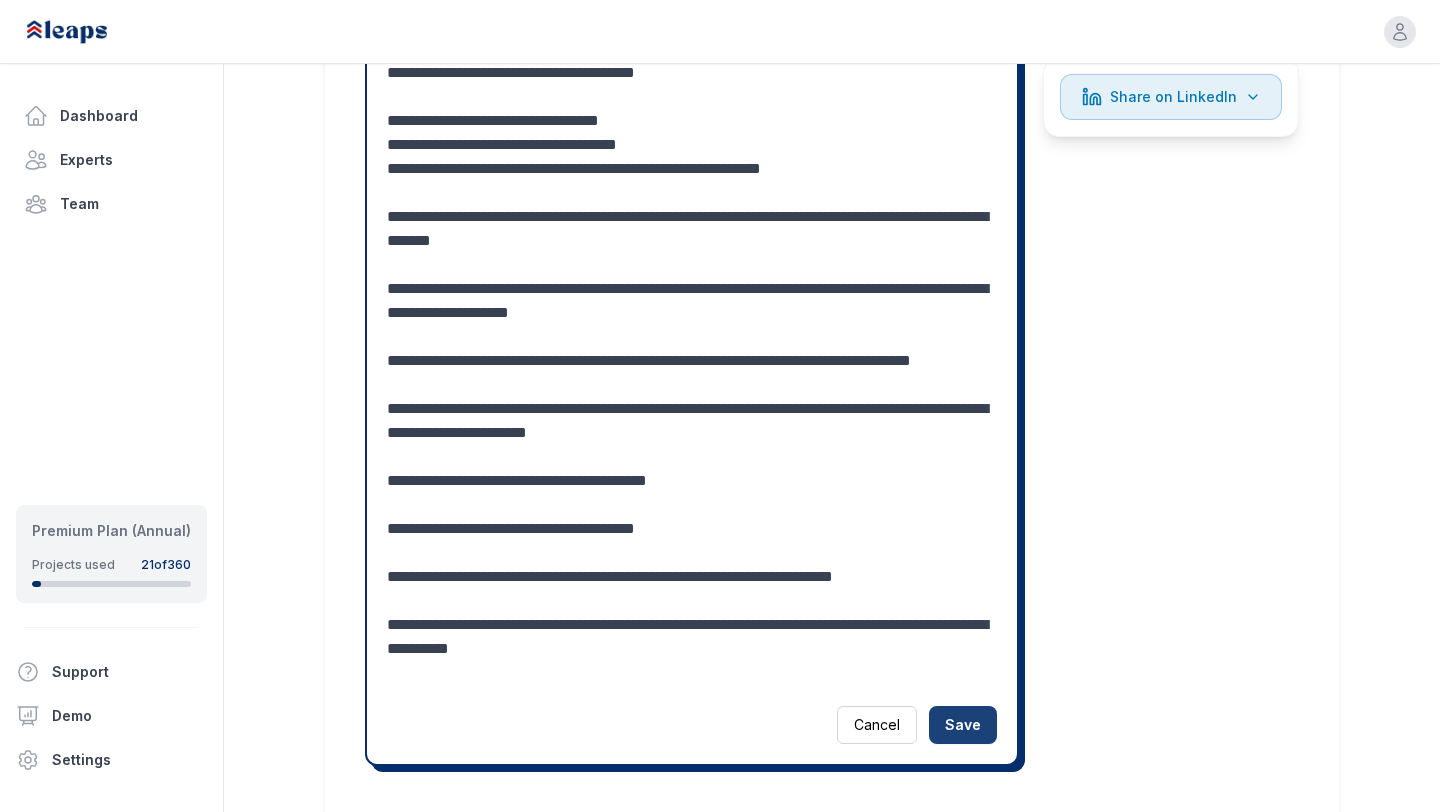 type on "**********" 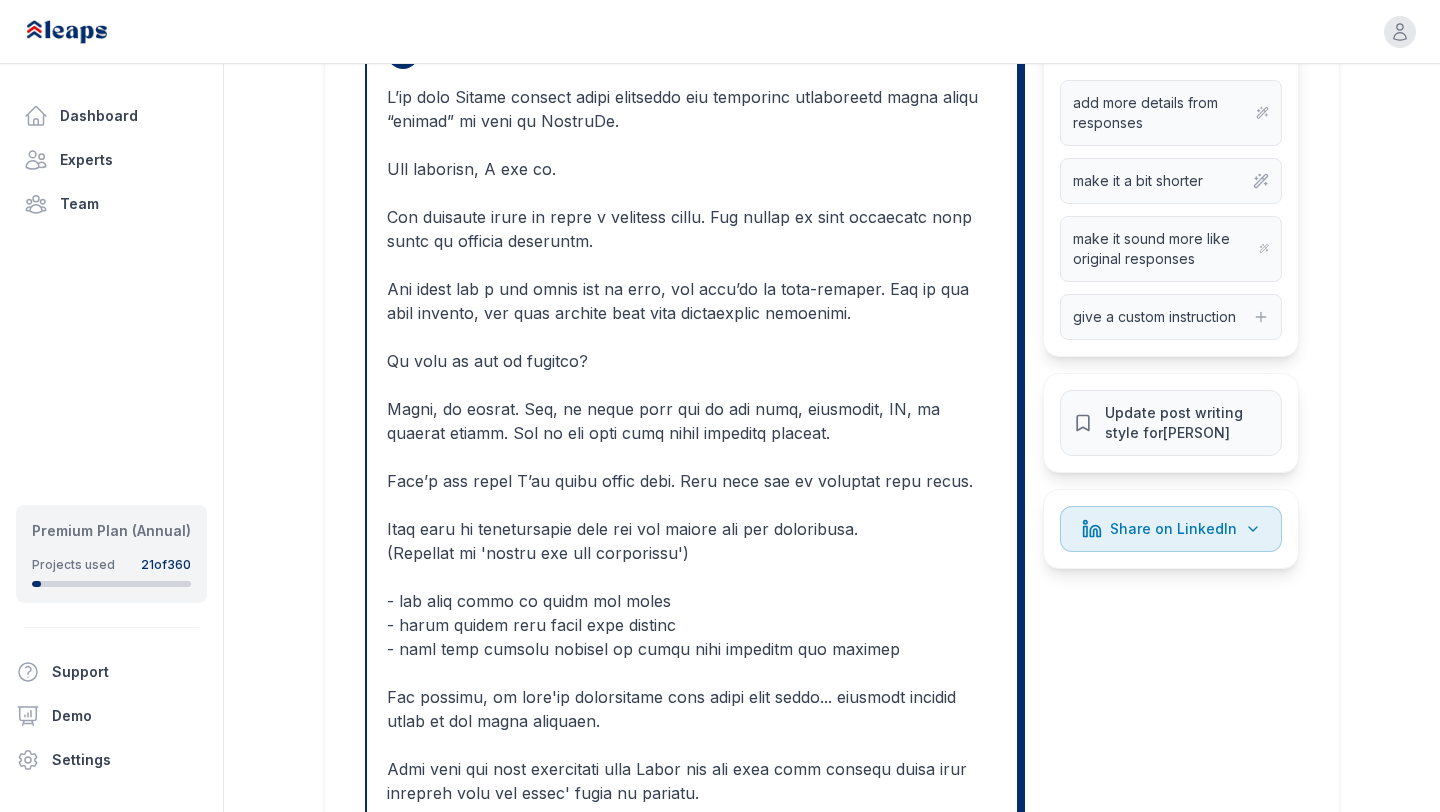 scroll, scrollTop: 1813, scrollLeft: 0, axis: vertical 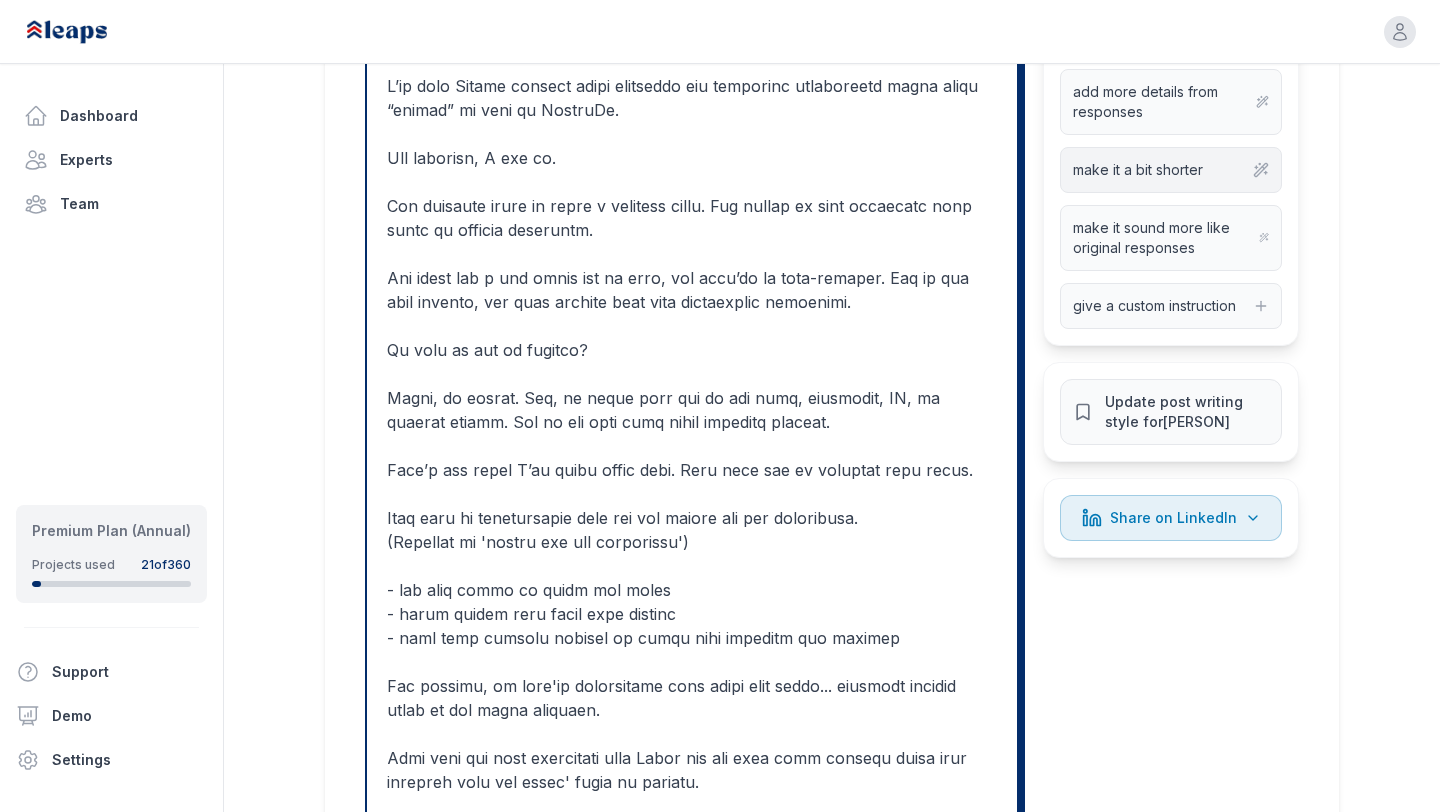 click on "make it a bit shorter" at bounding box center [1138, 170] 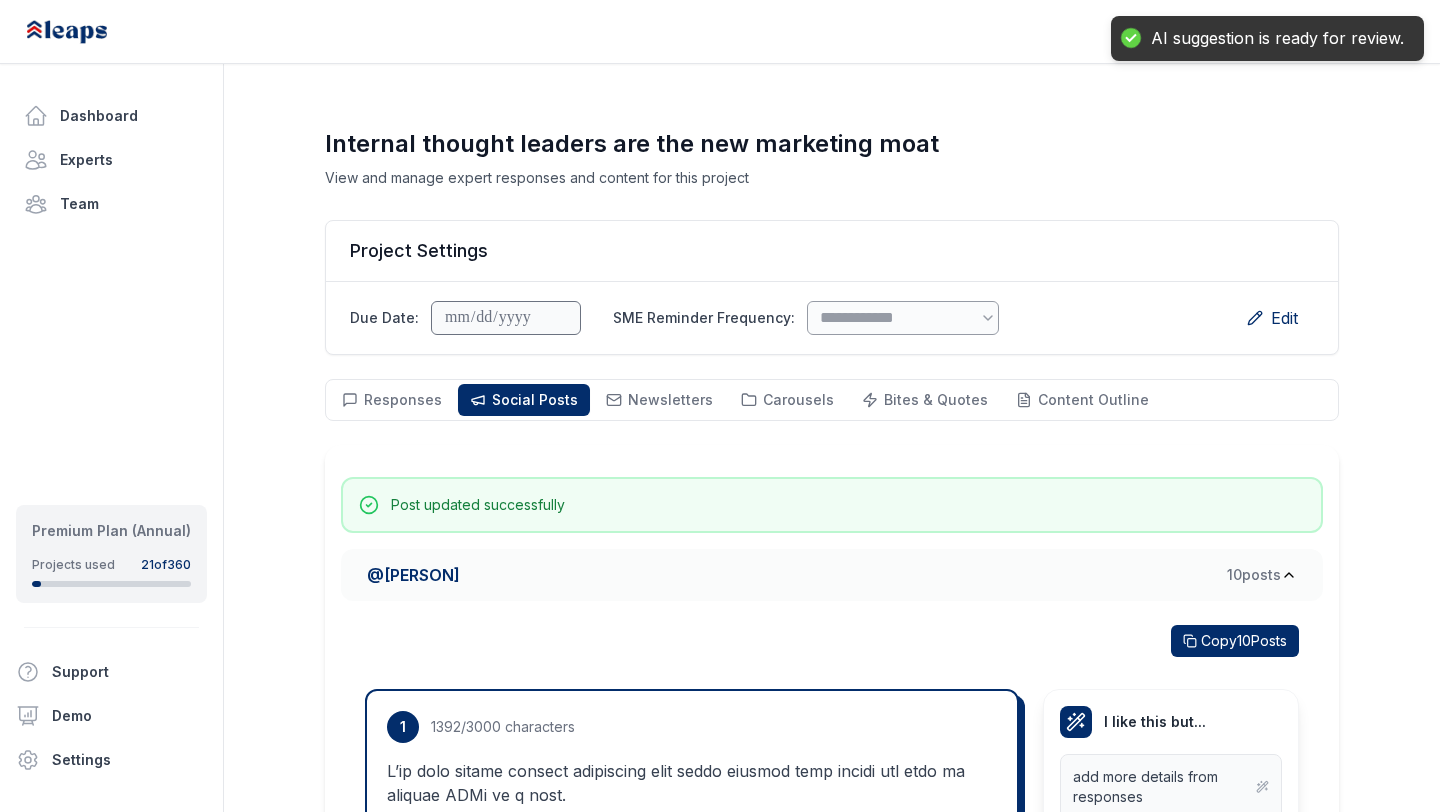 scroll, scrollTop: 0, scrollLeft: 0, axis: both 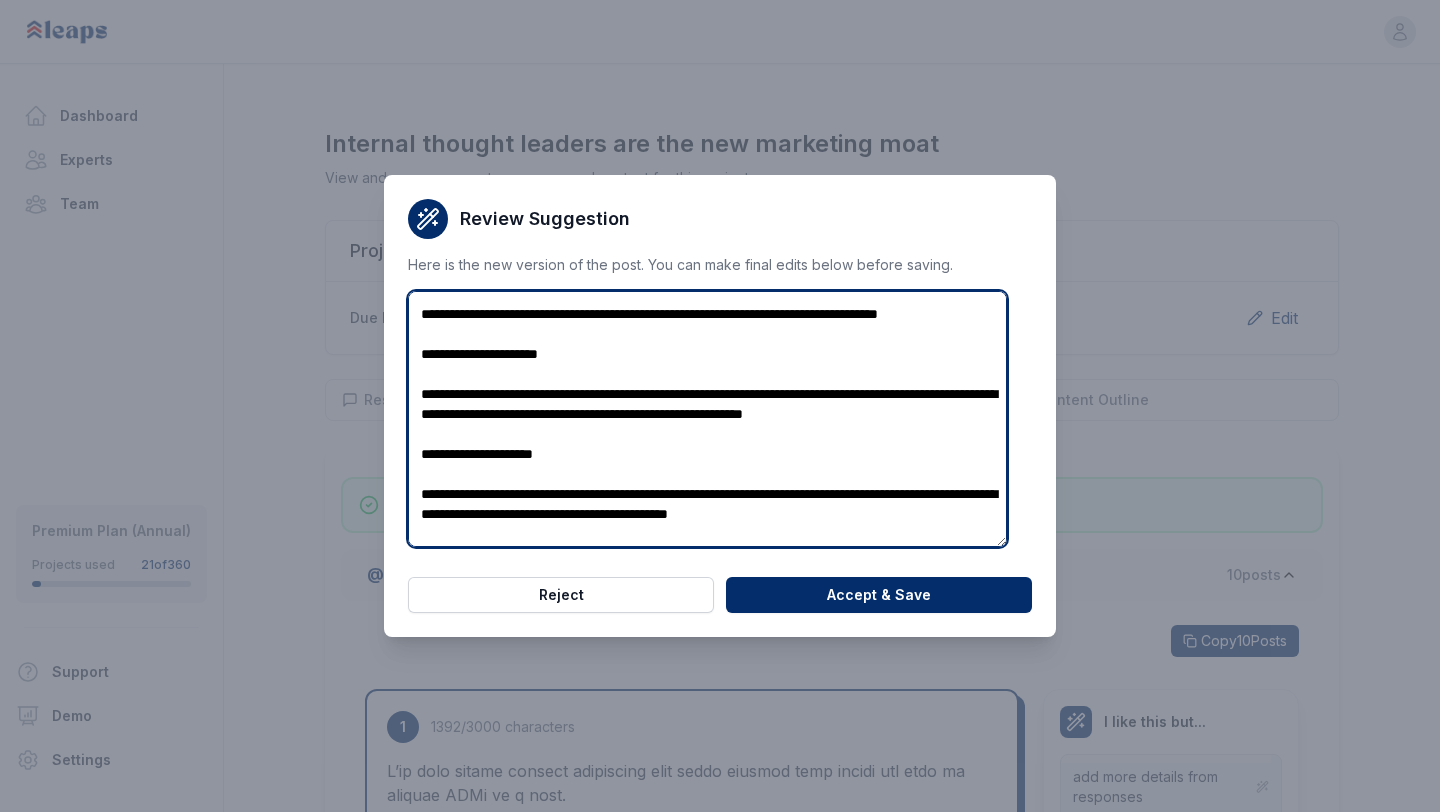click at bounding box center [707, 418] 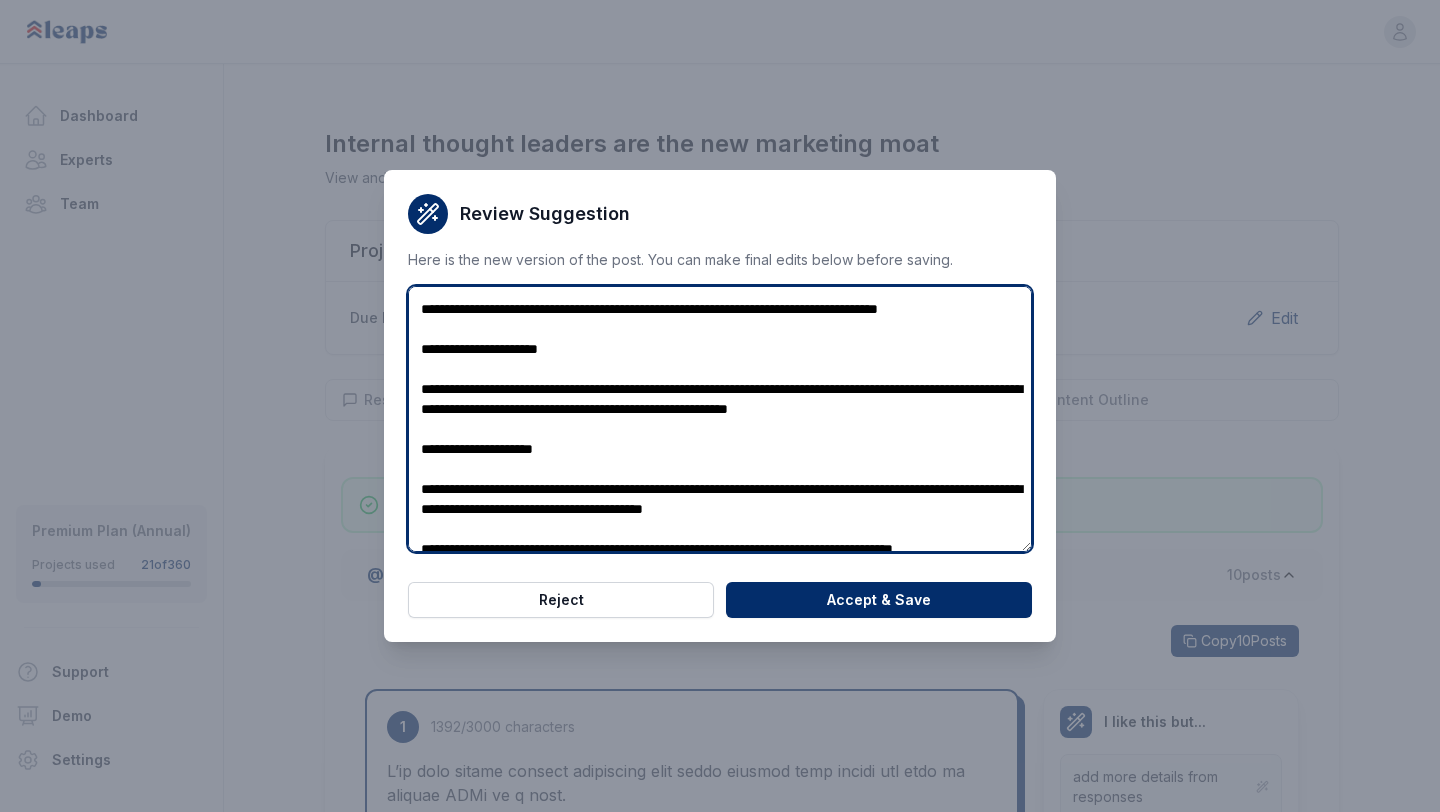 click at bounding box center [720, 419] 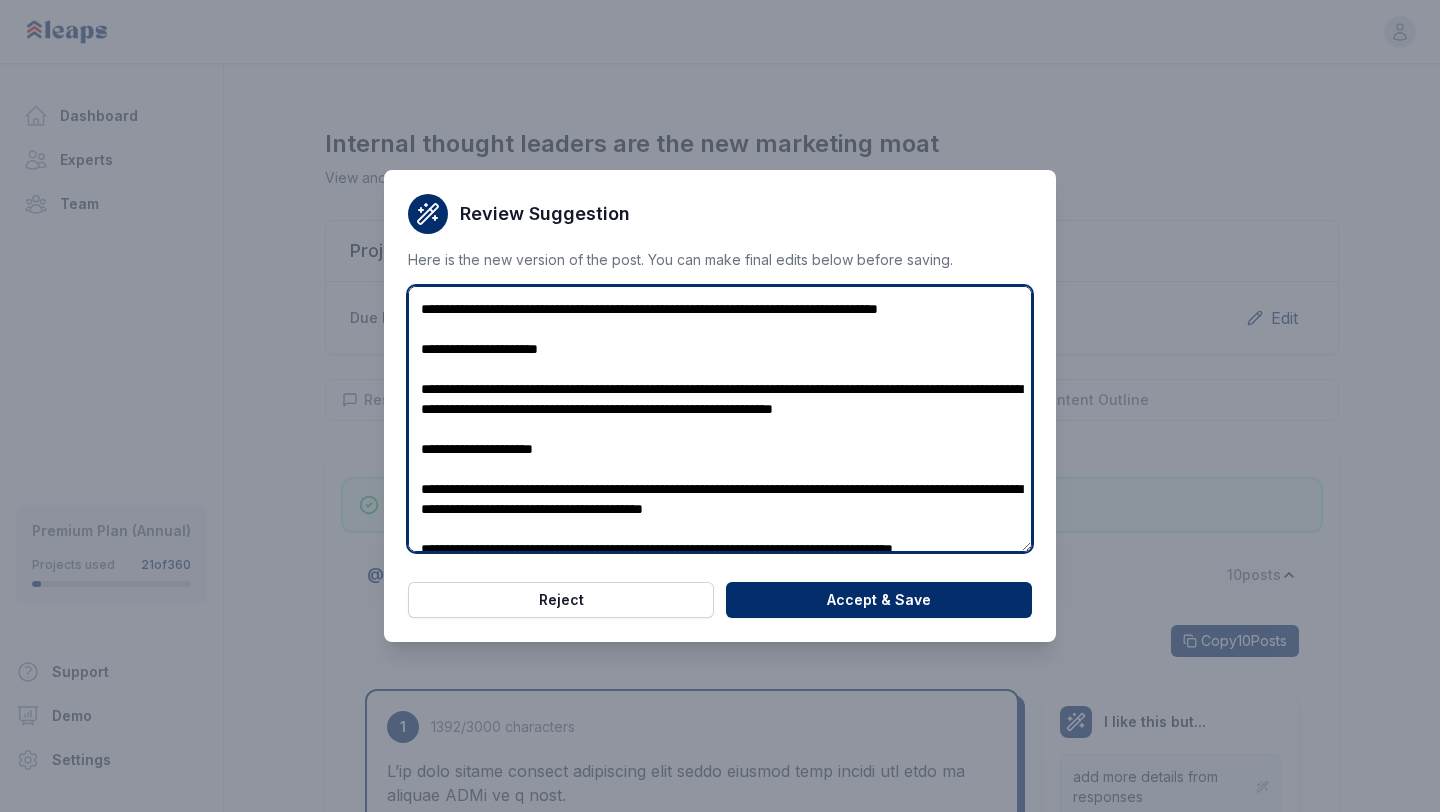 click at bounding box center [720, 419] 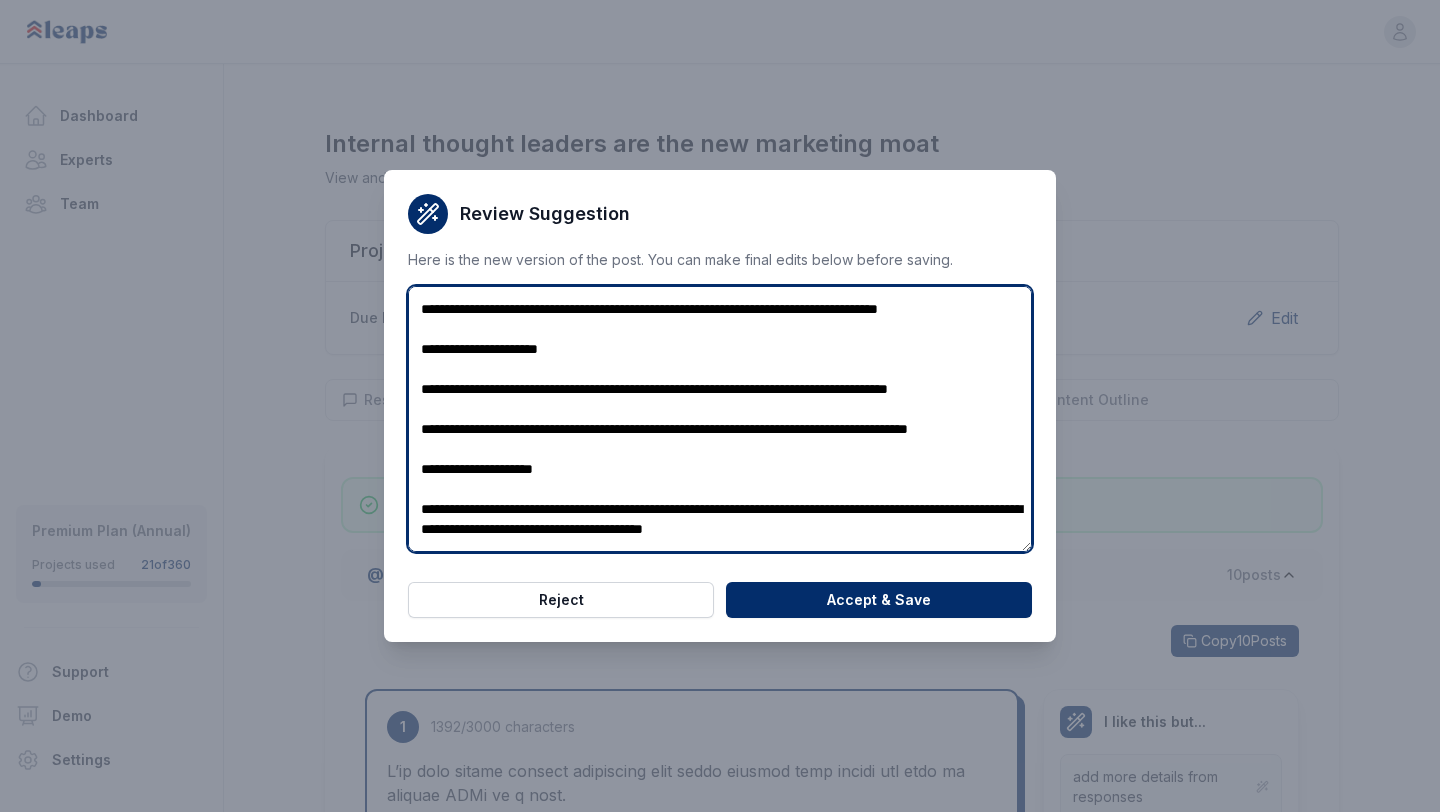 click at bounding box center [720, 419] 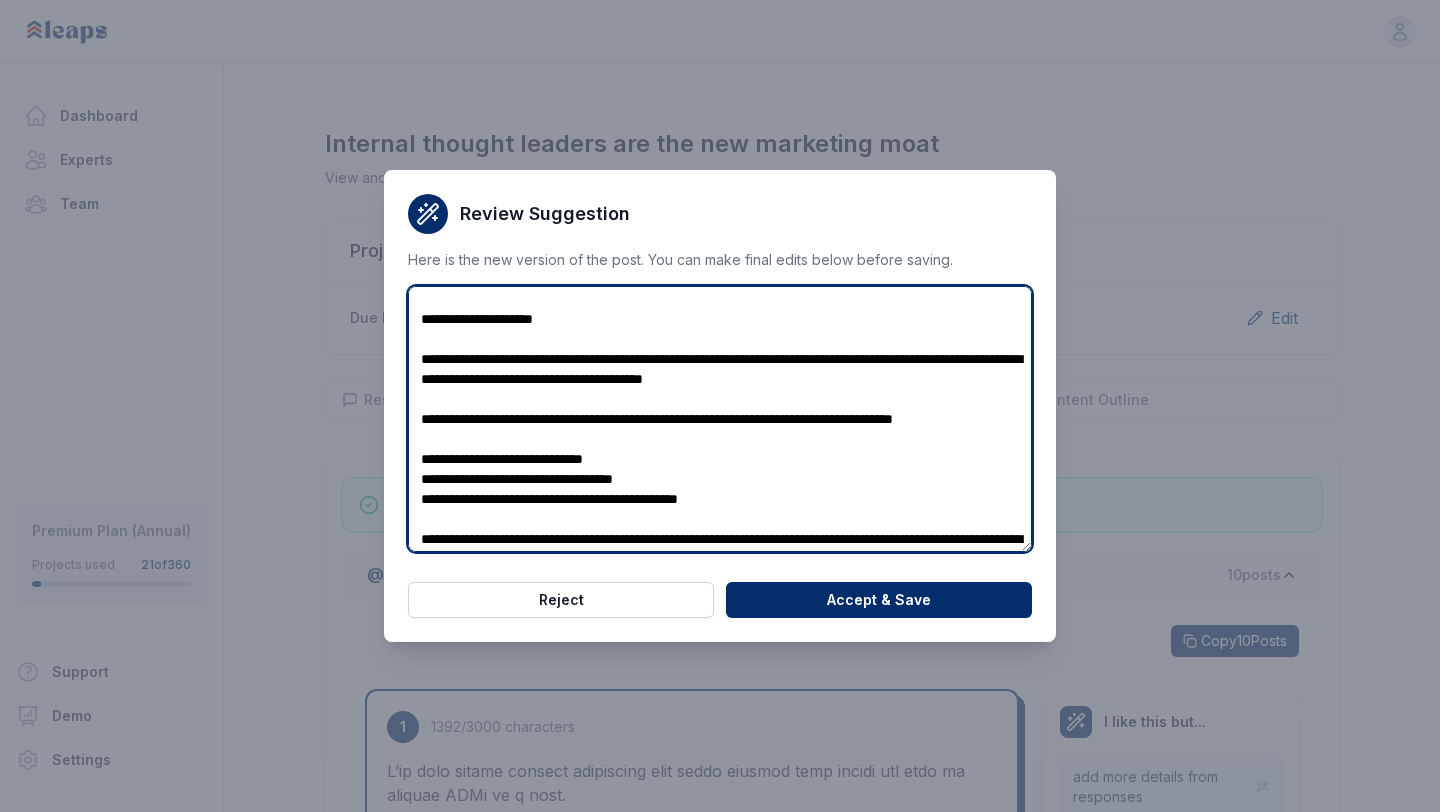 scroll, scrollTop: 131, scrollLeft: 0, axis: vertical 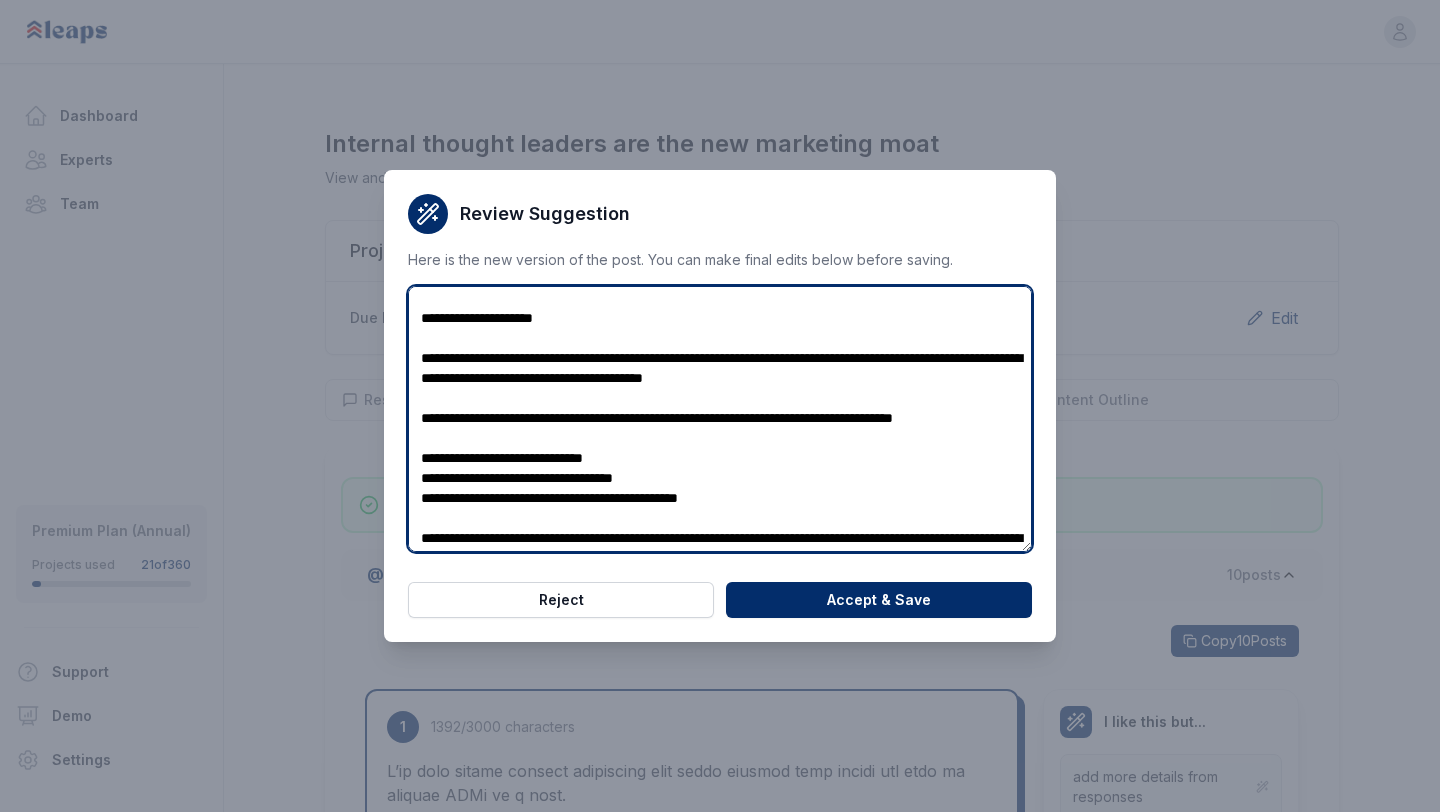 click at bounding box center [720, 419] 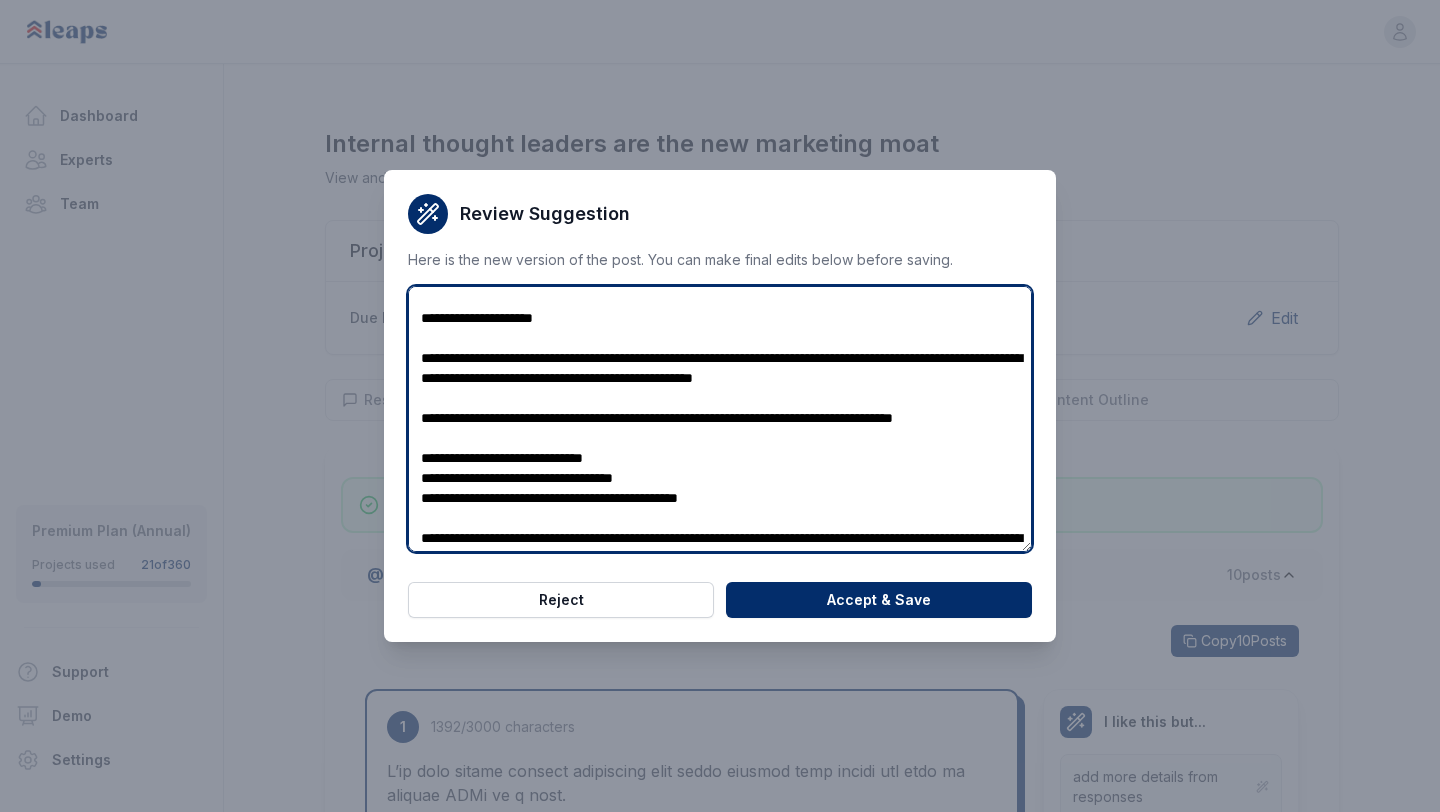 click at bounding box center (720, 419) 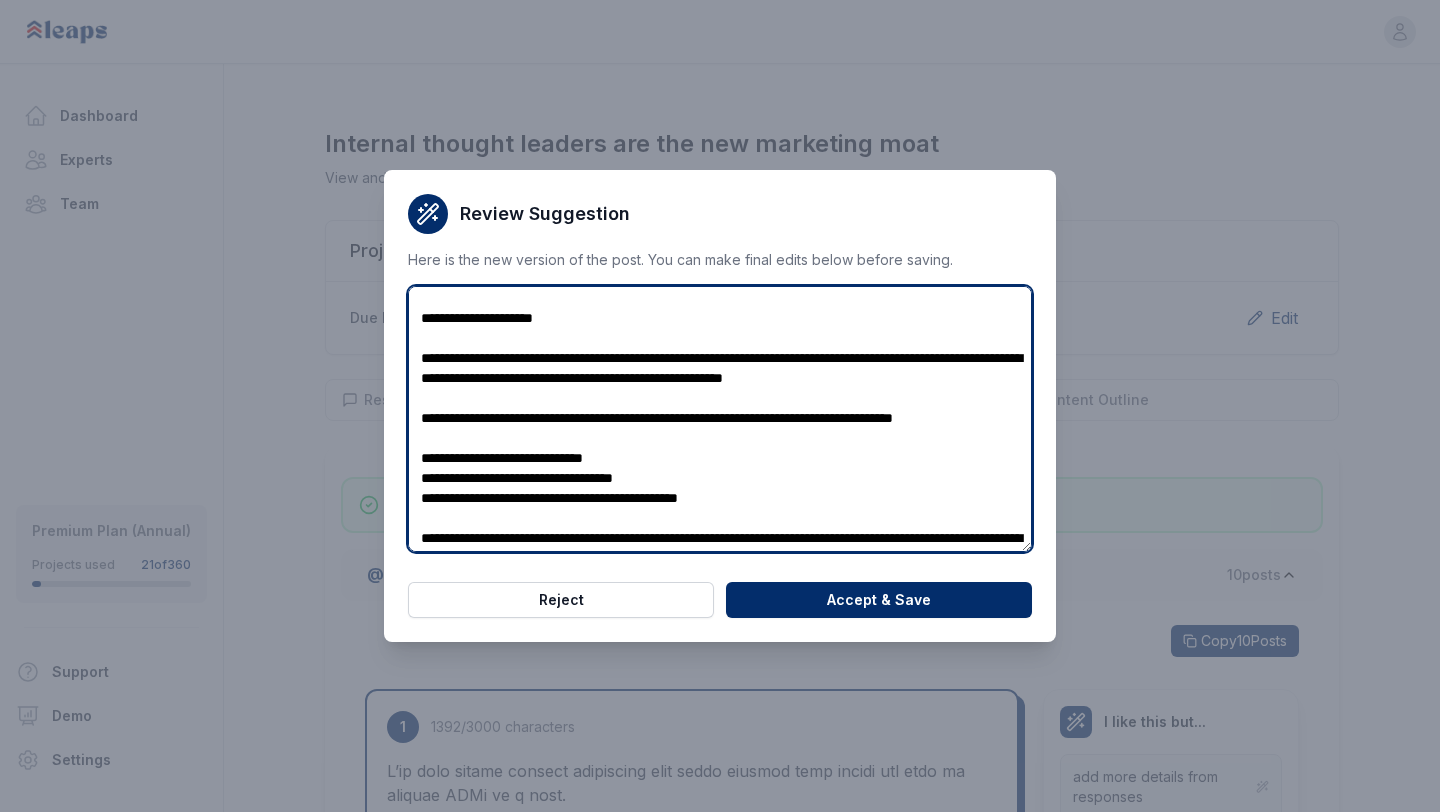 click at bounding box center [720, 419] 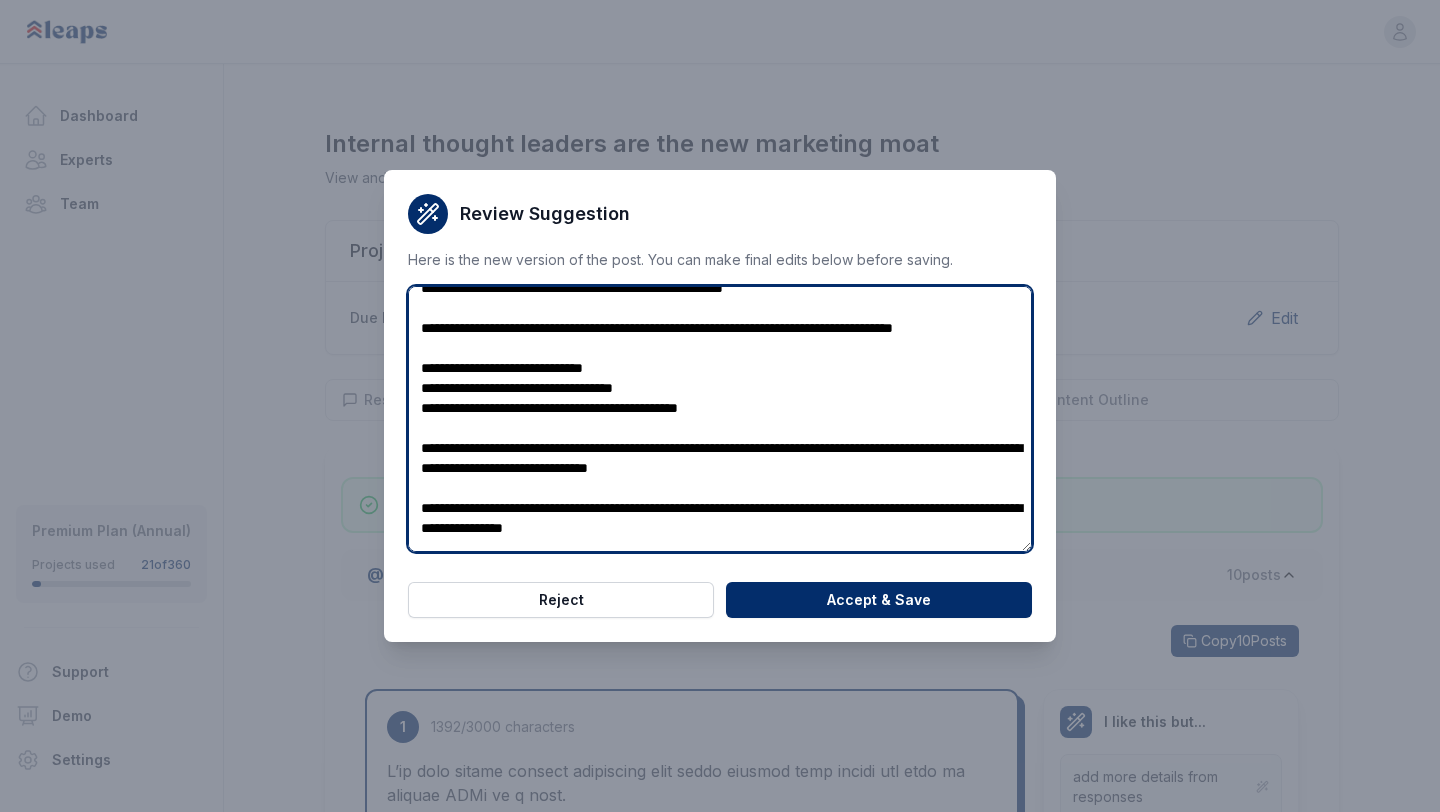 scroll, scrollTop: 224, scrollLeft: 0, axis: vertical 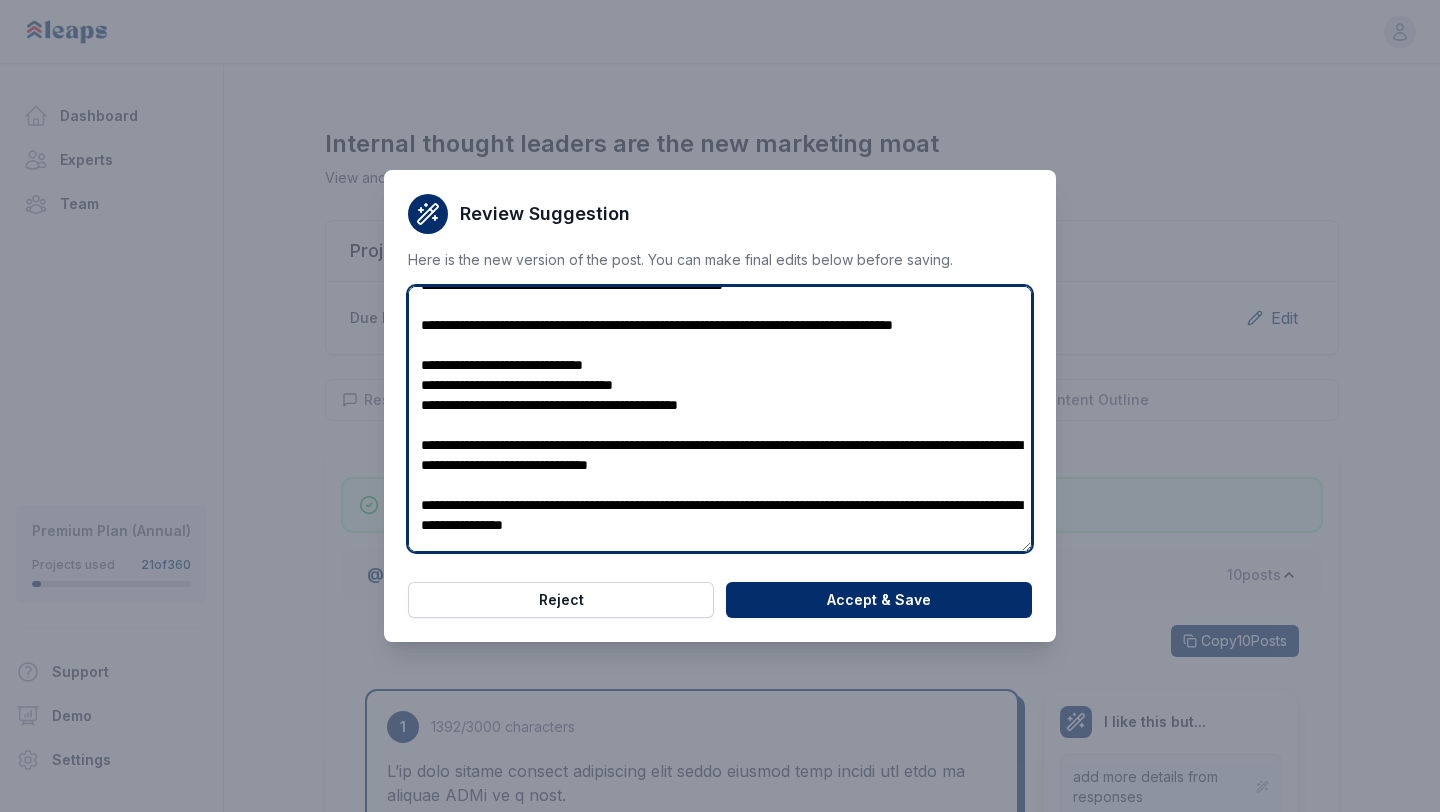 click at bounding box center [720, 419] 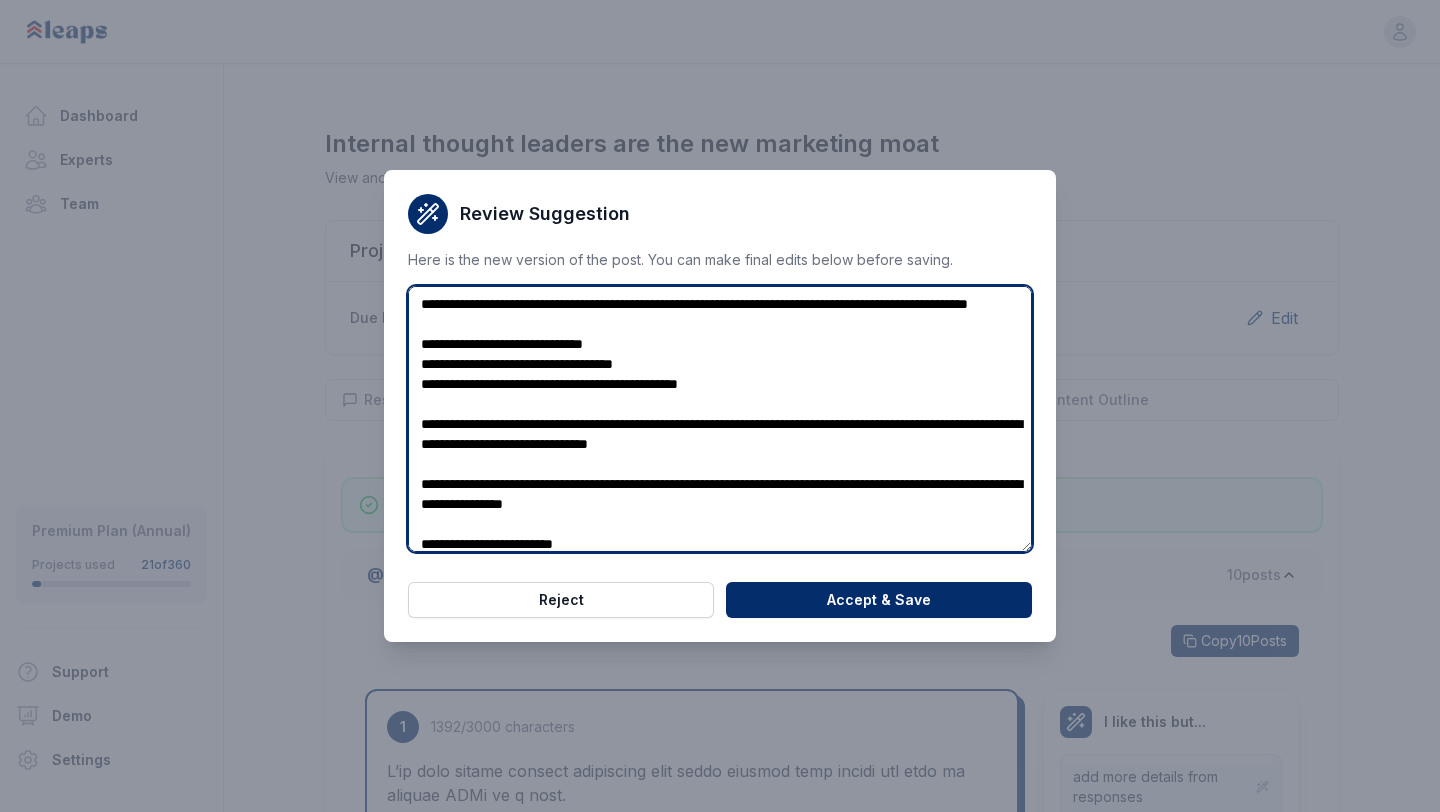scroll, scrollTop: 247, scrollLeft: 0, axis: vertical 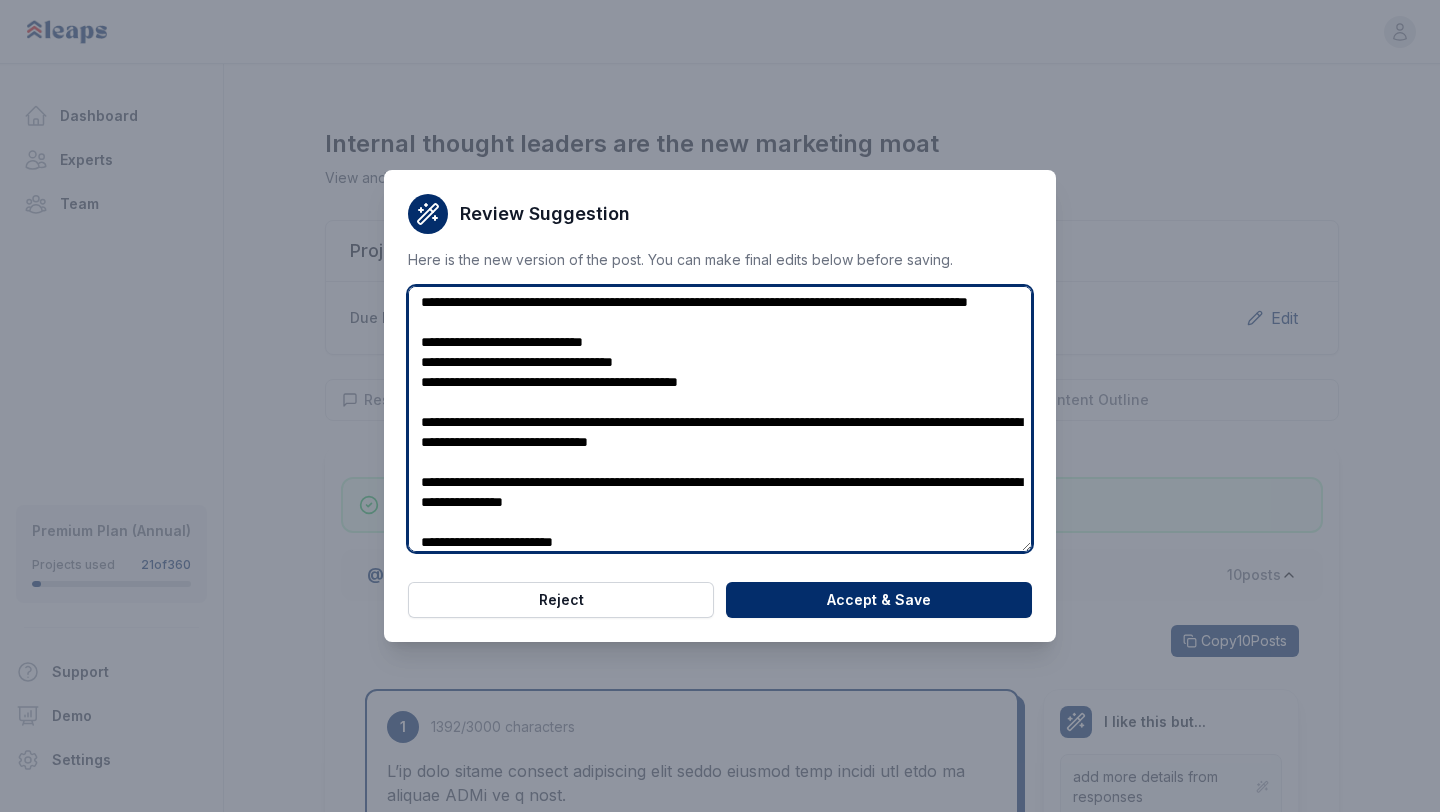 click at bounding box center (720, 419) 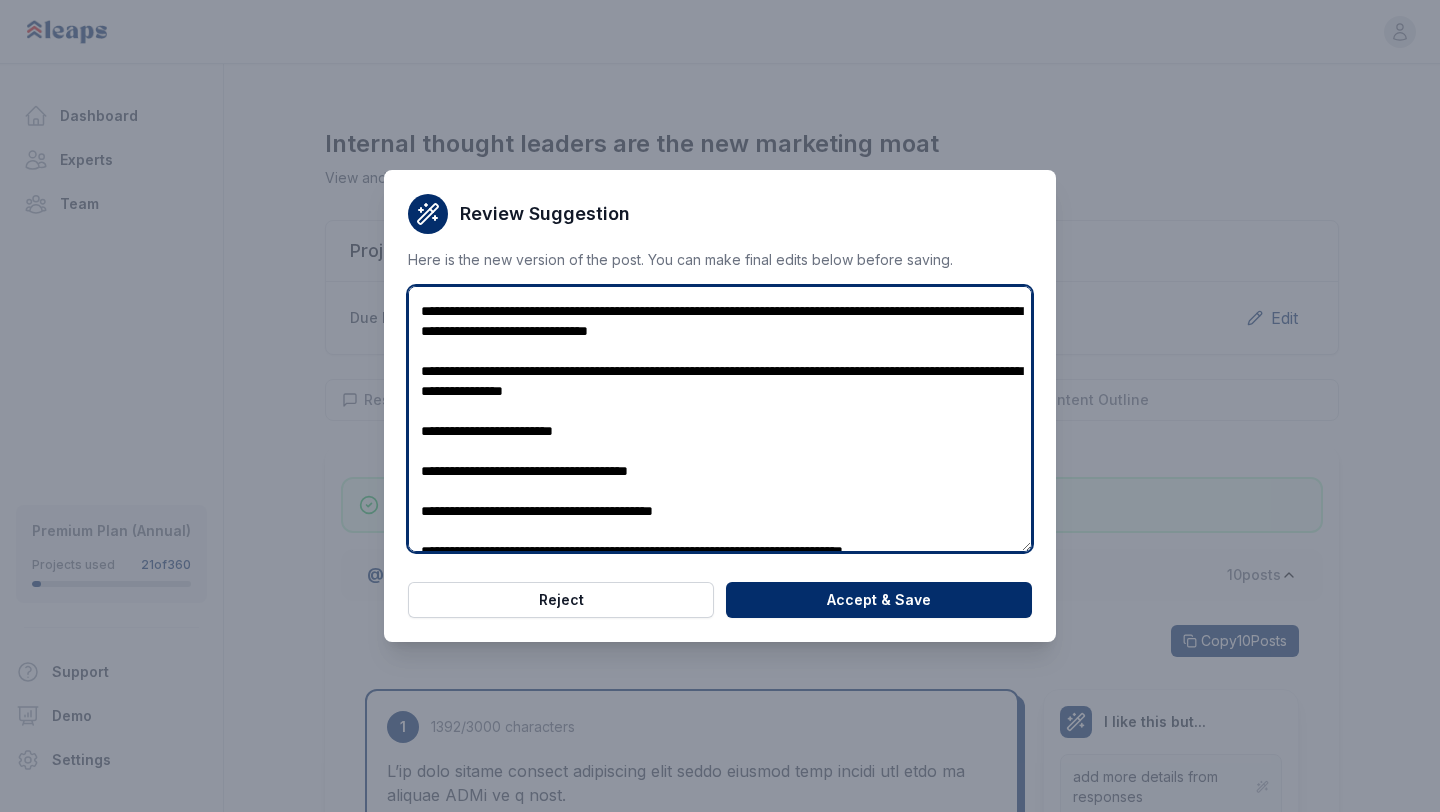 scroll, scrollTop: 295, scrollLeft: 0, axis: vertical 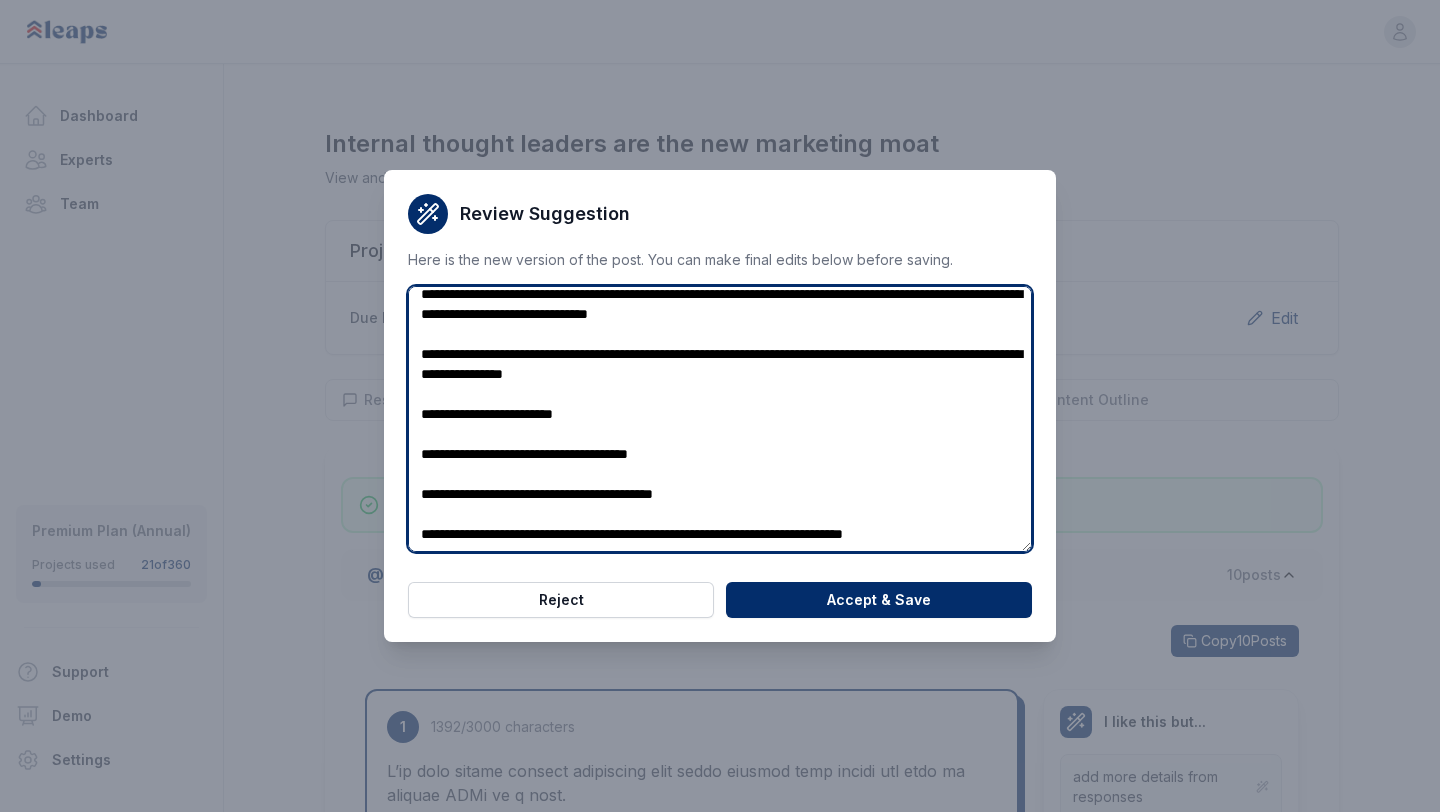 click at bounding box center (720, 419) 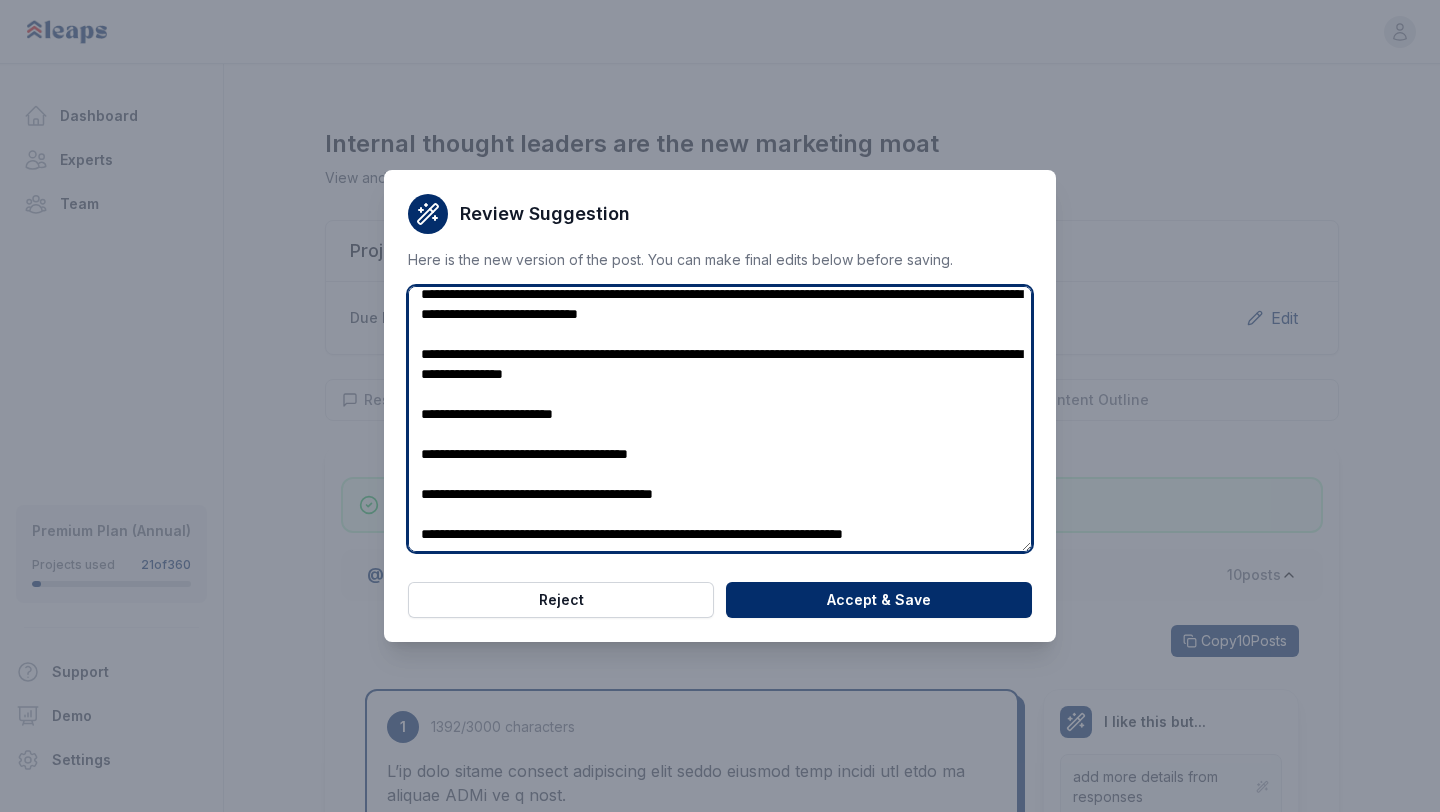 click at bounding box center (720, 419) 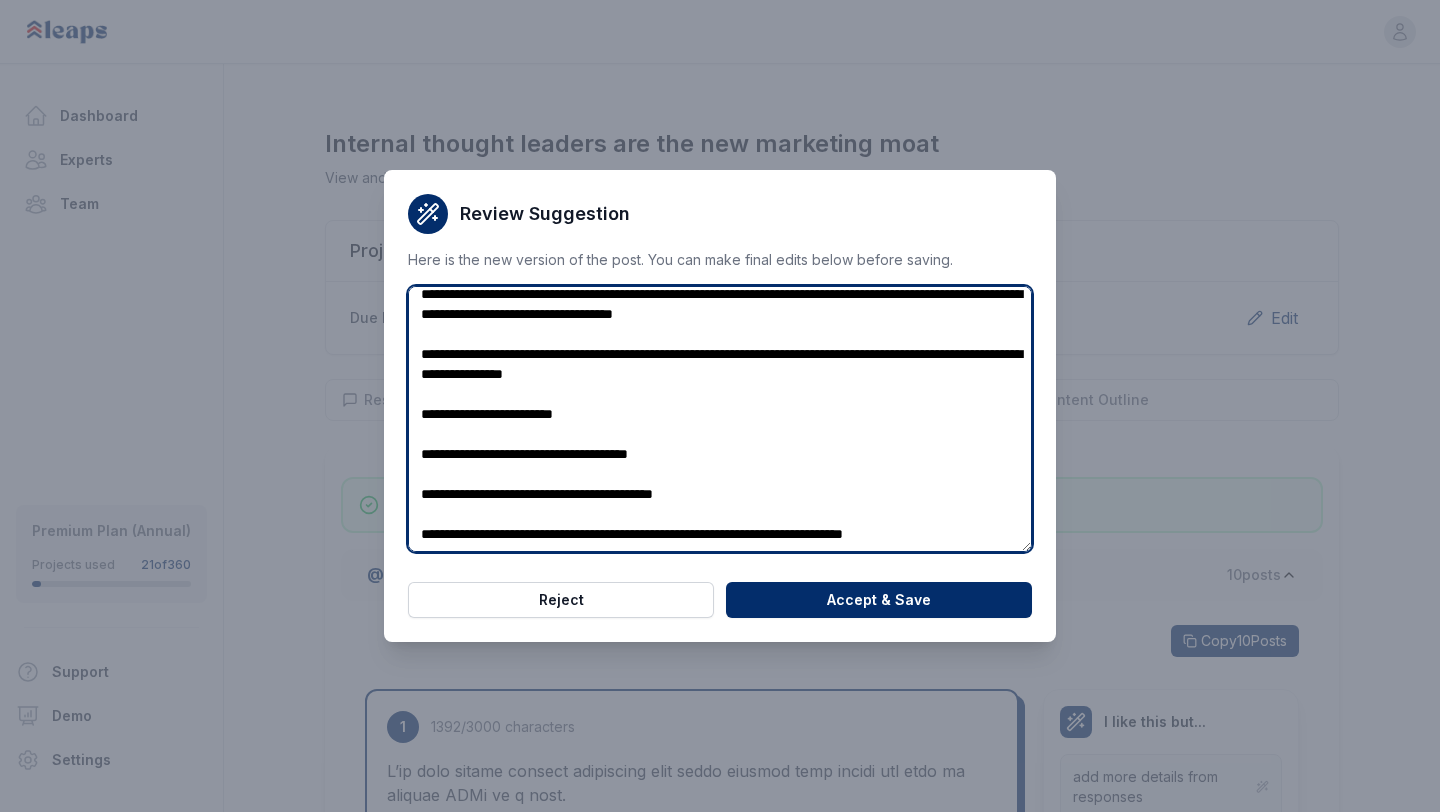 click at bounding box center (720, 419) 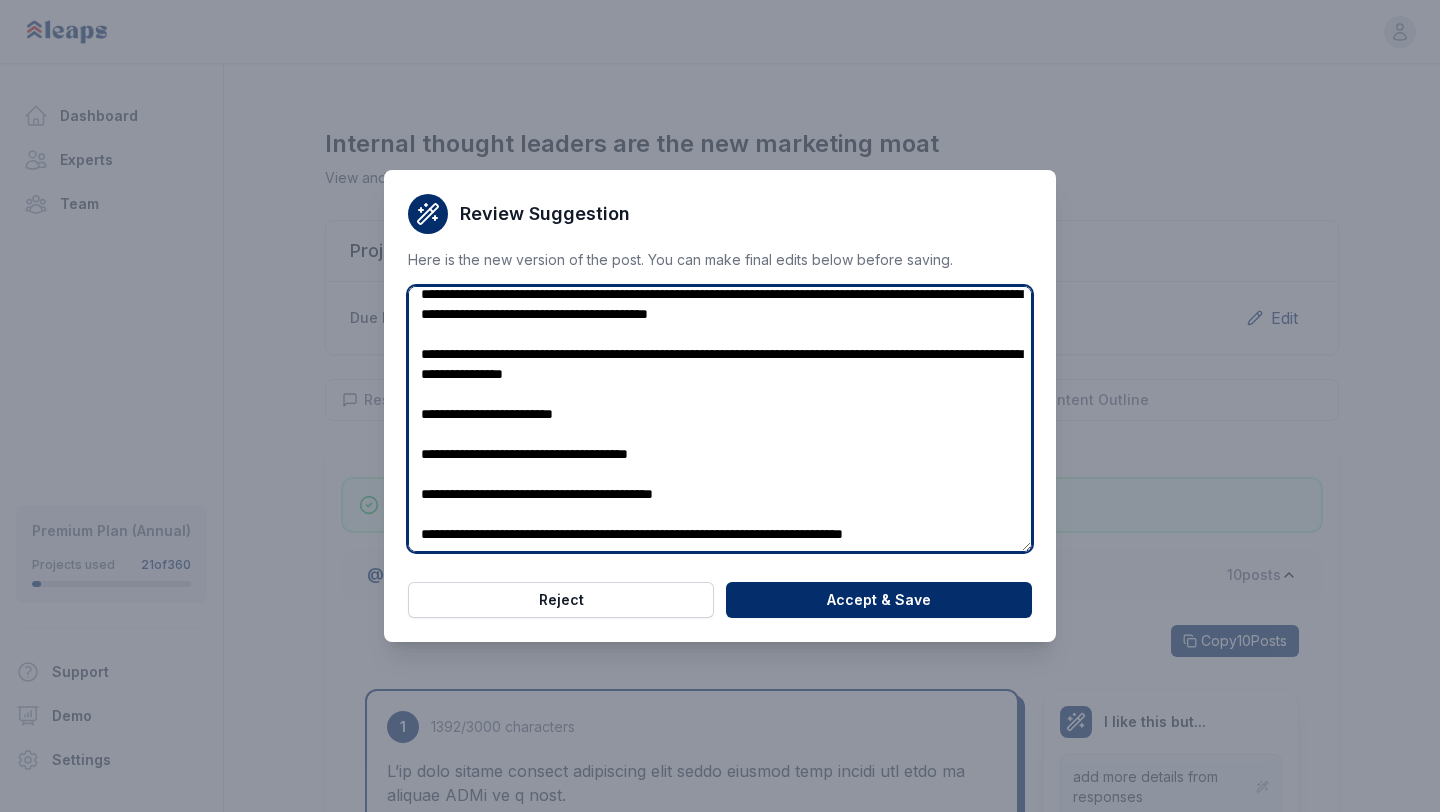click at bounding box center (720, 419) 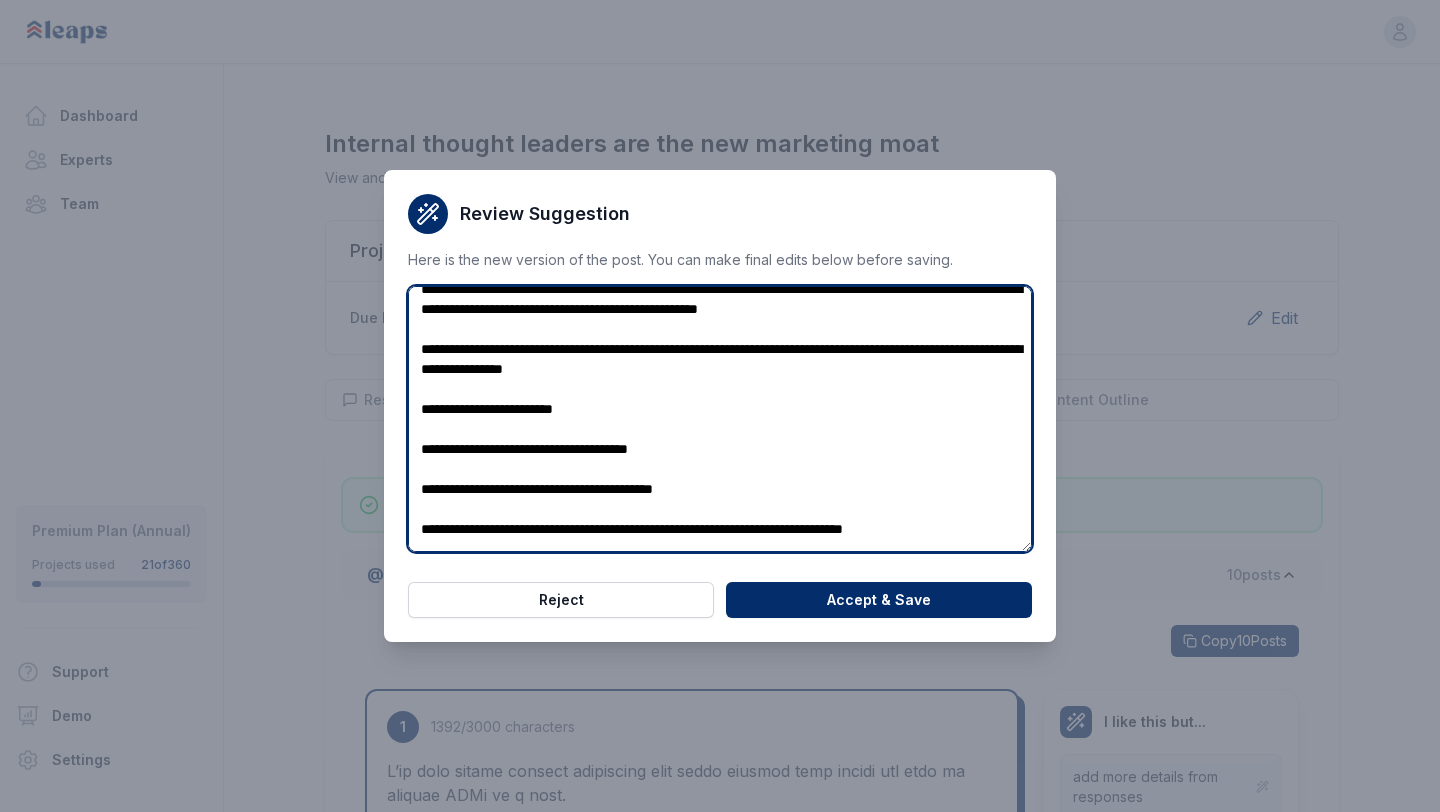 scroll, scrollTop: 380, scrollLeft: 0, axis: vertical 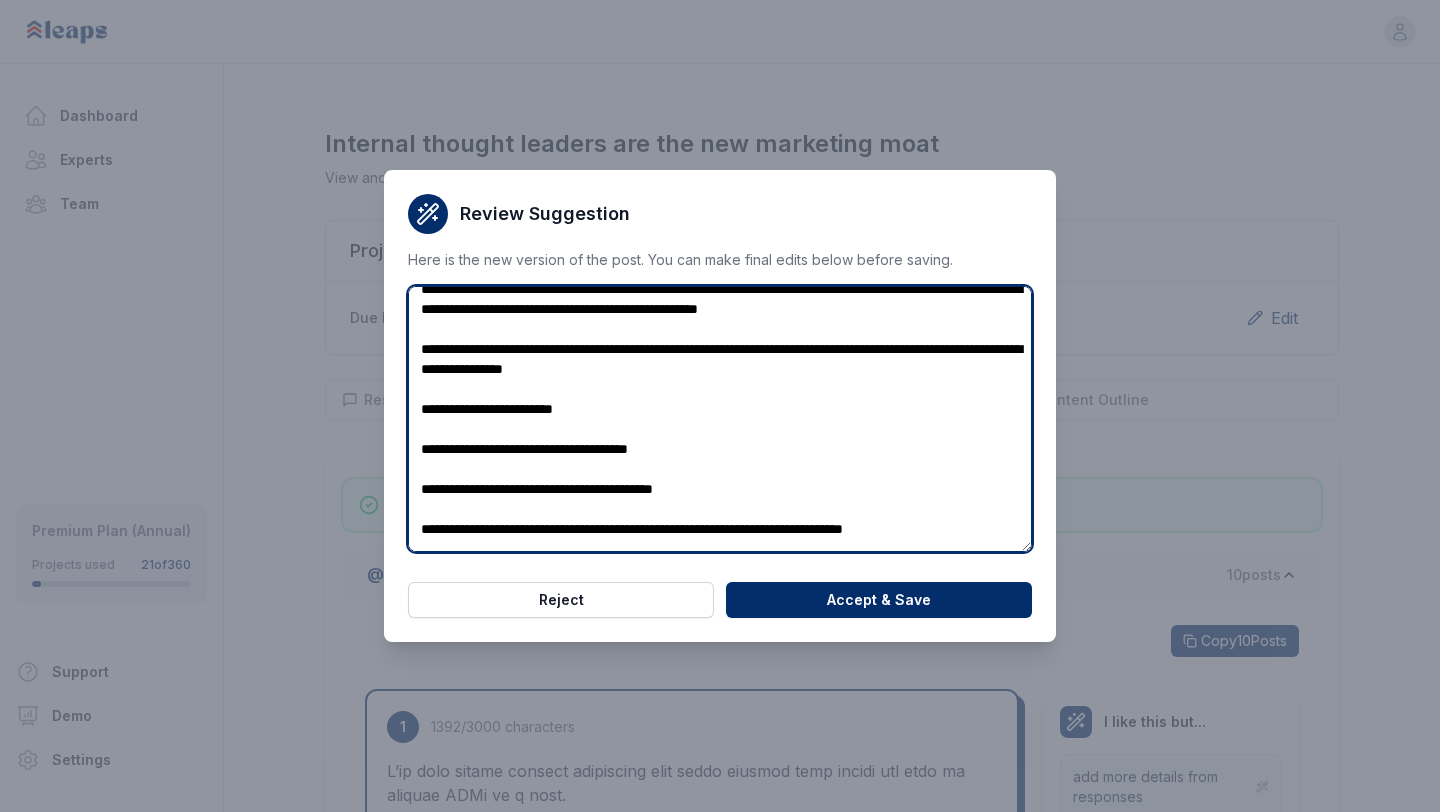 click at bounding box center [720, 419] 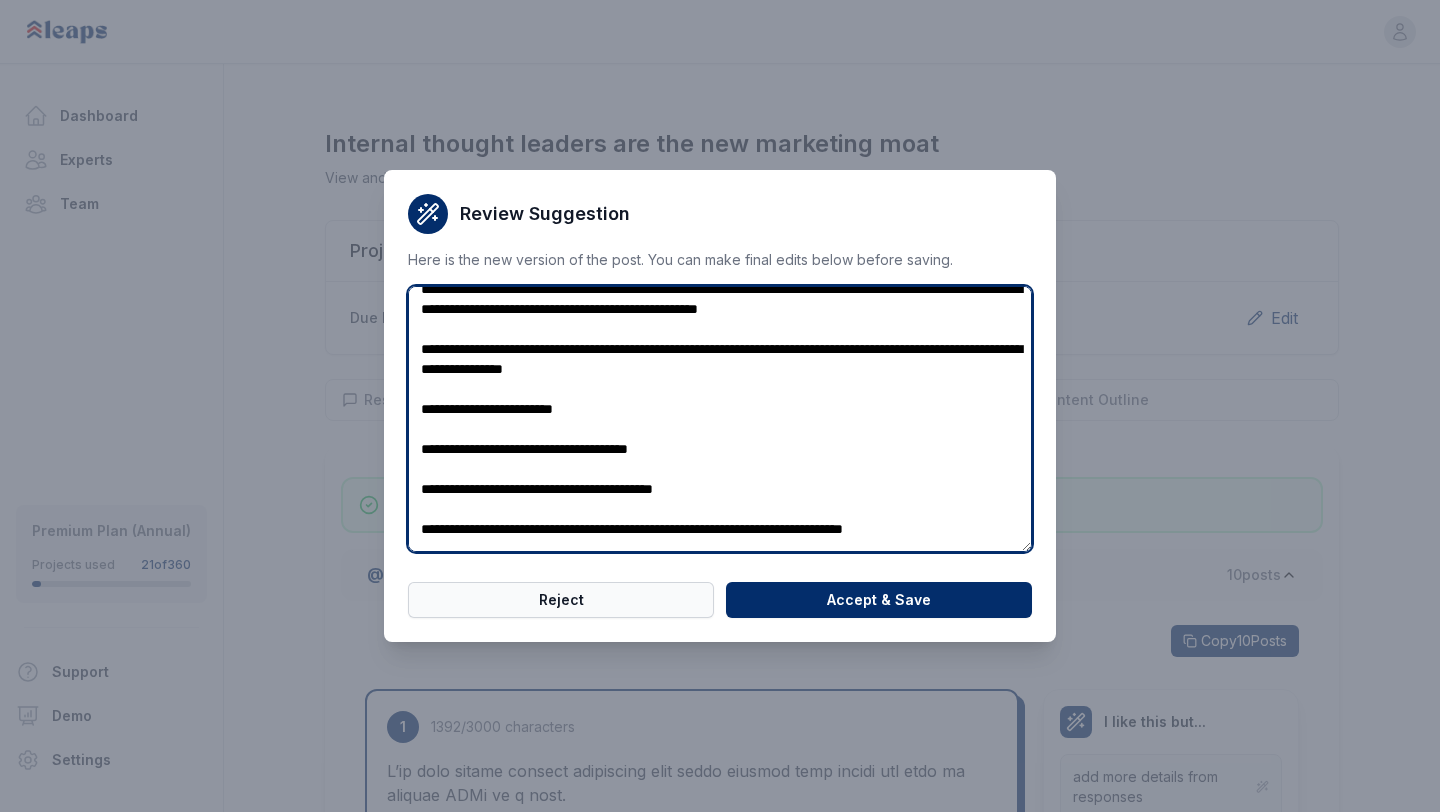 type on "**********" 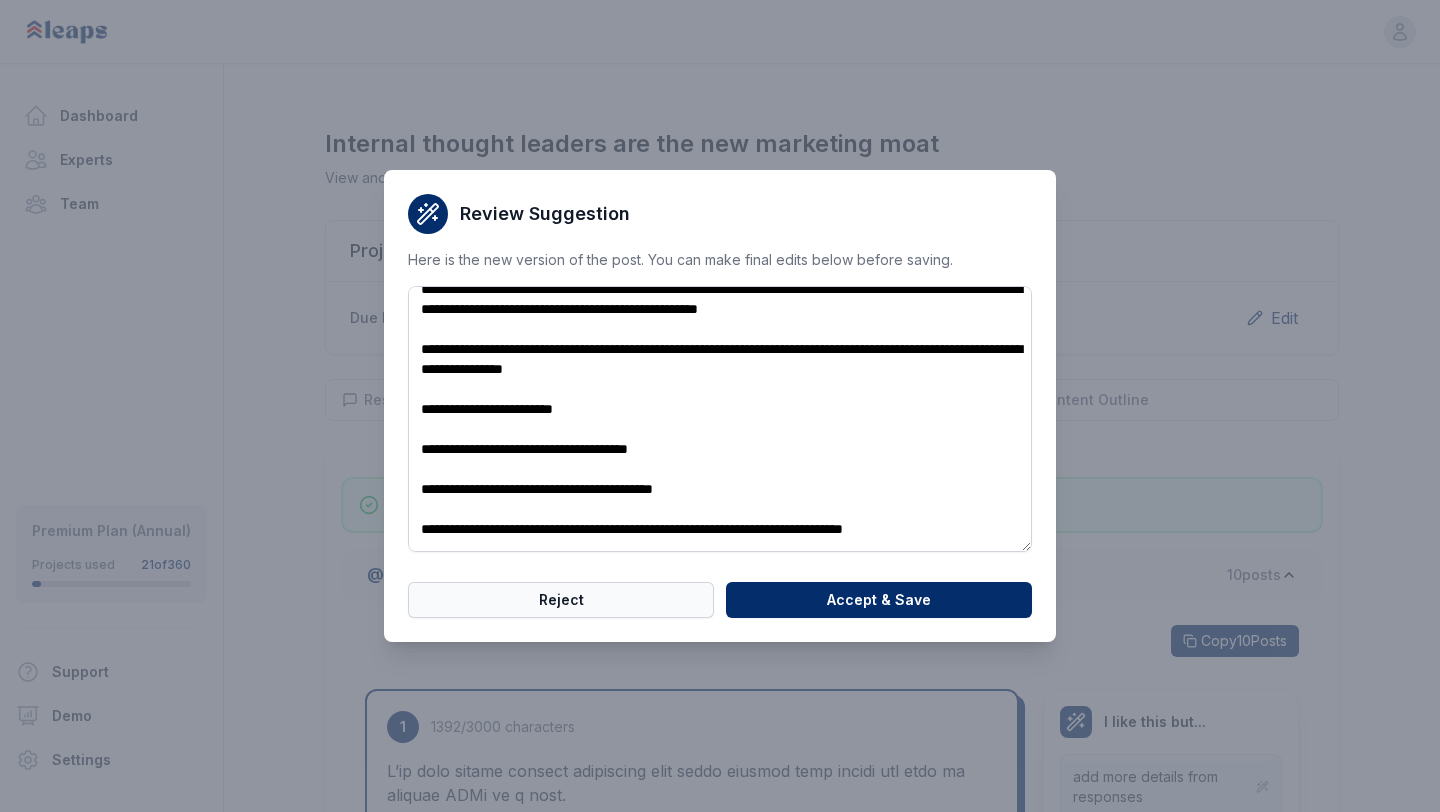click on "Reject" at bounding box center (561, 600) 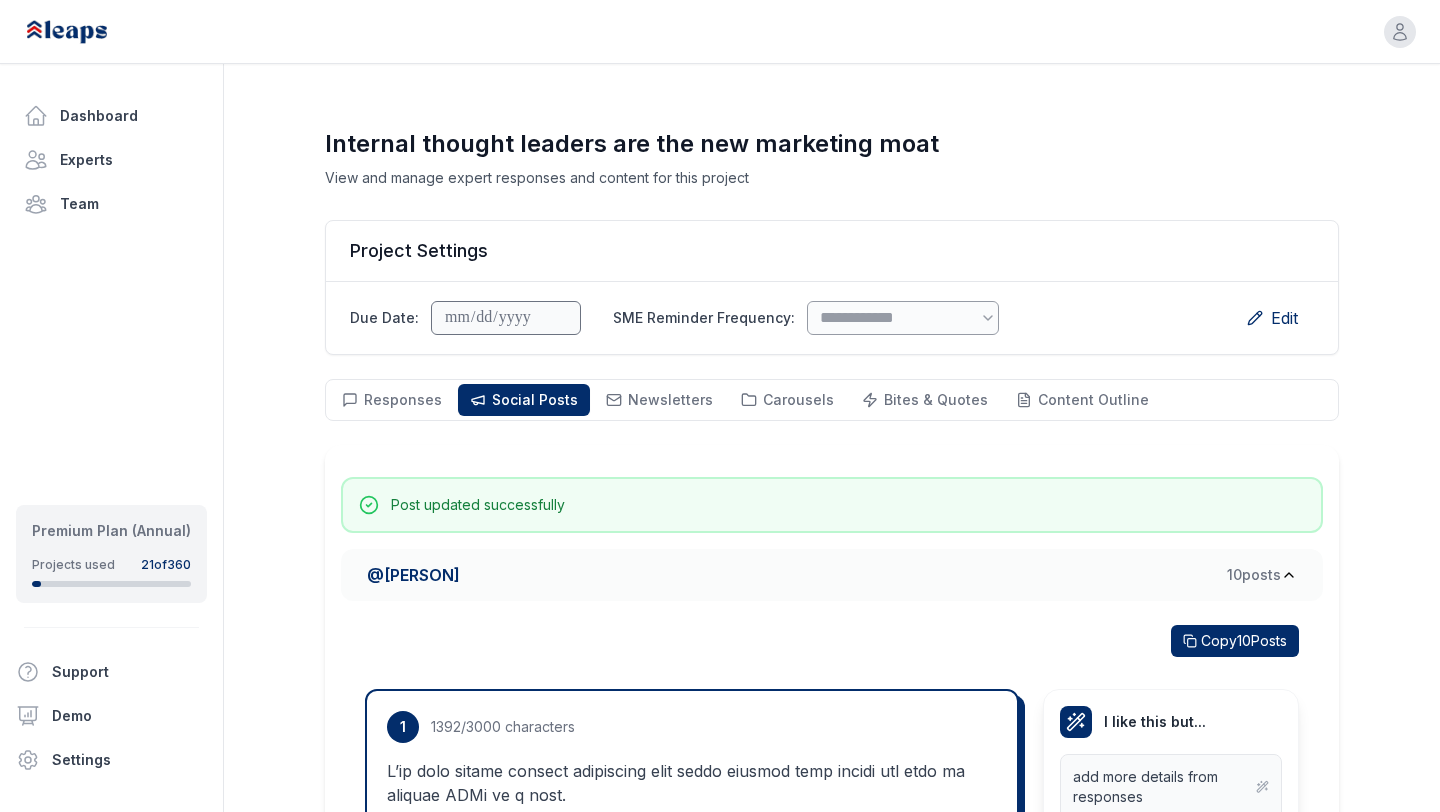 scroll, scrollTop: 0, scrollLeft: 0, axis: both 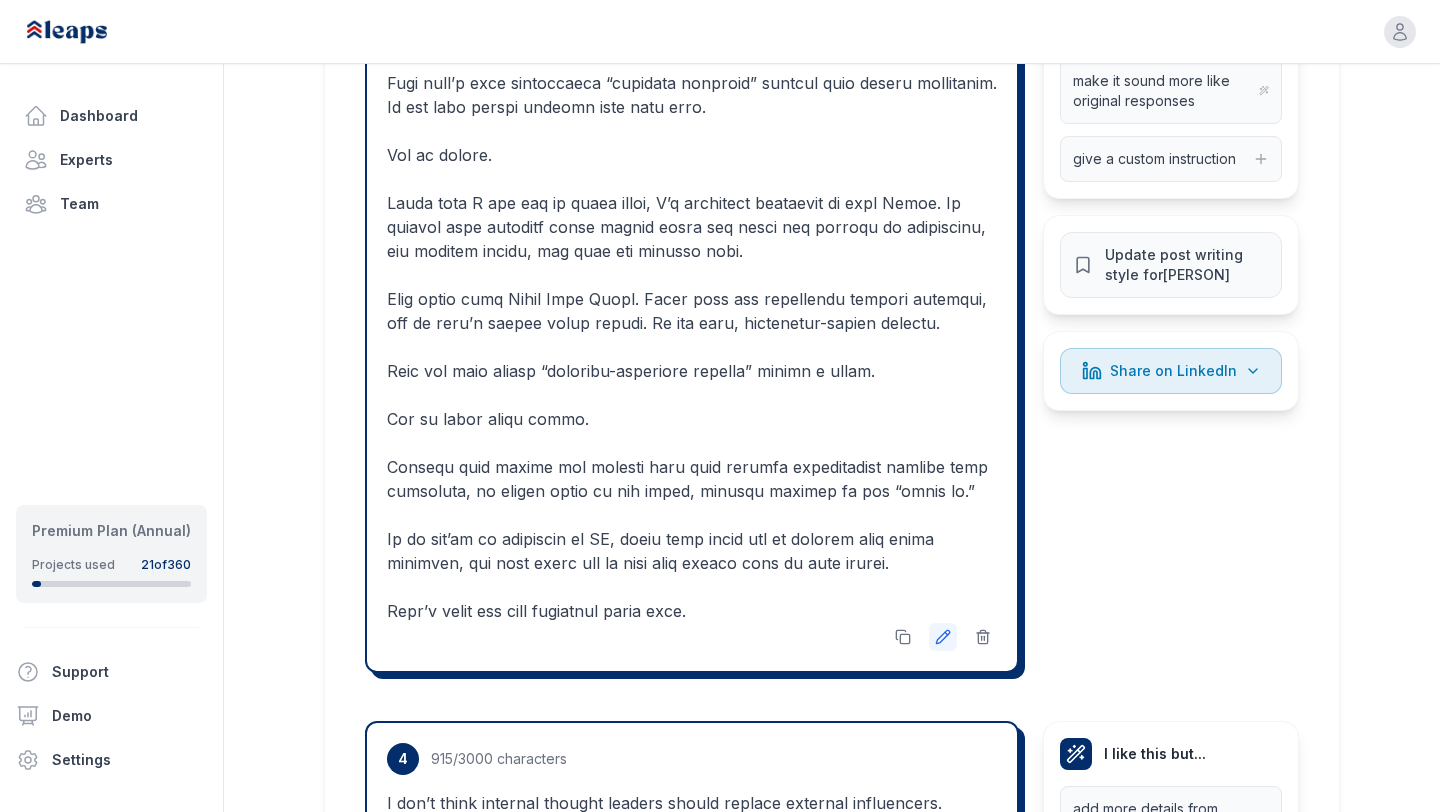 click 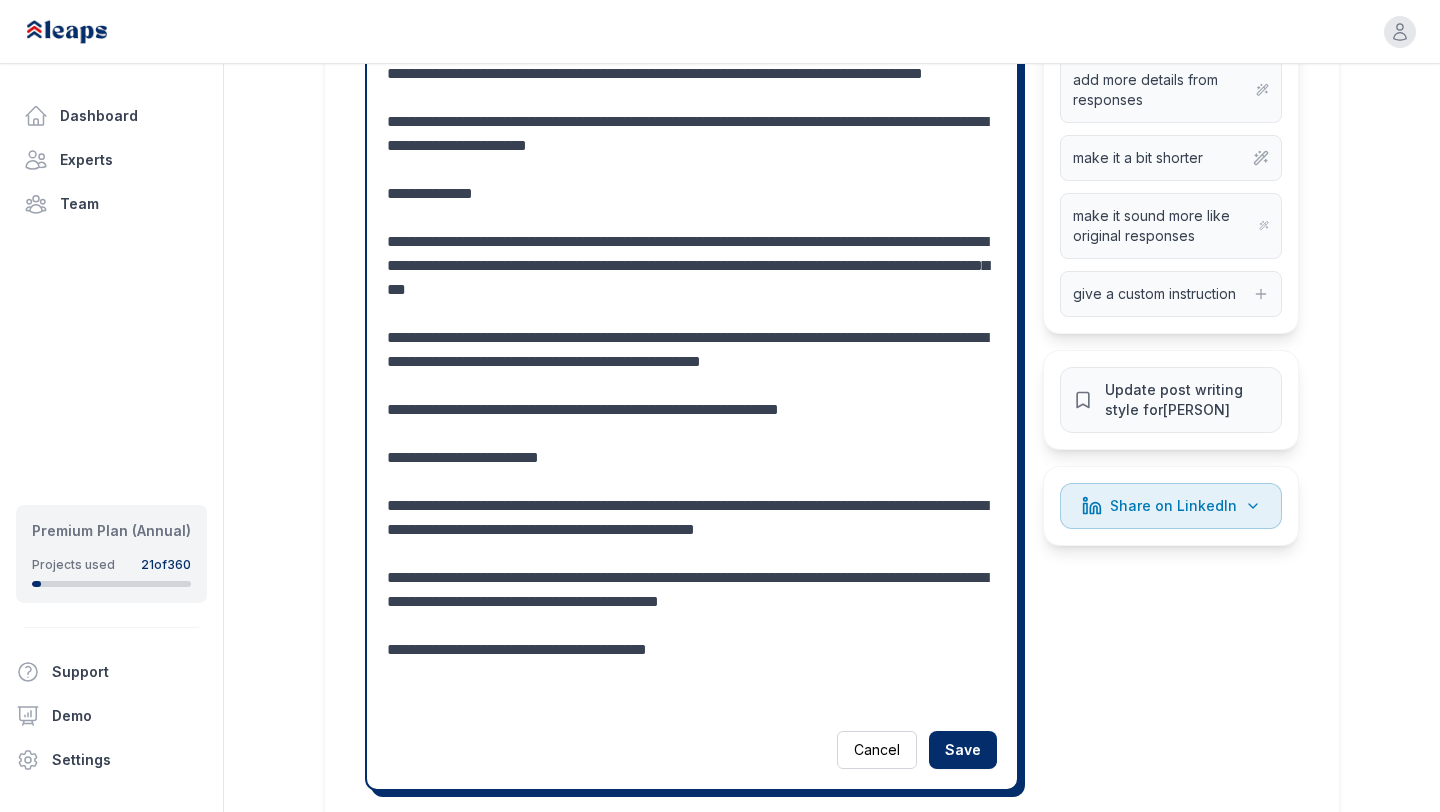 scroll, scrollTop: 2991, scrollLeft: 0, axis: vertical 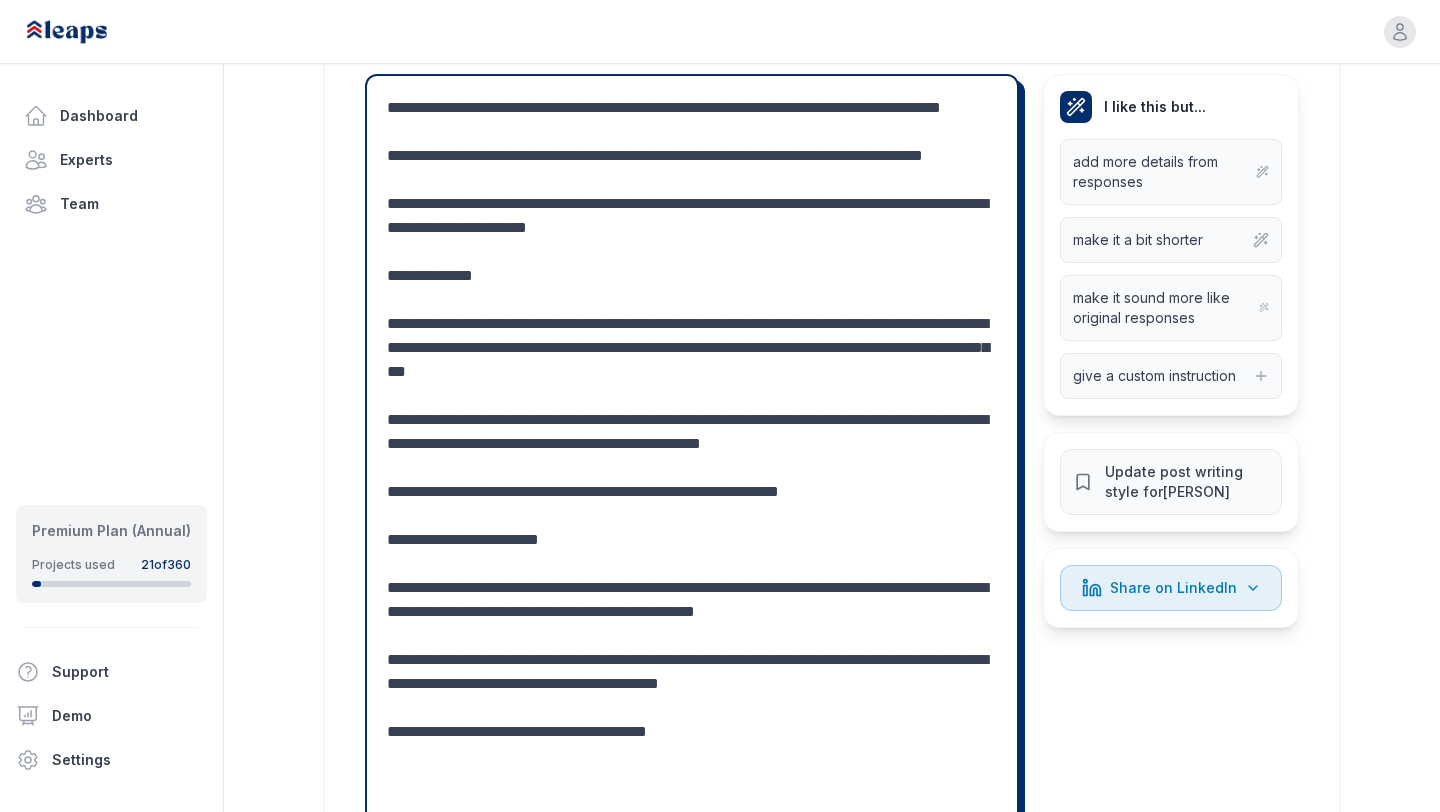 click at bounding box center [692, 444] 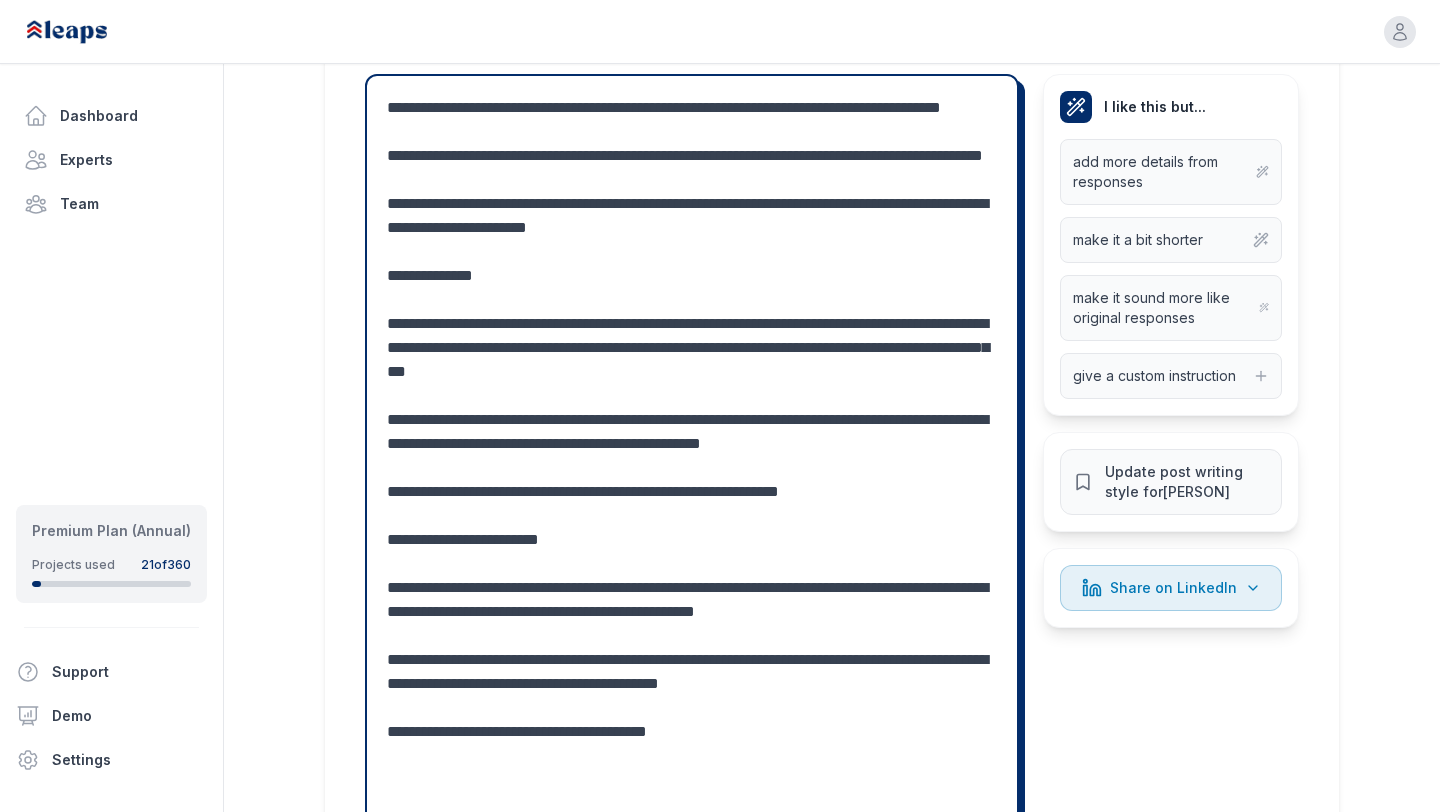 click at bounding box center (692, 444) 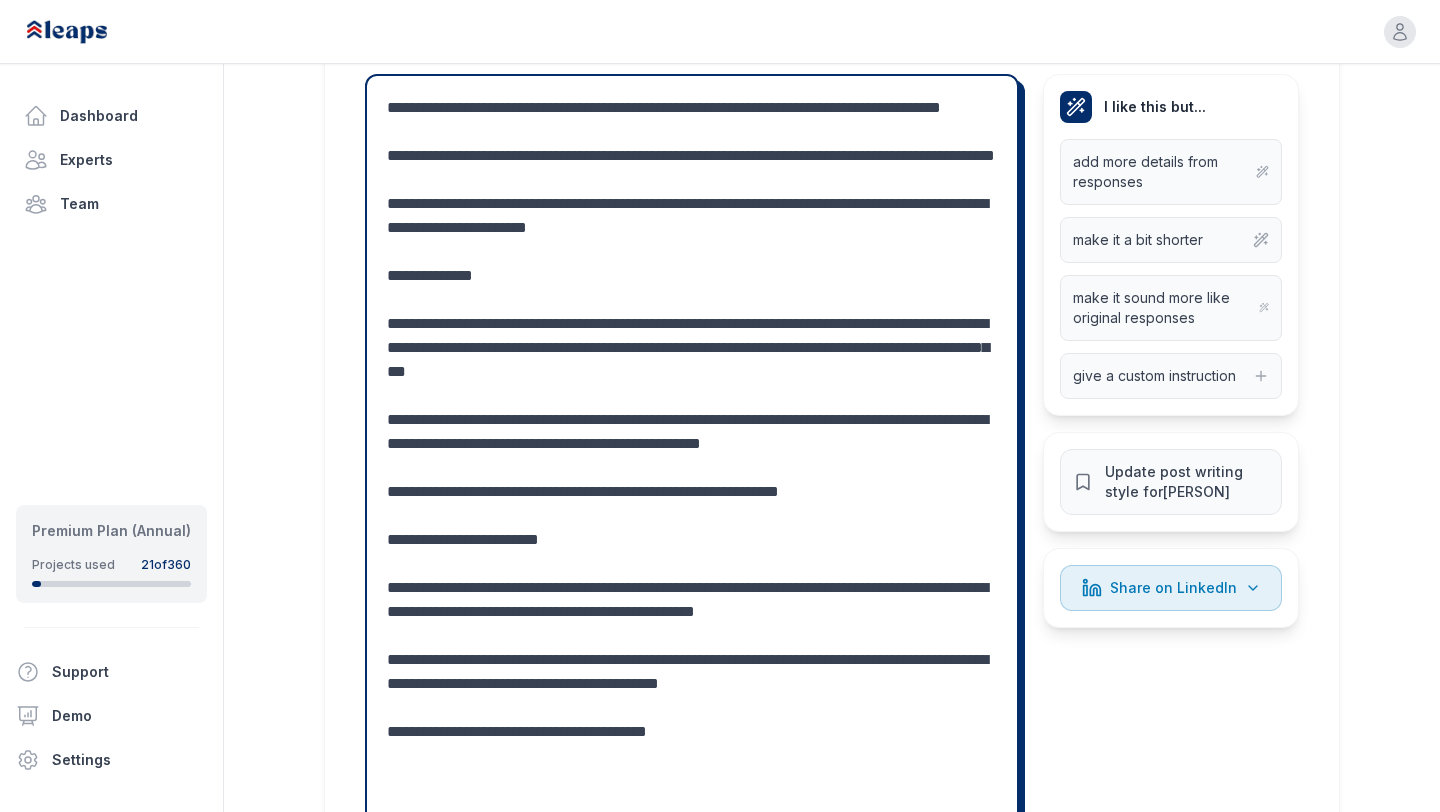 click at bounding box center [692, 444] 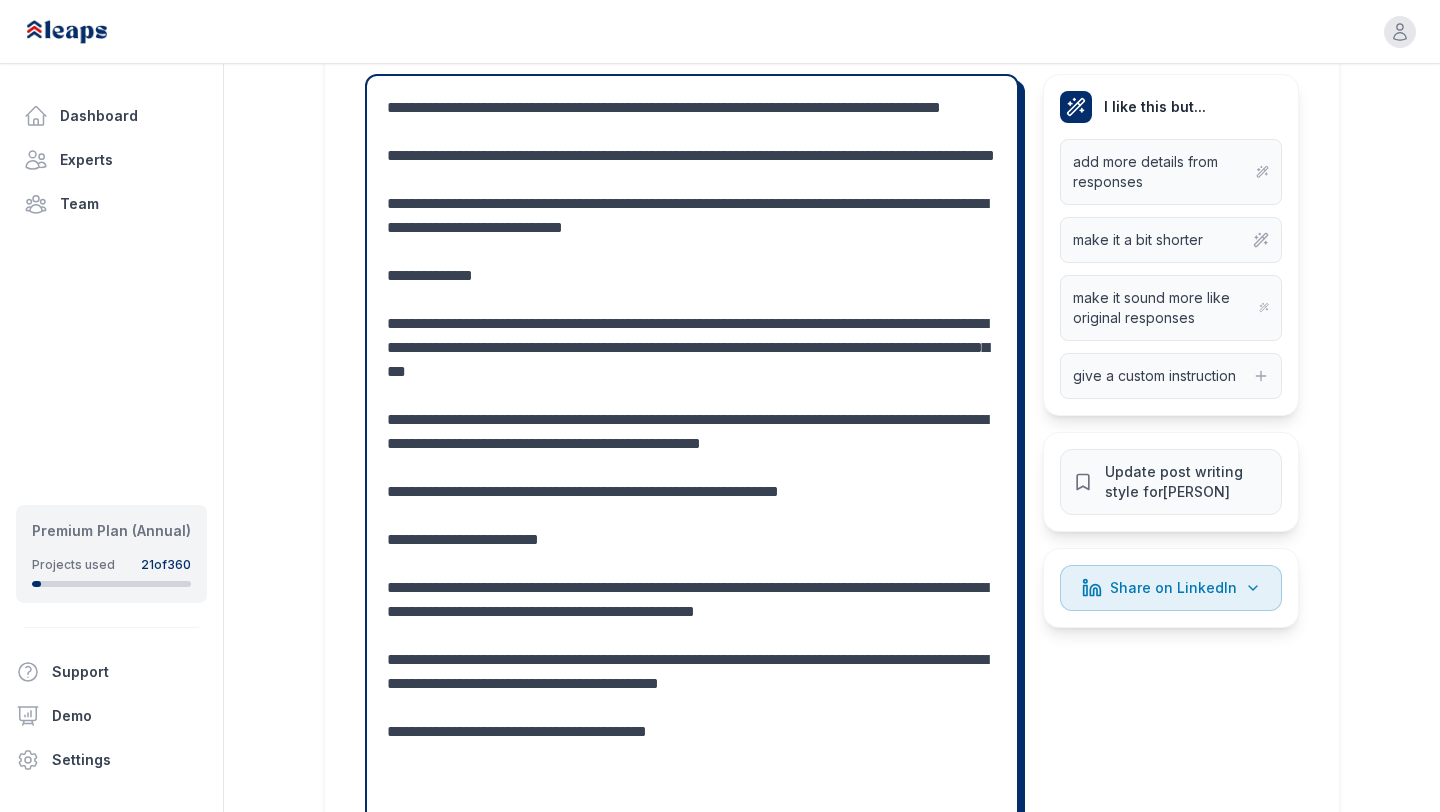 click at bounding box center [692, 444] 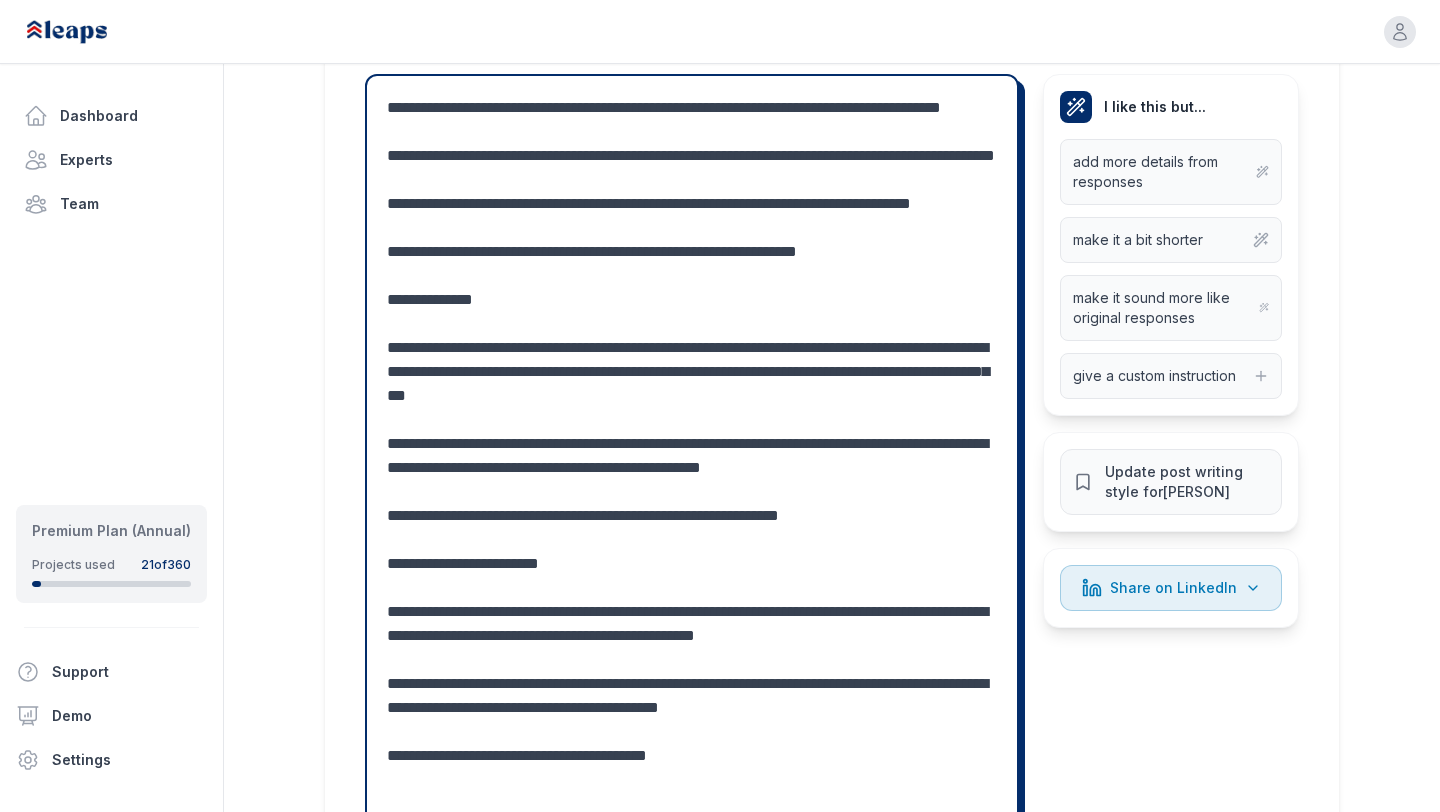 click at bounding box center [692, 468] 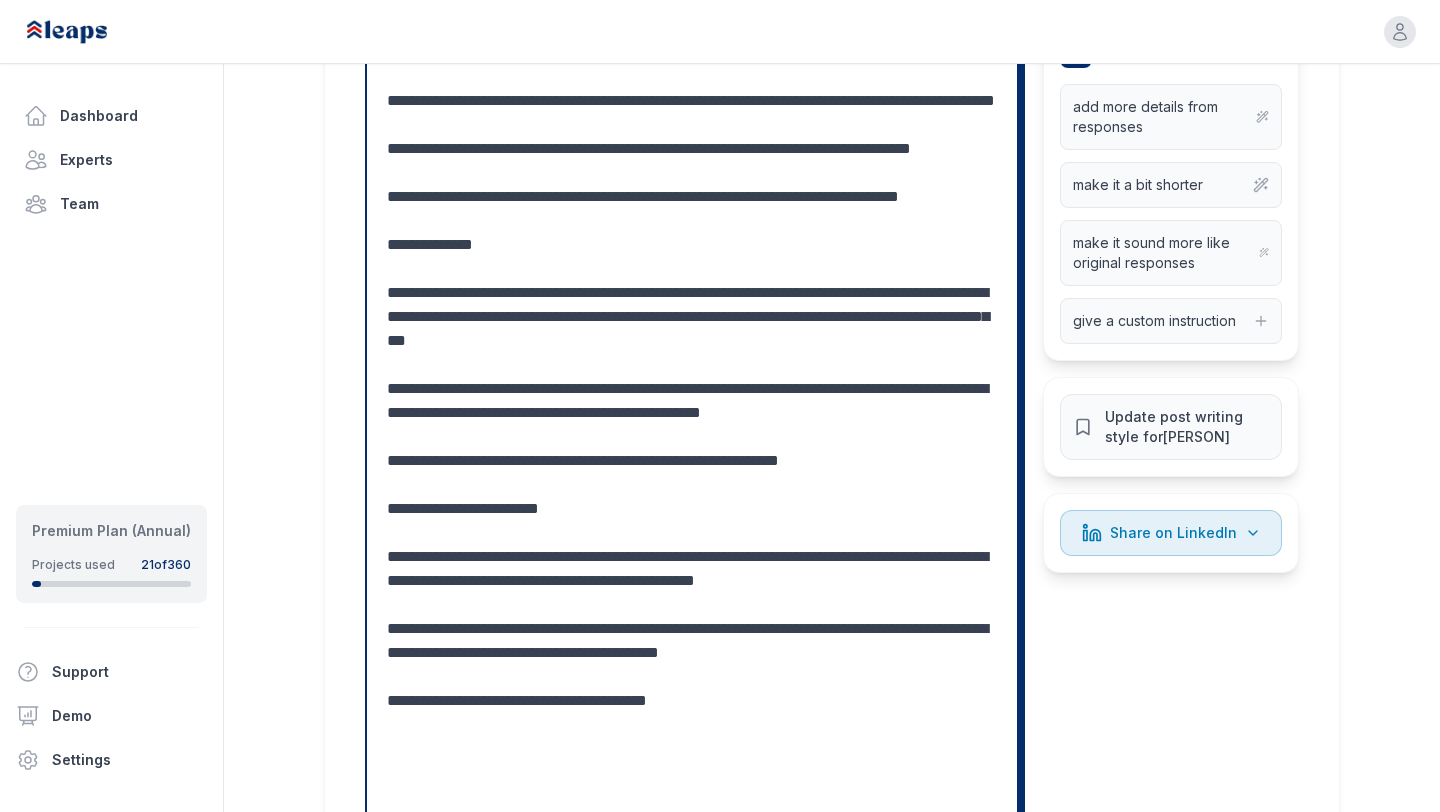 scroll, scrollTop: 3049, scrollLeft: 0, axis: vertical 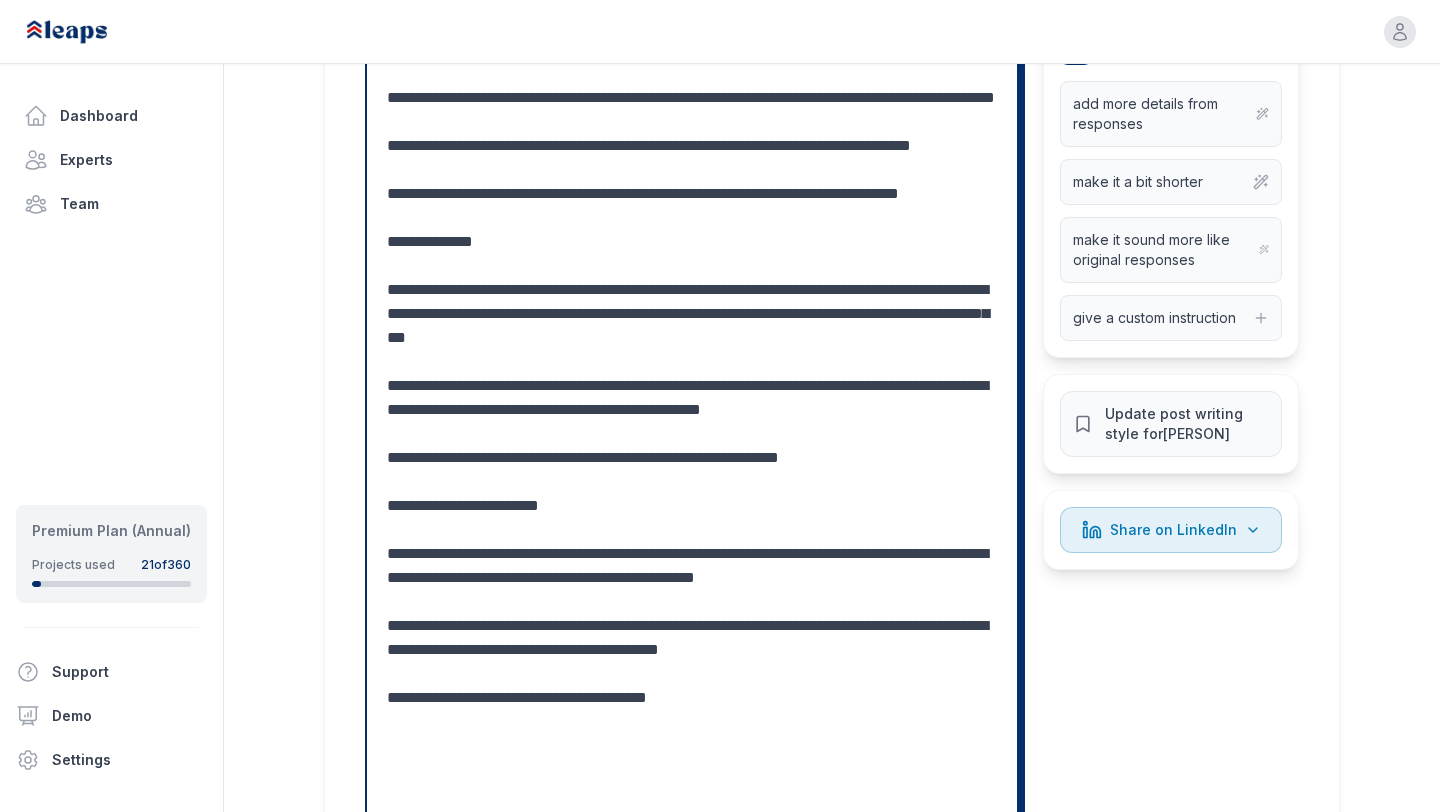 click at bounding box center [692, 422] 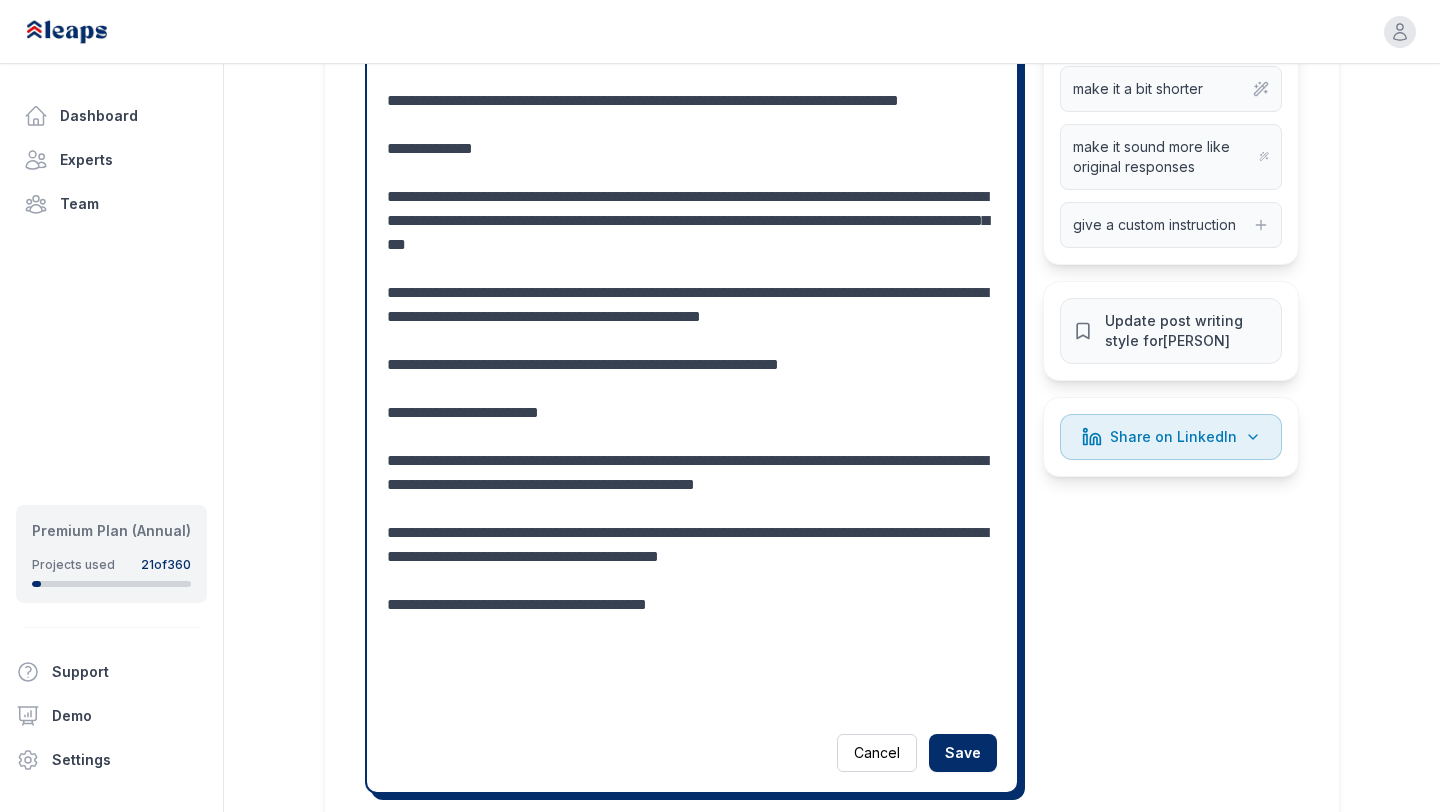 scroll, scrollTop: 3148, scrollLeft: 0, axis: vertical 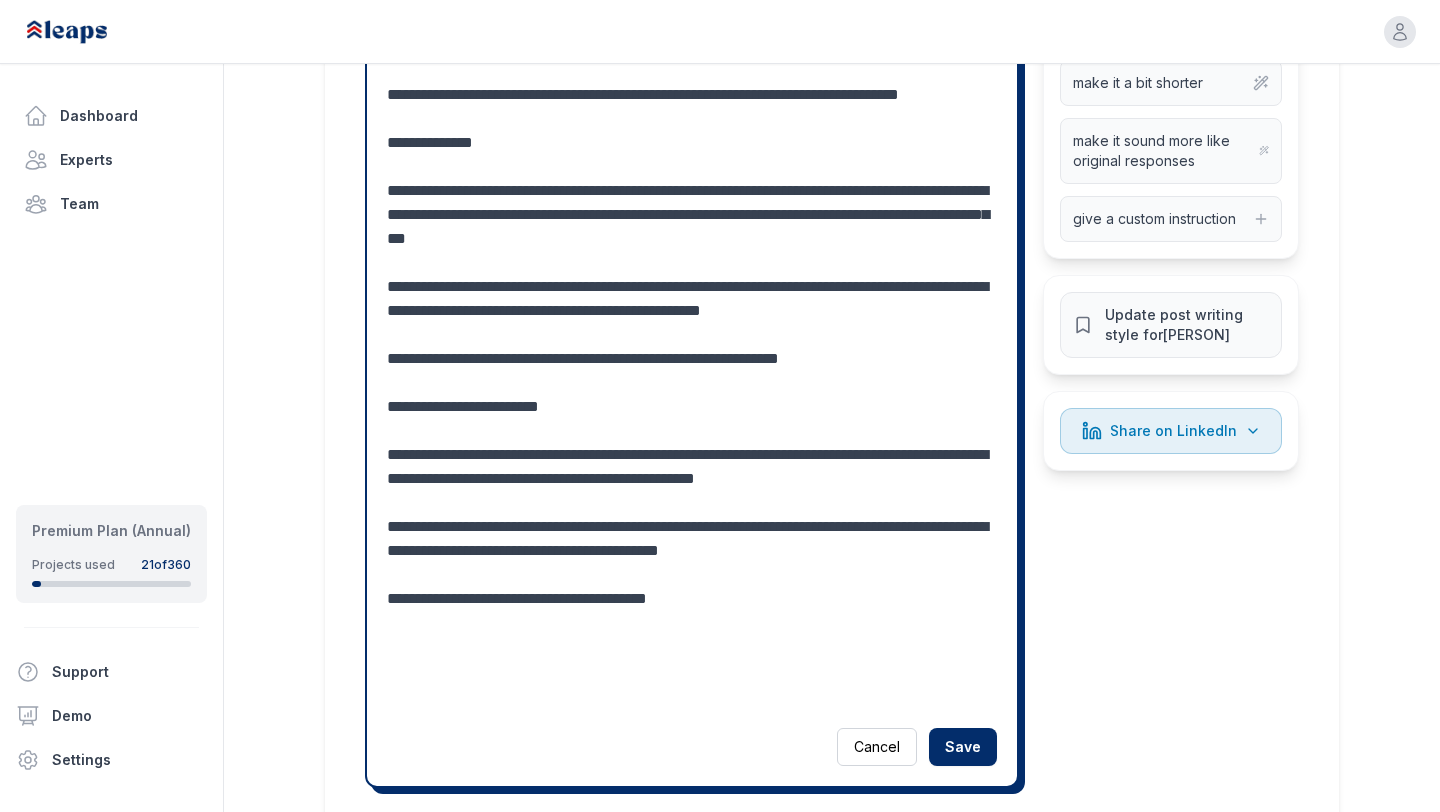 click at bounding box center (692, 323) 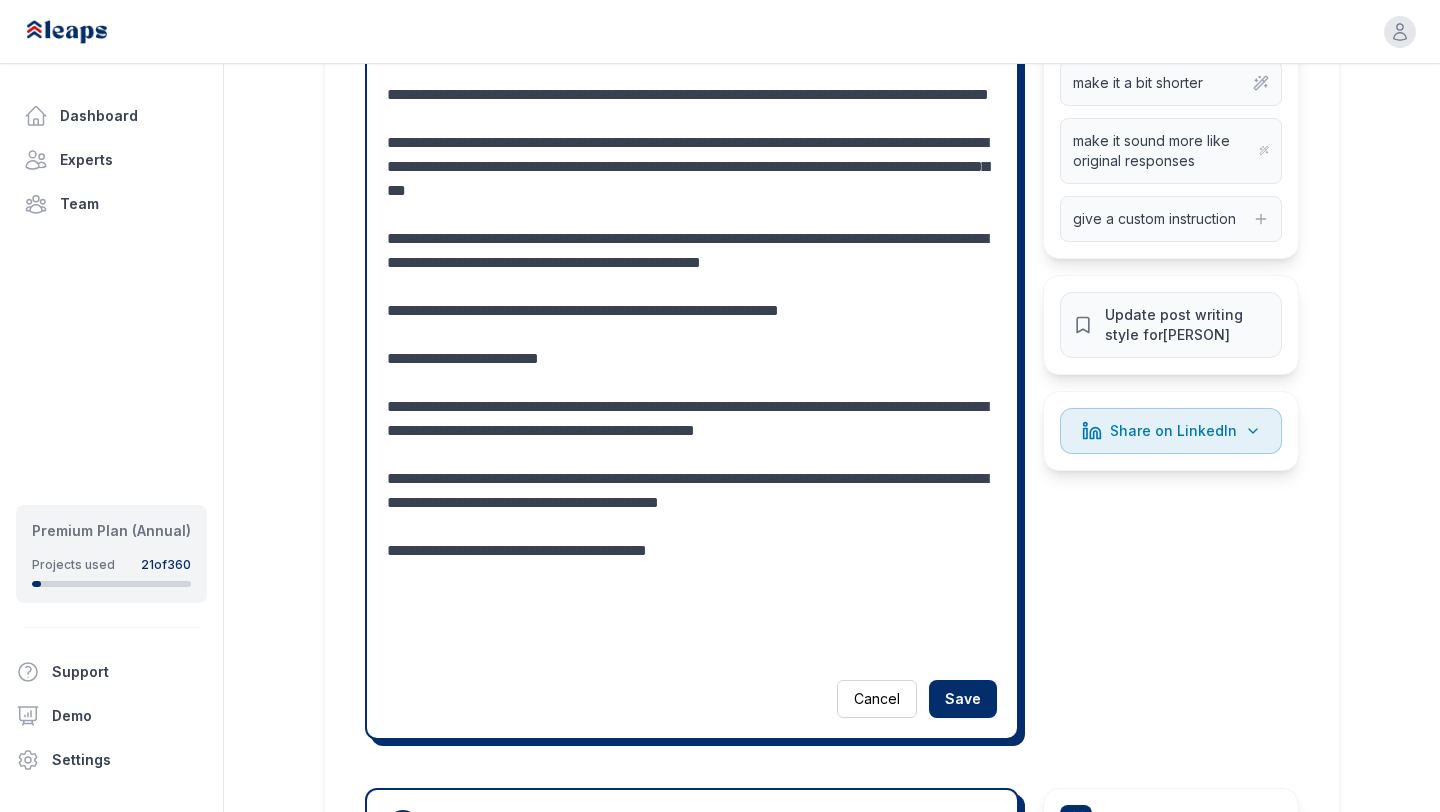 click at bounding box center [692, 299] 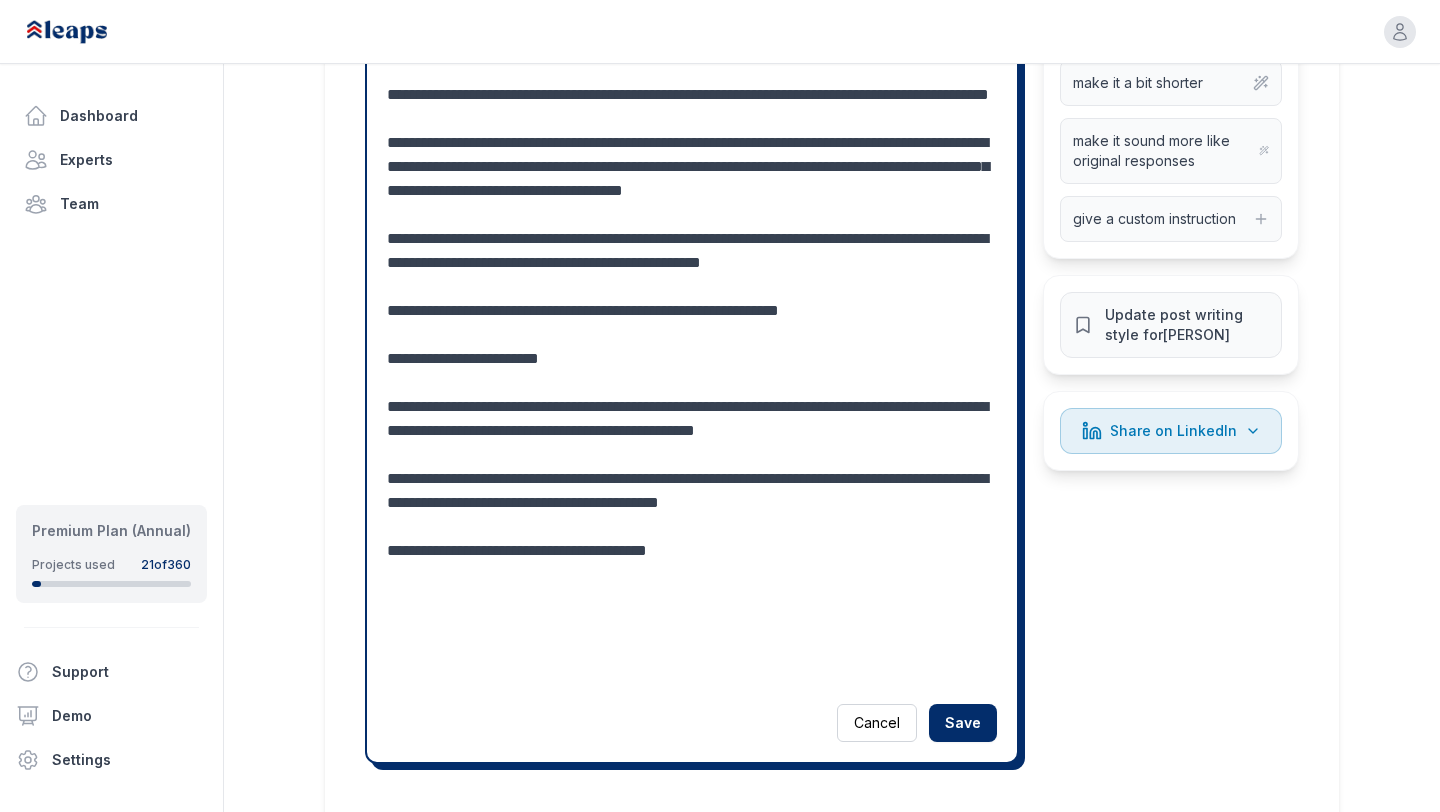 click at bounding box center (692, 311) 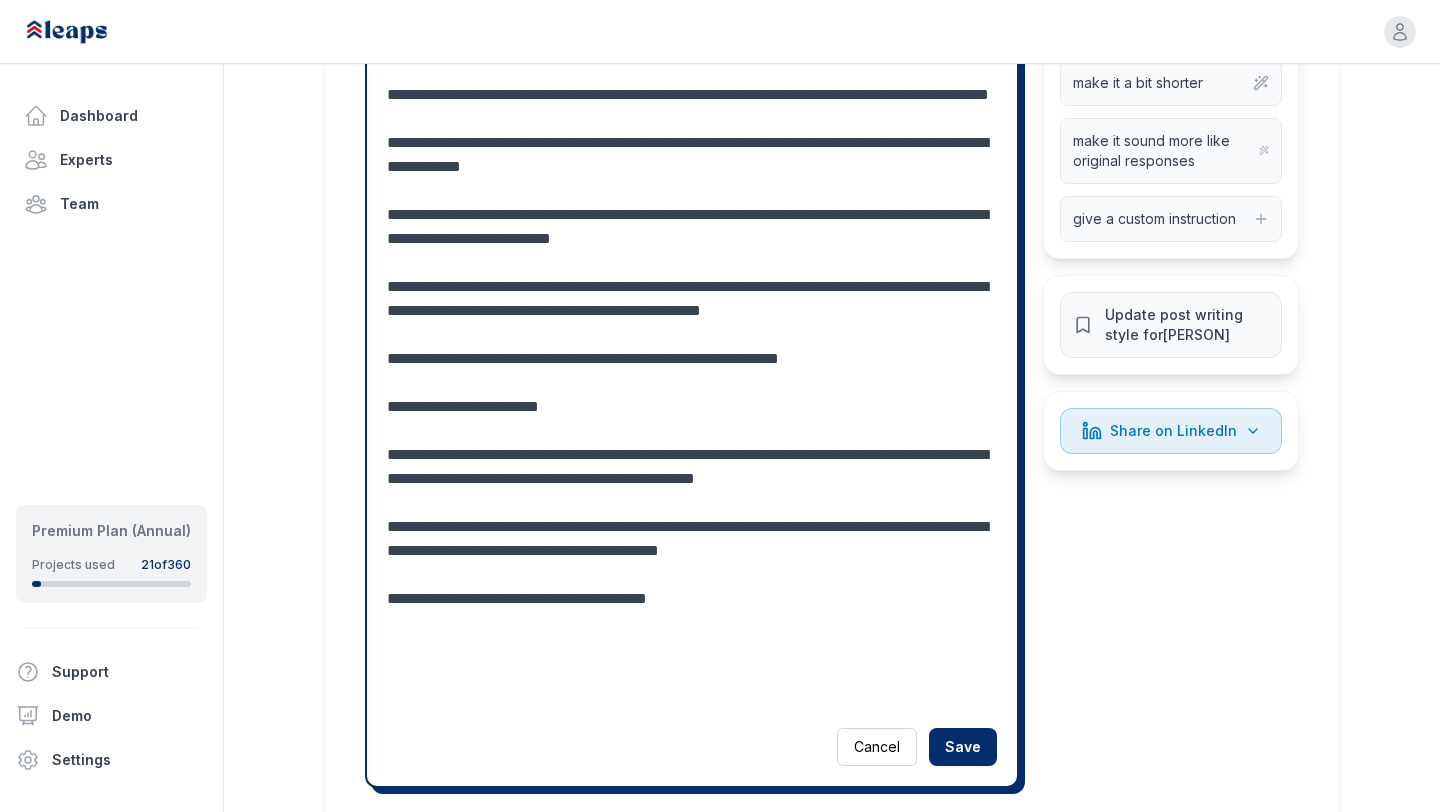 click at bounding box center [692, 323] 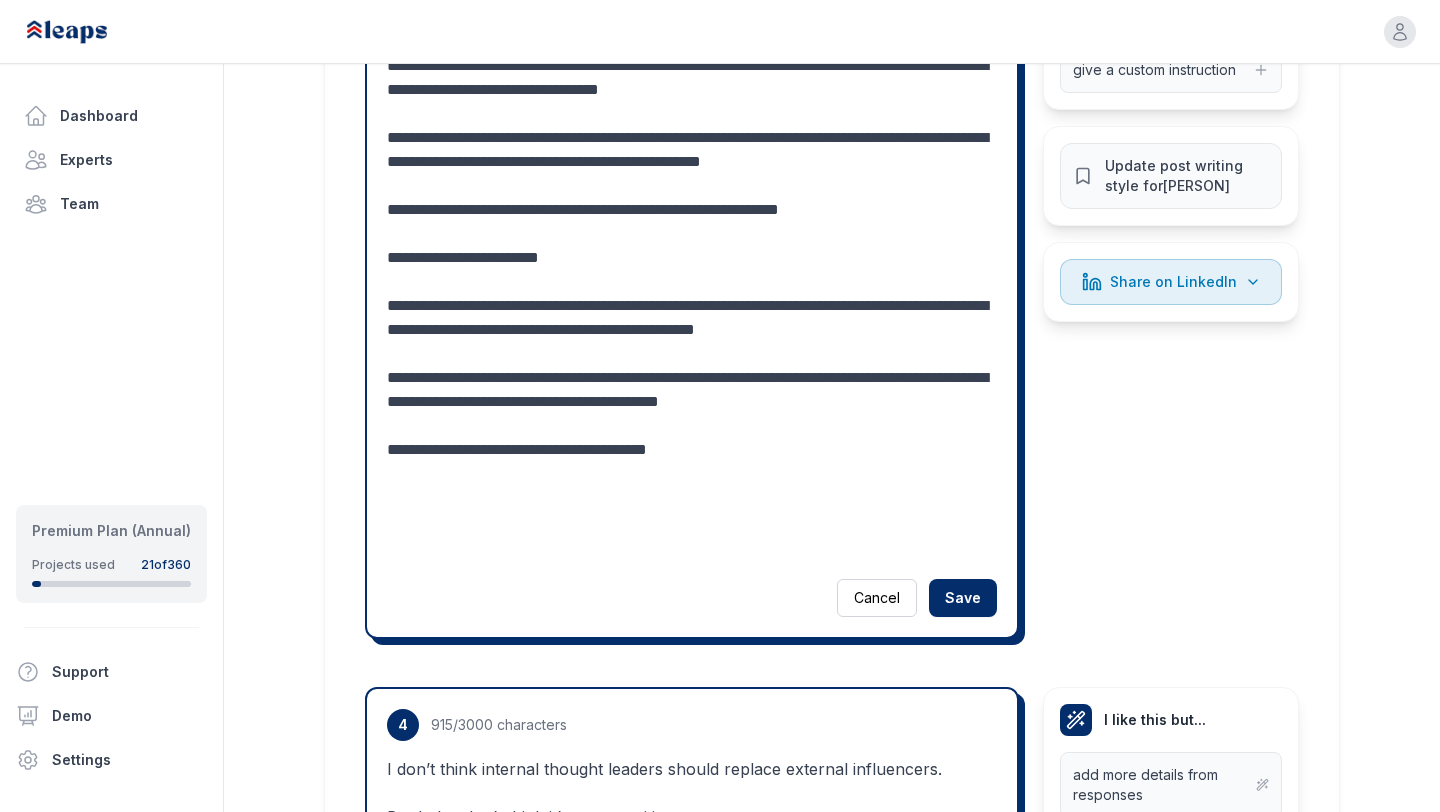 scroll, scrollTop: 3311, scrollLeft: 0, axis: vertical 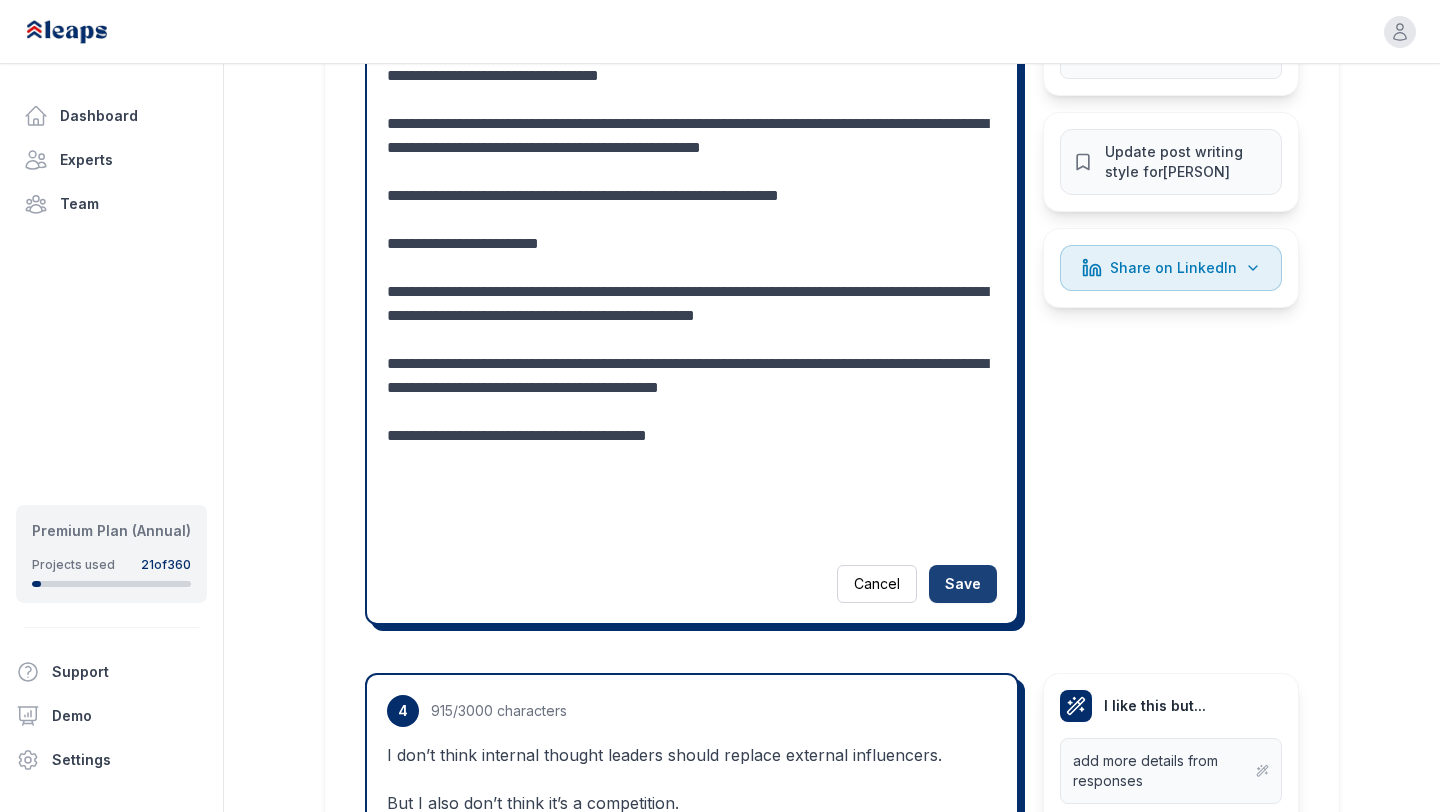 type on "**********" 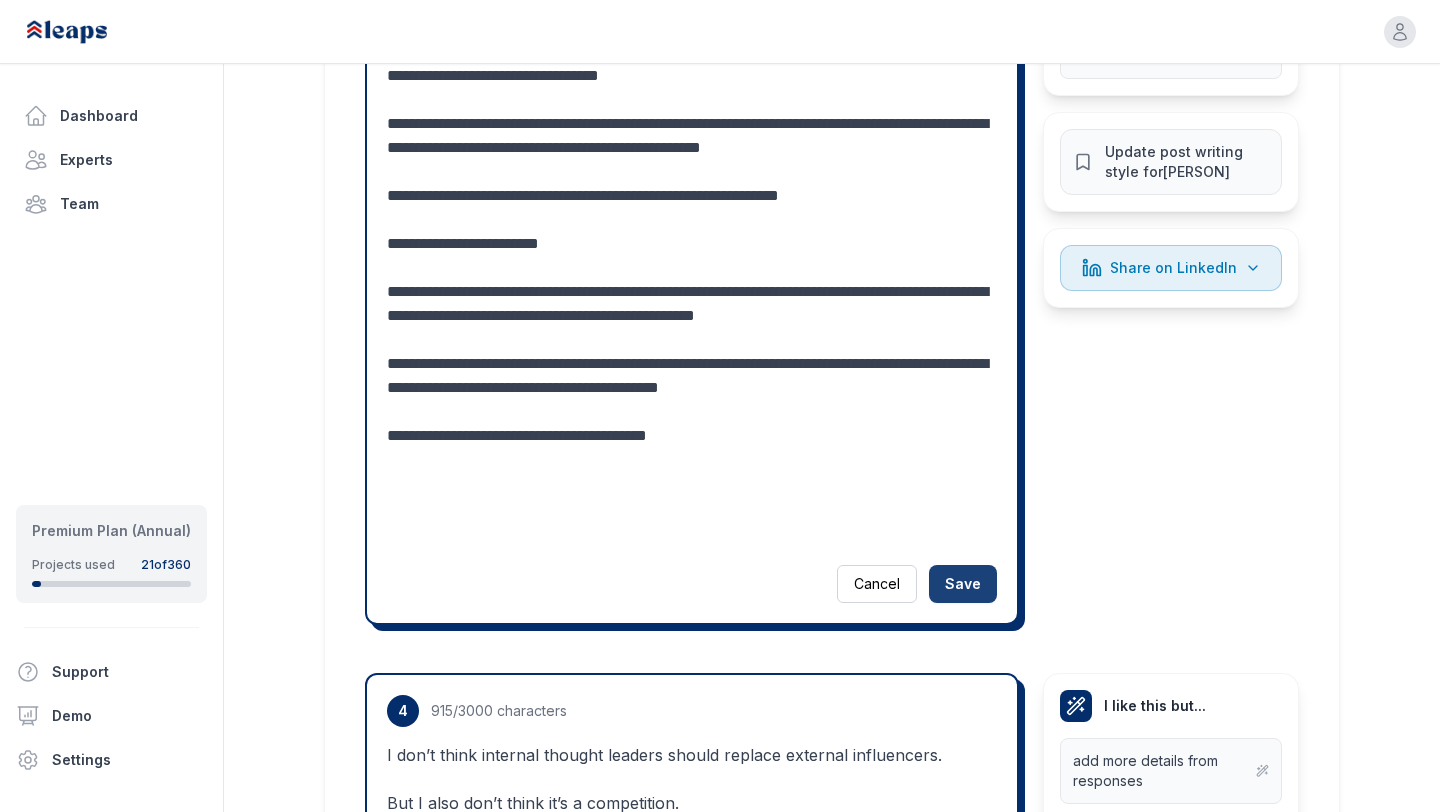 click on "Save" at bounding box center (963, 584) 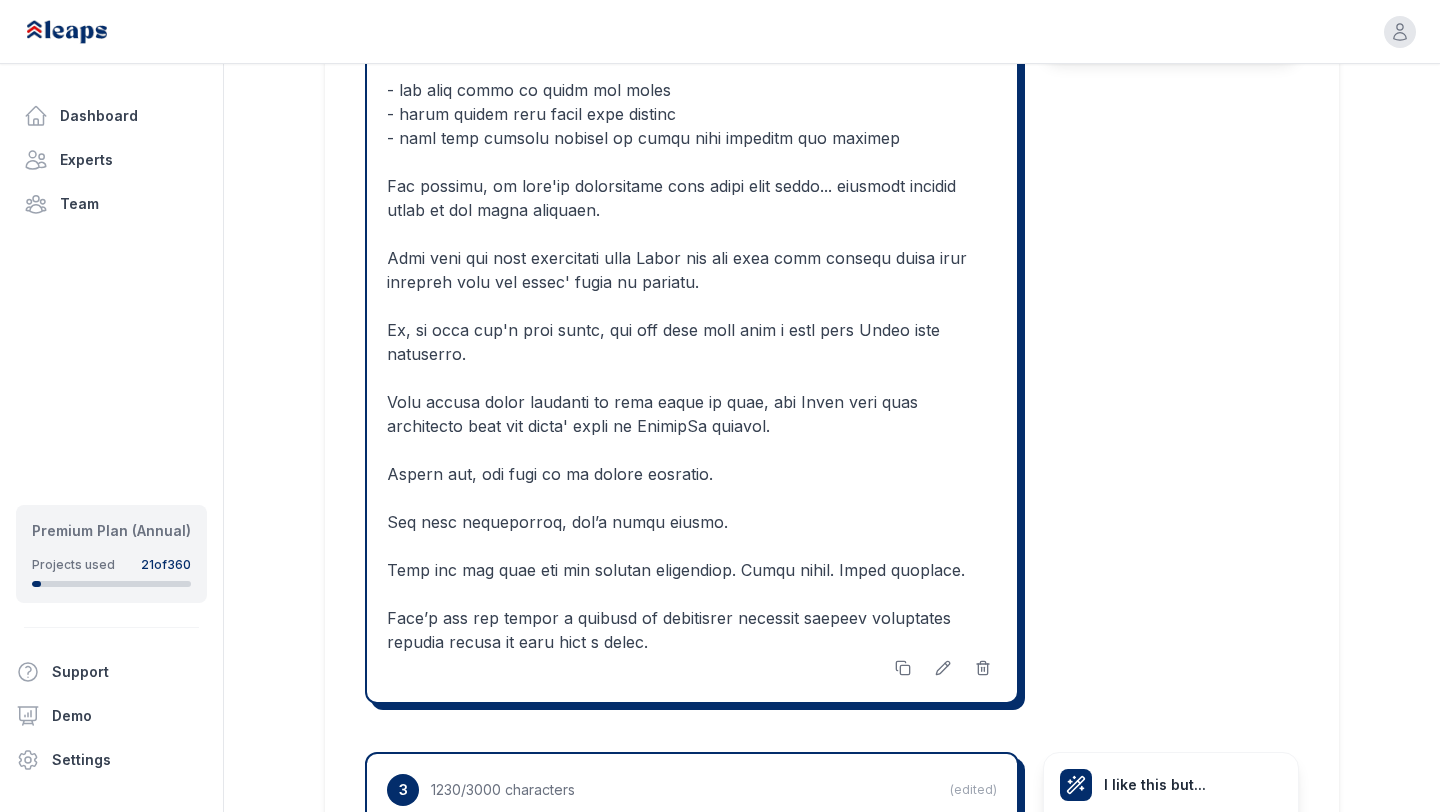 scroll, scrollTop: 2340, scrollLeft: 0, axis: vertical 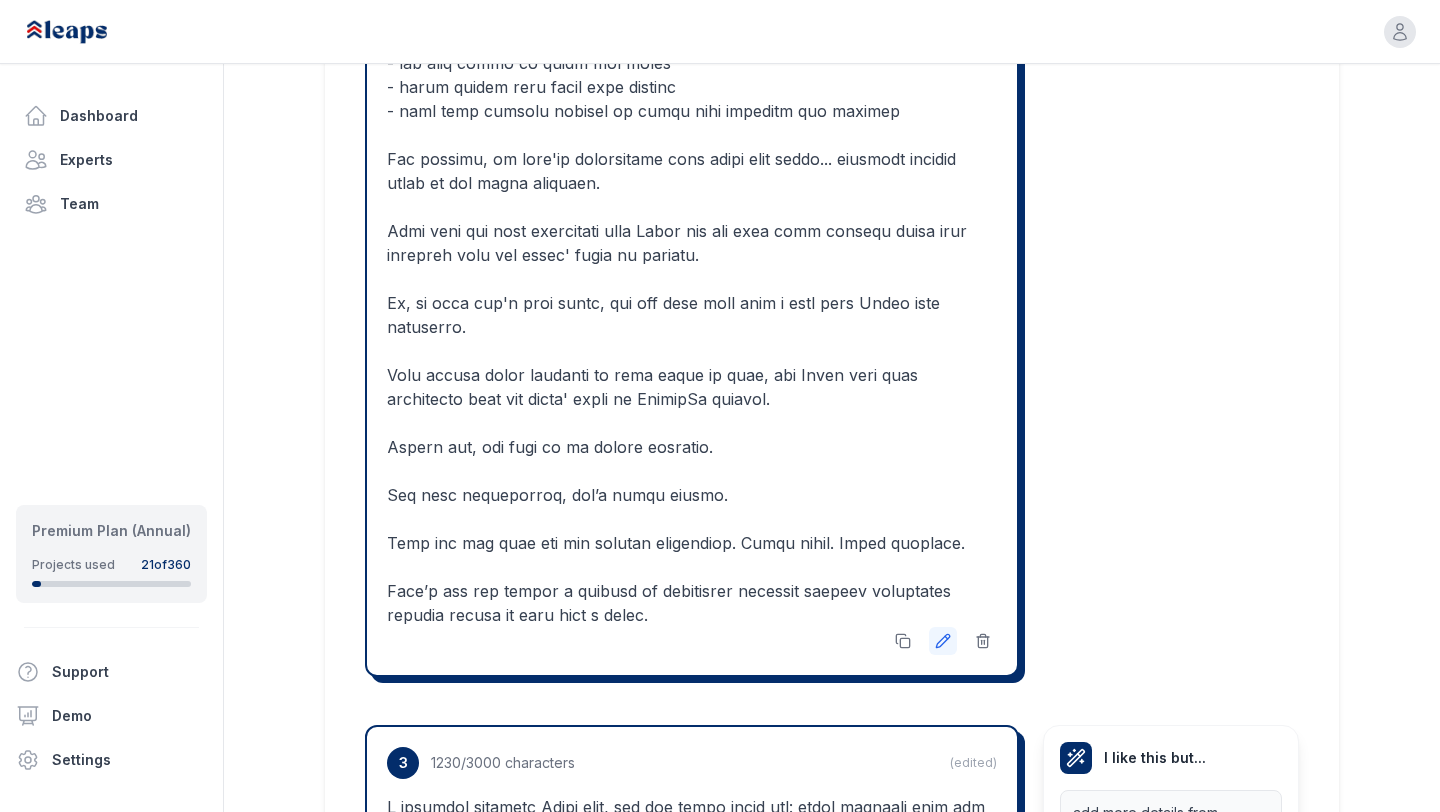 click at bounding box center (943, 641) 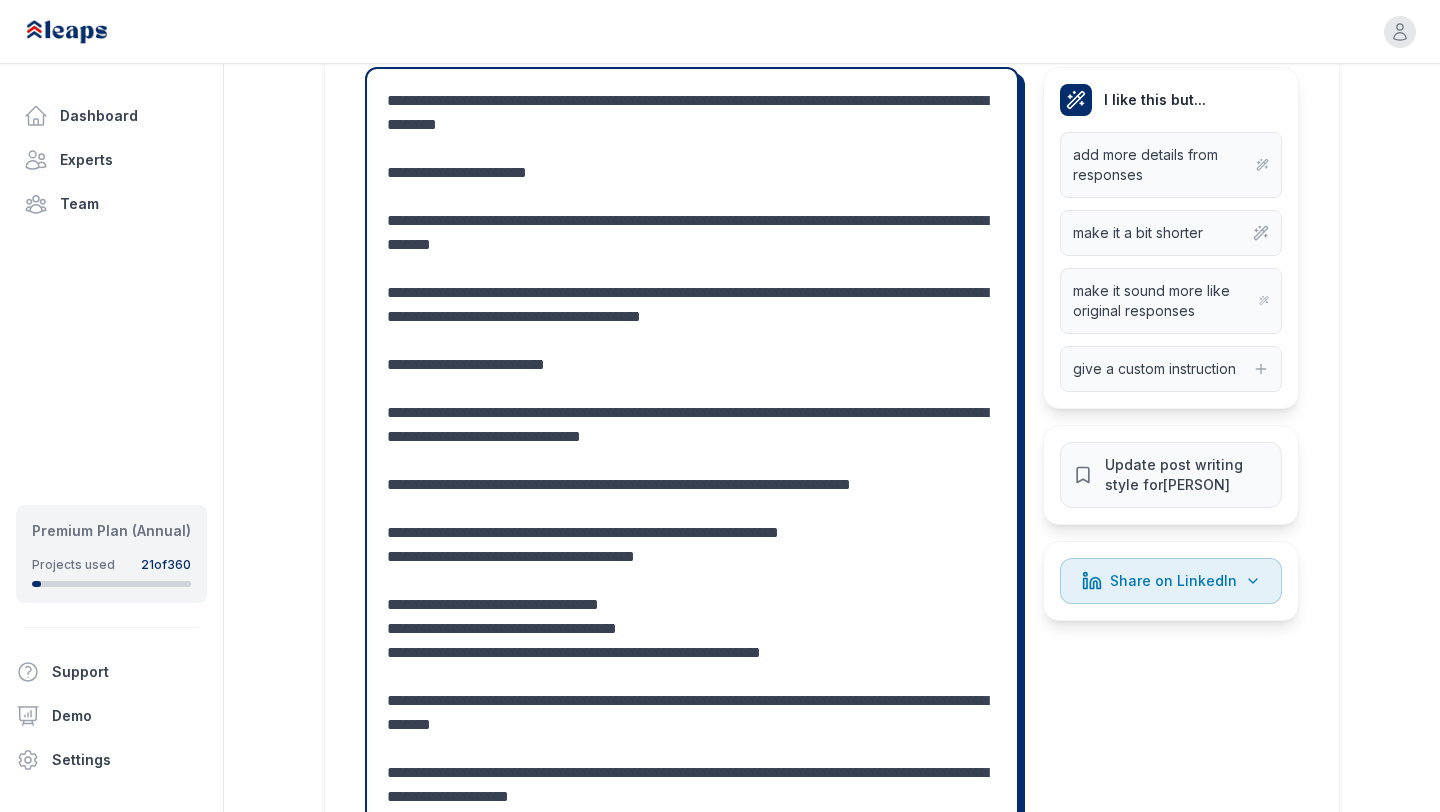 scroll, scrollTop: 1738, scrollLeft: 0, axis: vertical 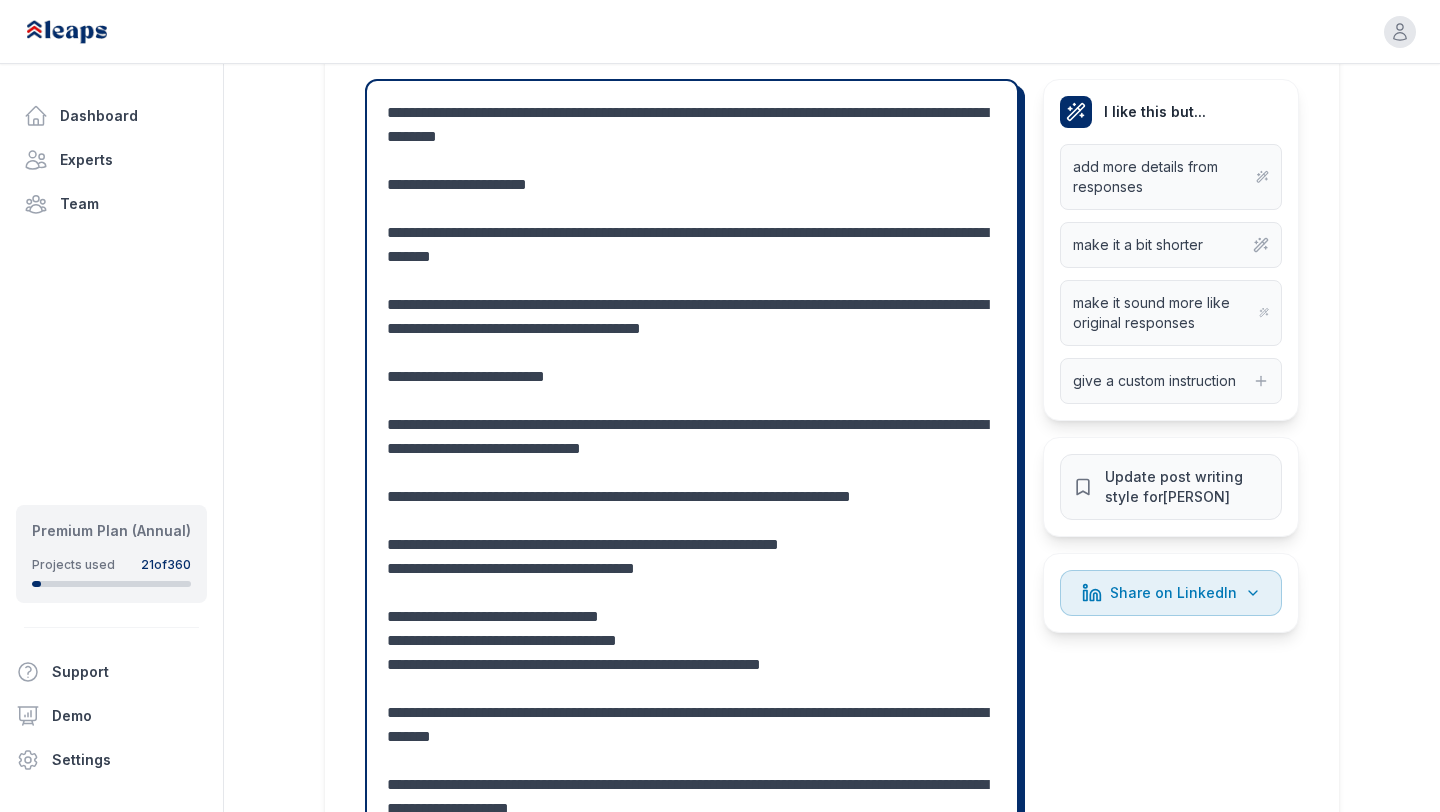 click at bounding box center [692, 641] 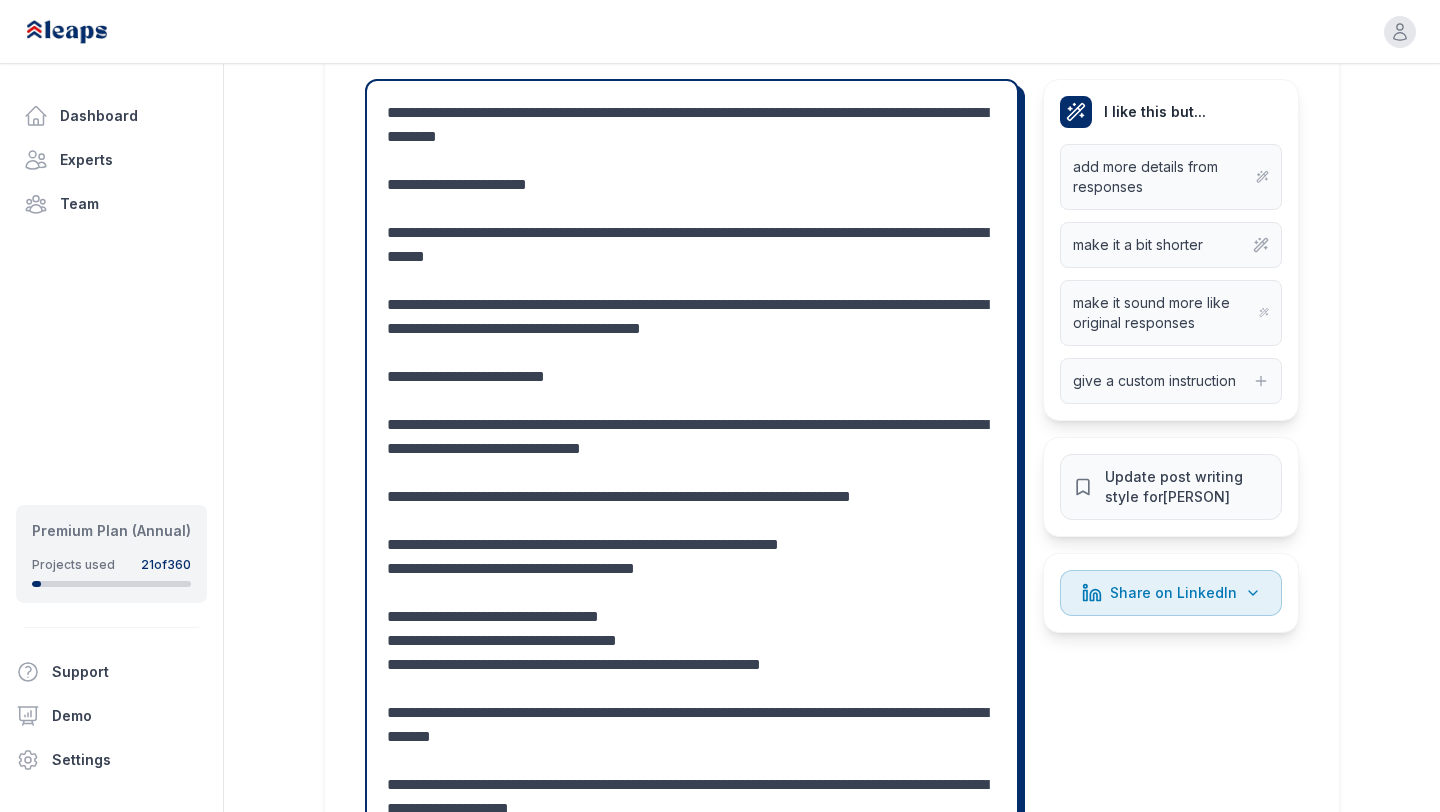drag, startPoint x: 389, startPoint y: 254, endPoint x: 389, endPoint y: 212, distance: 42 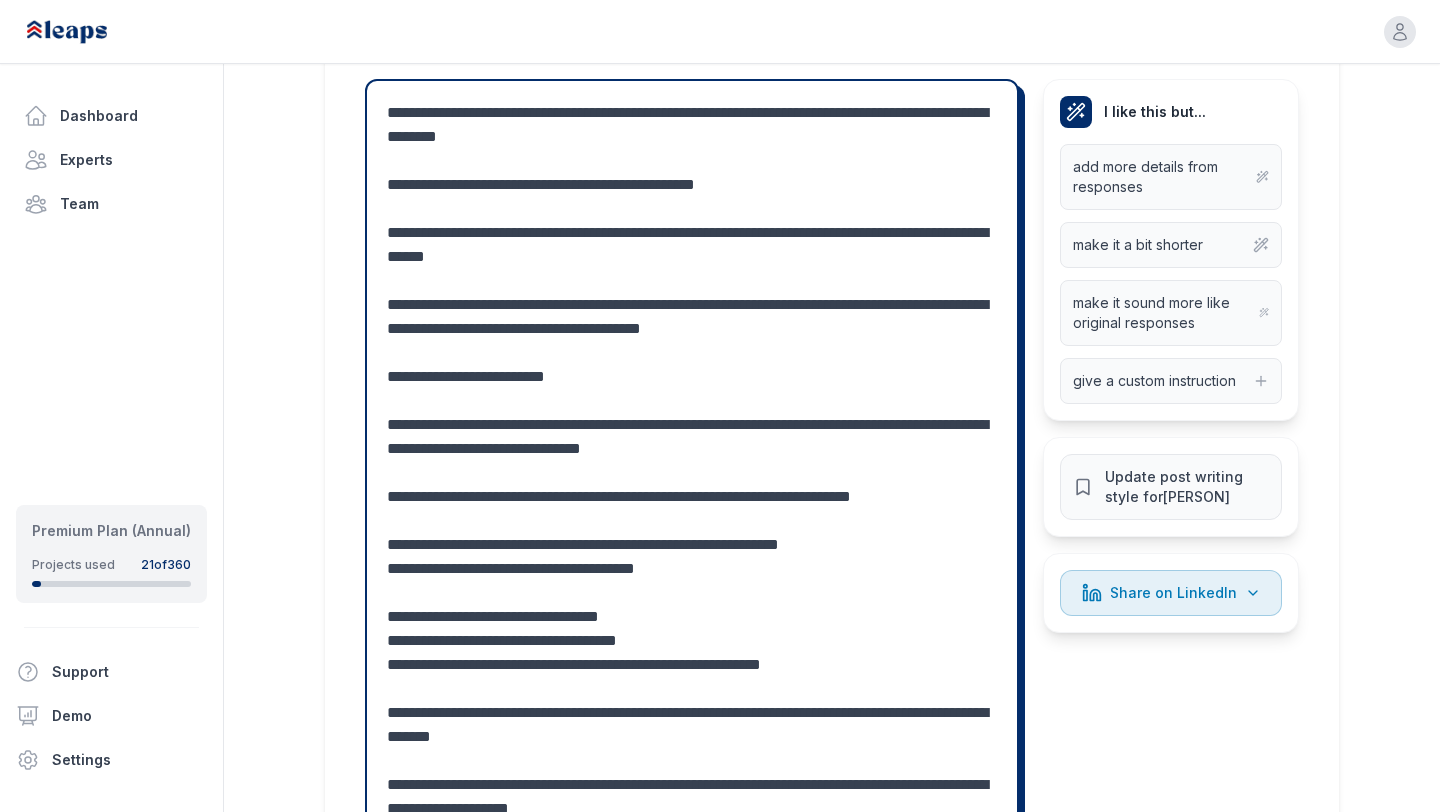 click at bounding box center (692, 641) 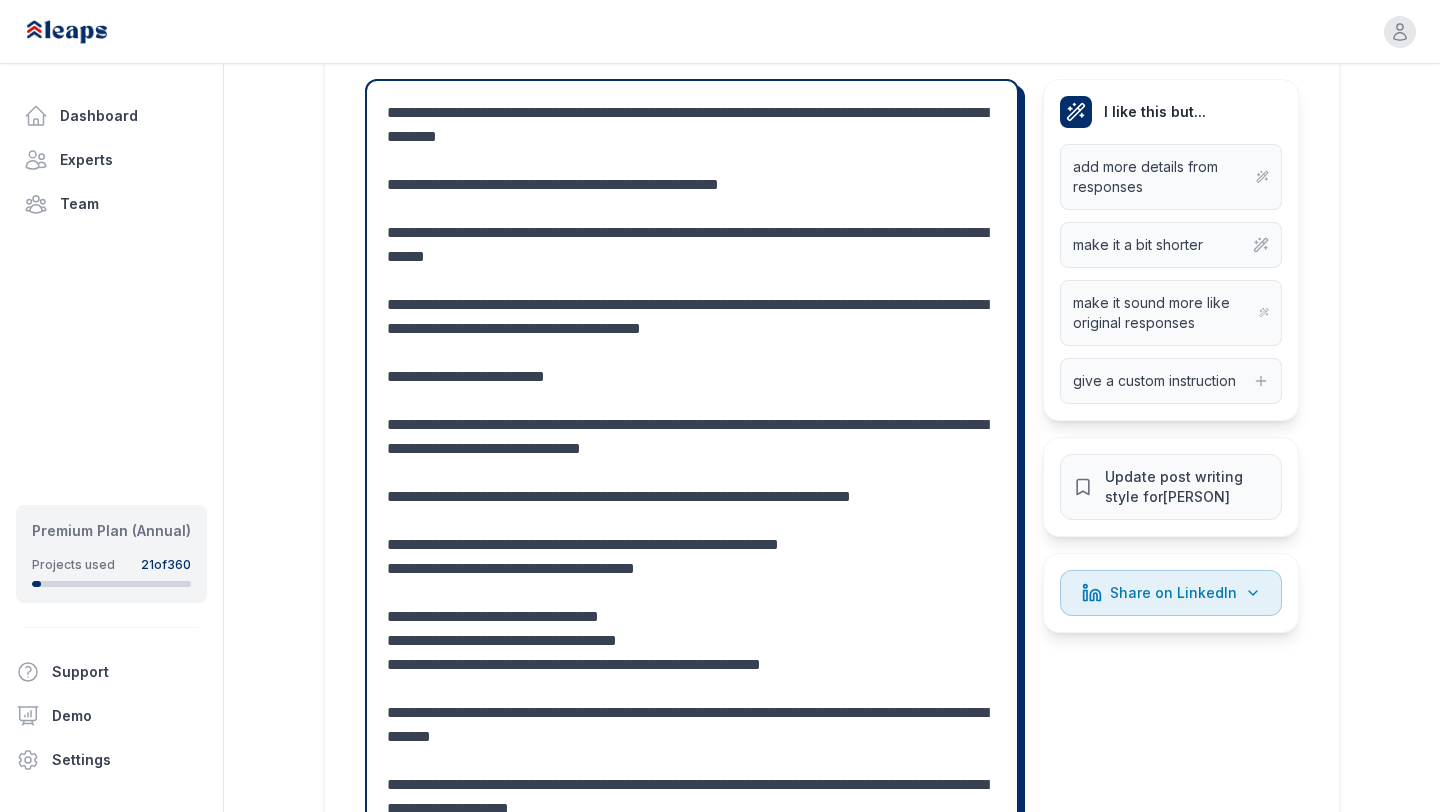 click at bounding box center [692, 641] 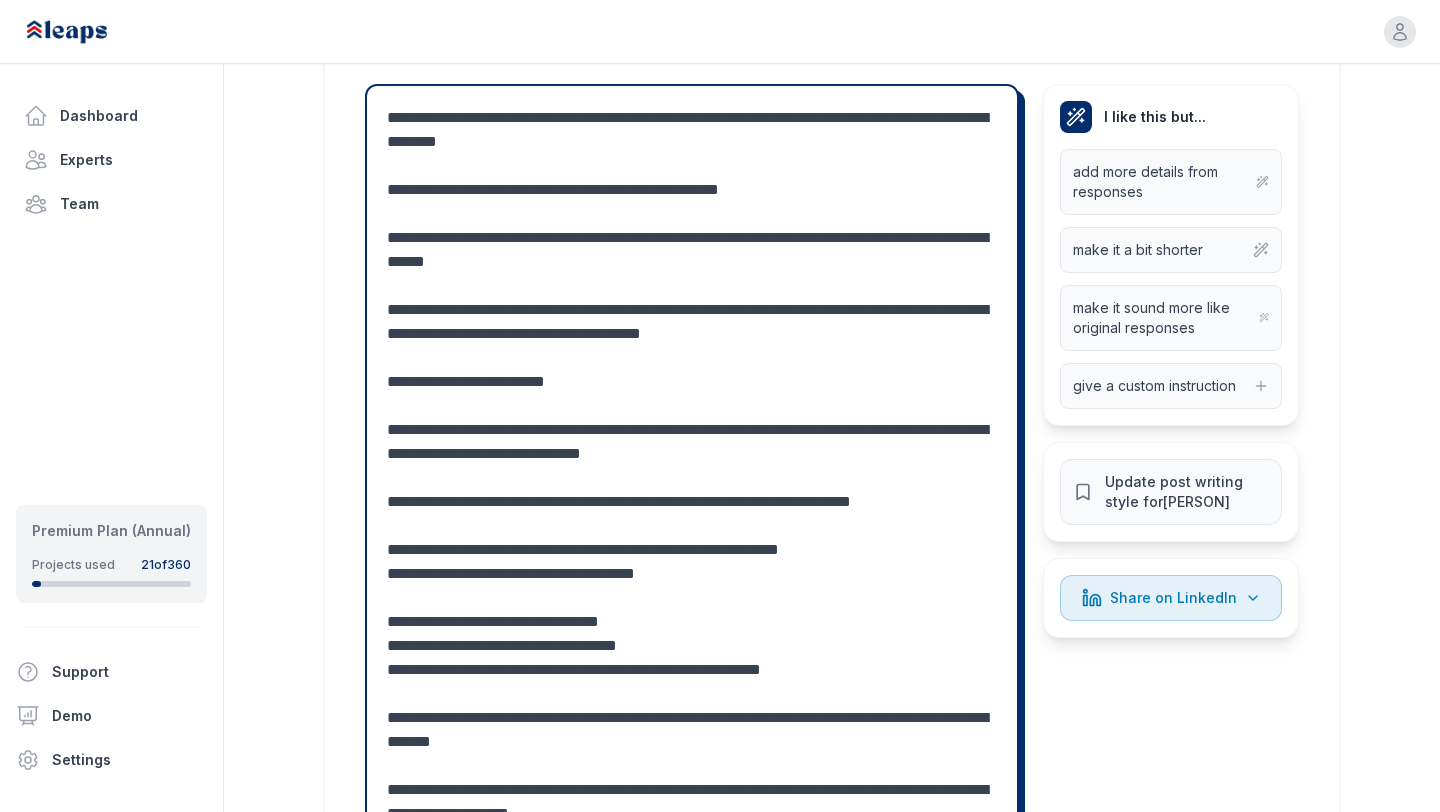 scroll, scrollTop: 1726, scrollLeft: 0, axis: vertical 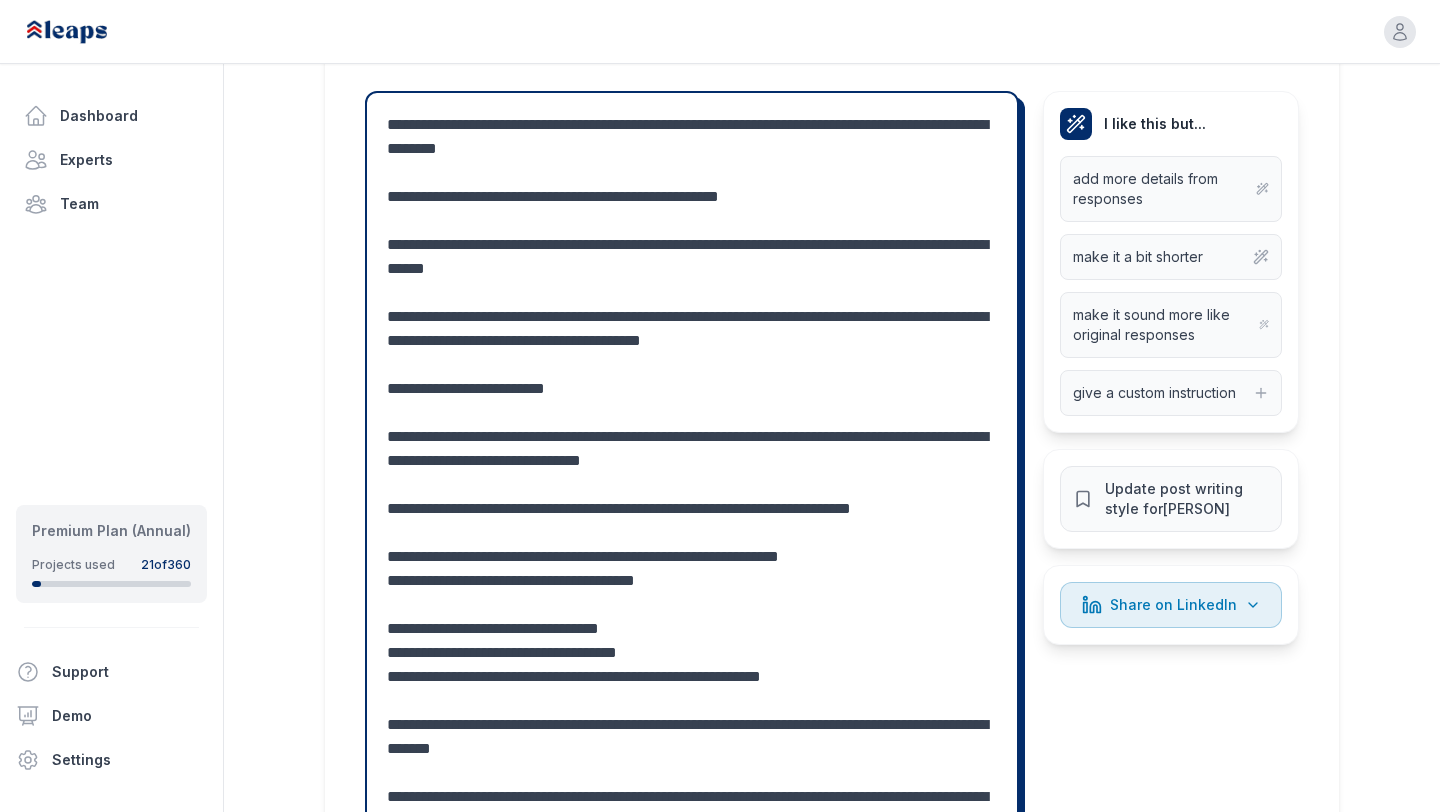 click at bounding box center [692, 653] 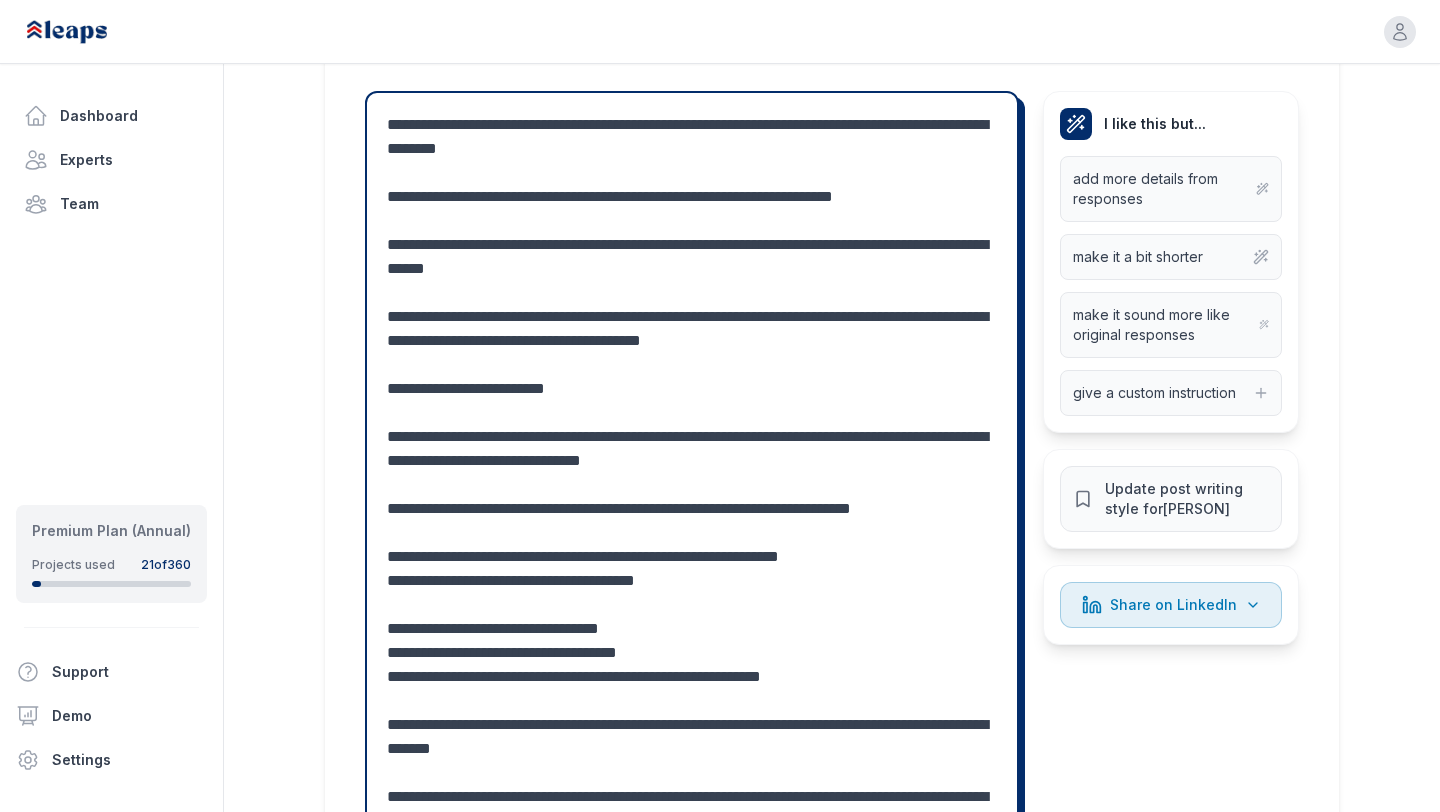 scroll, scrollTop: 1779, scrollLeft: 0, axis: vertical 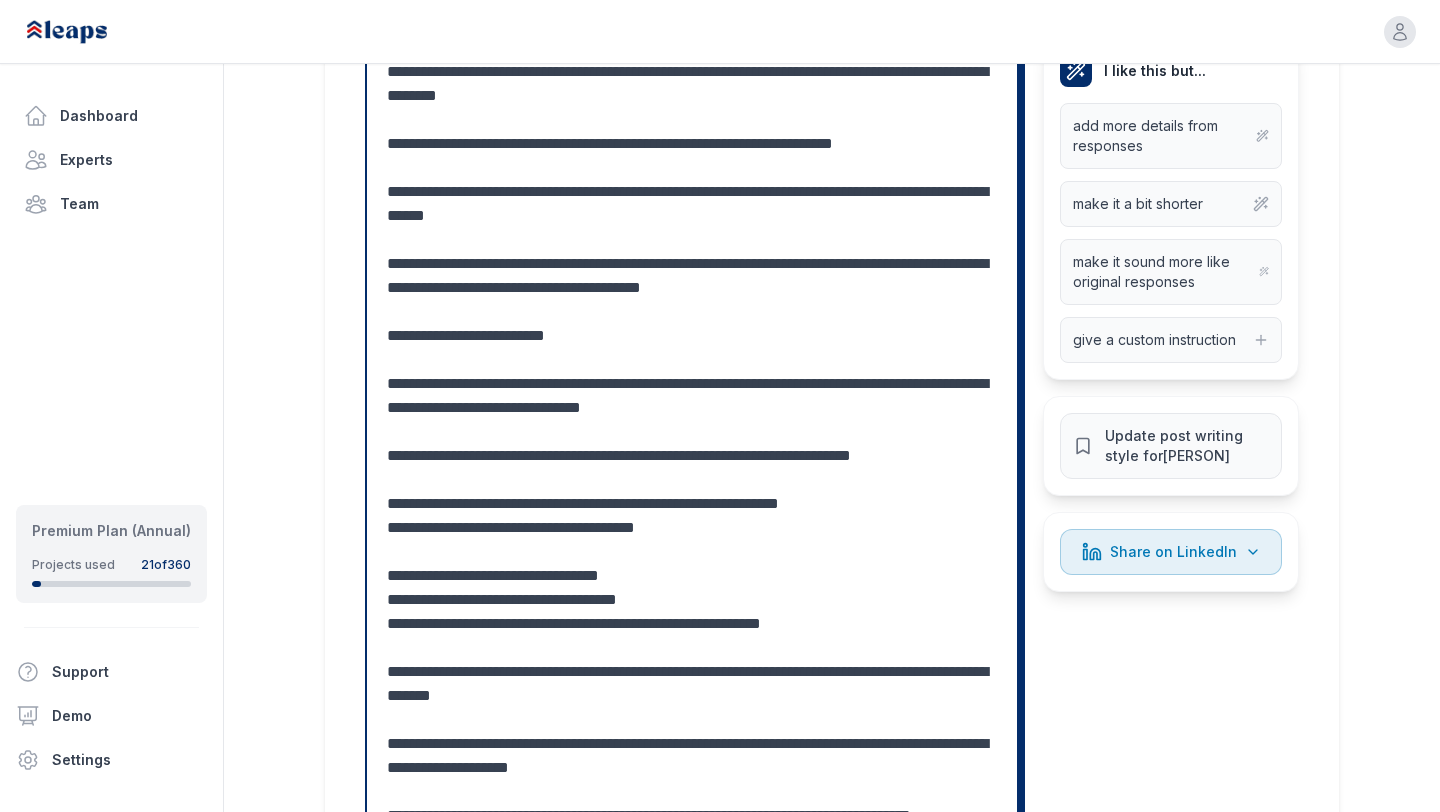 click at bounding box center [692, 600] 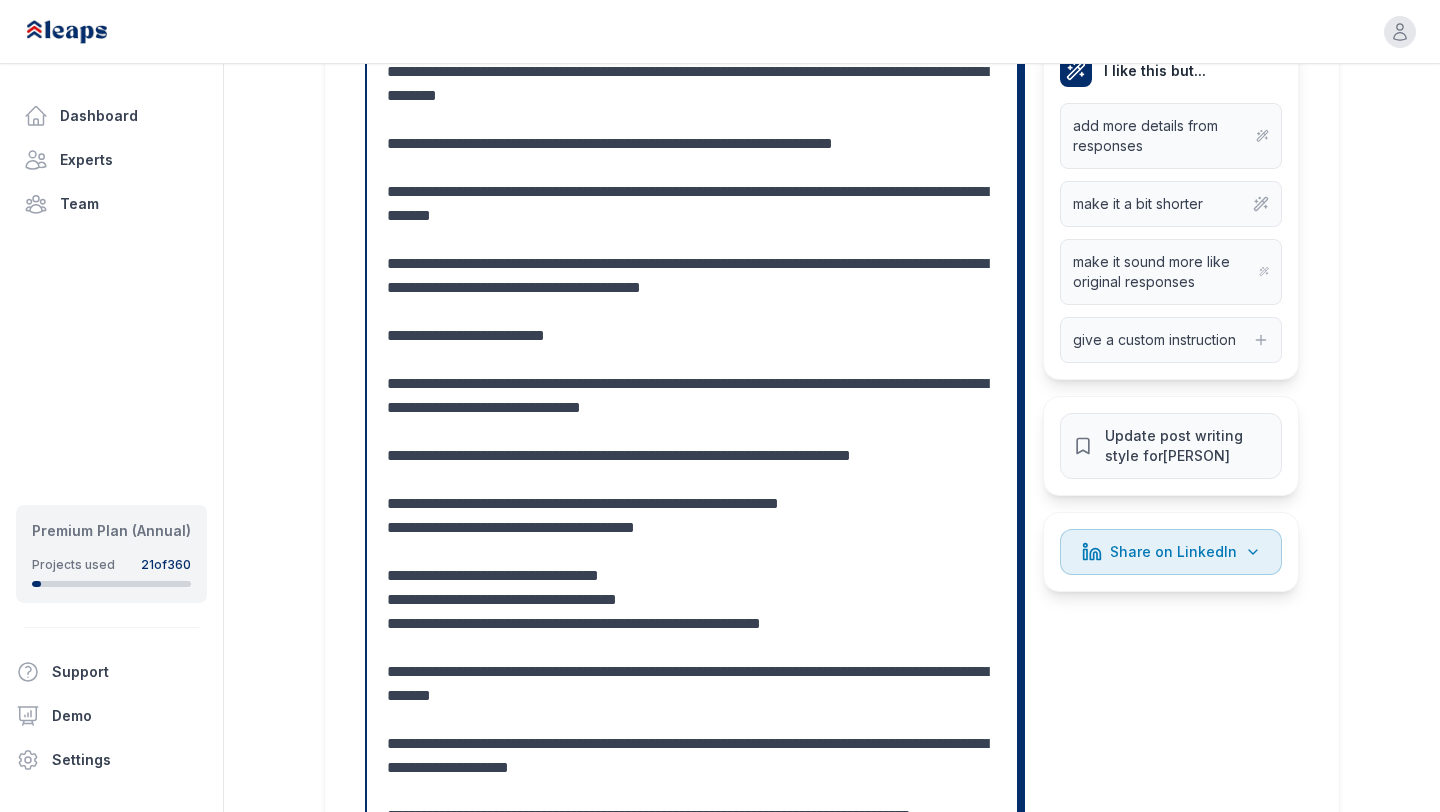 click at bounding box center (692, 600) 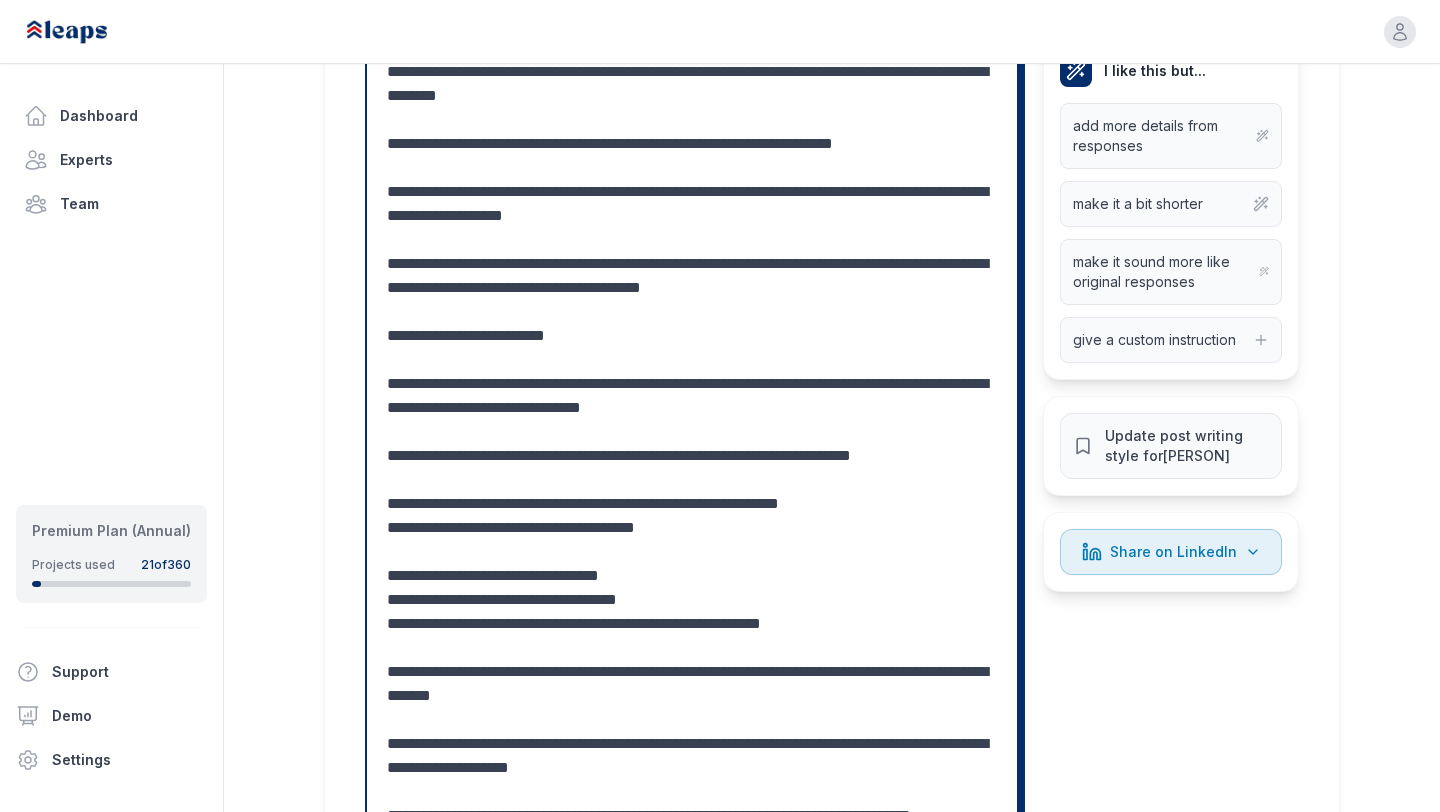 click at bounding box center [692, 600] 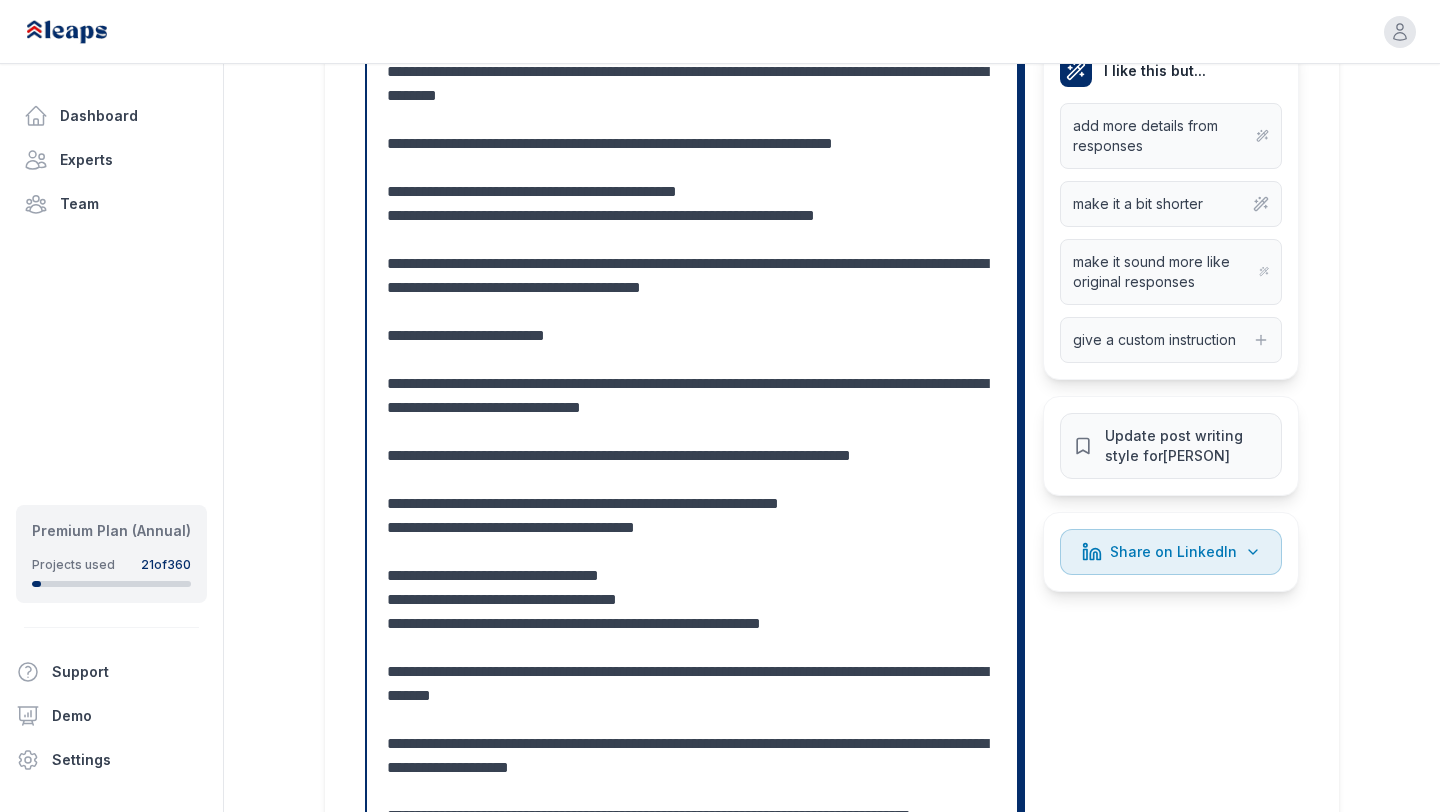click at bounding box center (692, 600) 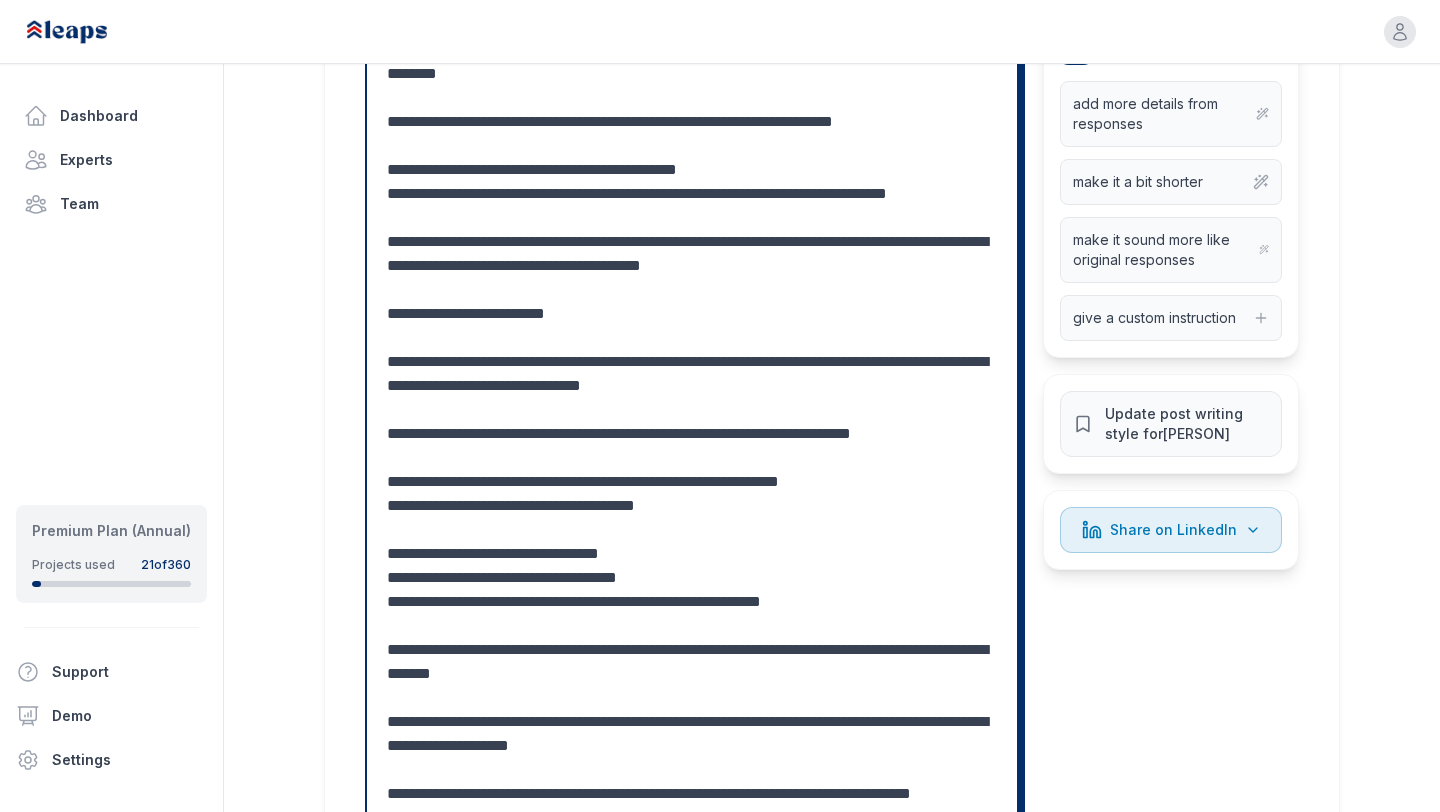 scroll, scrollTop: 1823, scrollLeft: 0, axis: vertical 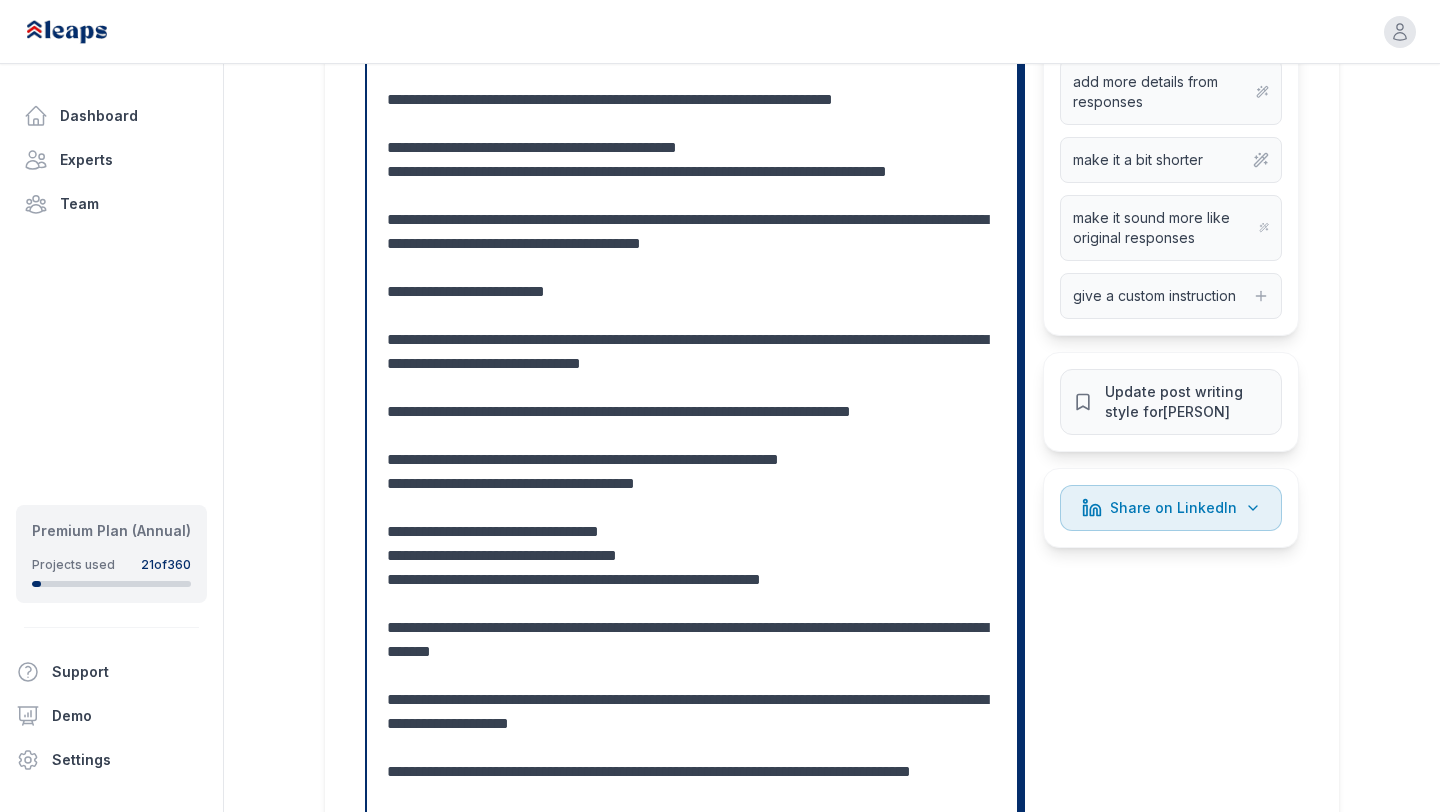 click at bounding box center [692, 568] 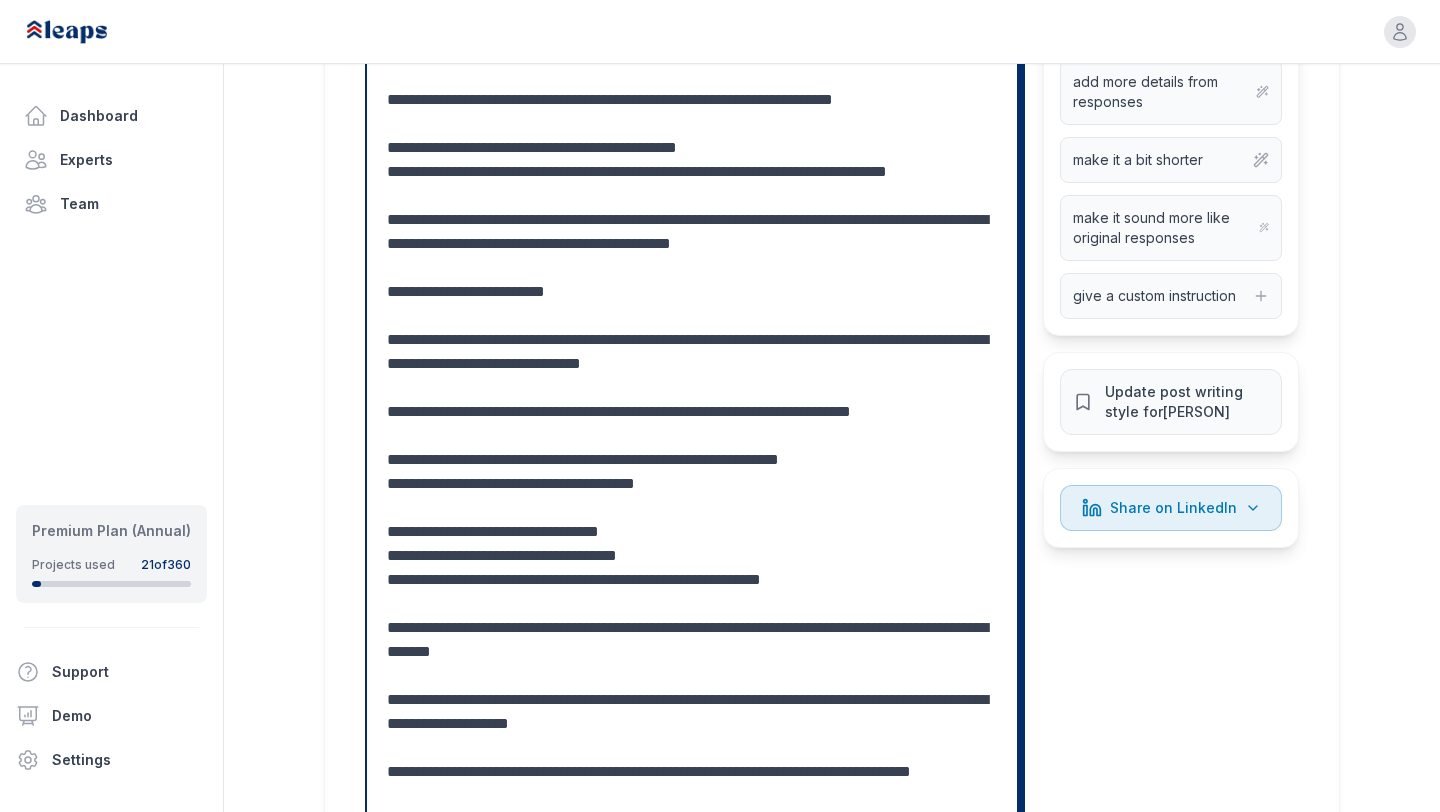 click at bounding box center (692, 568) 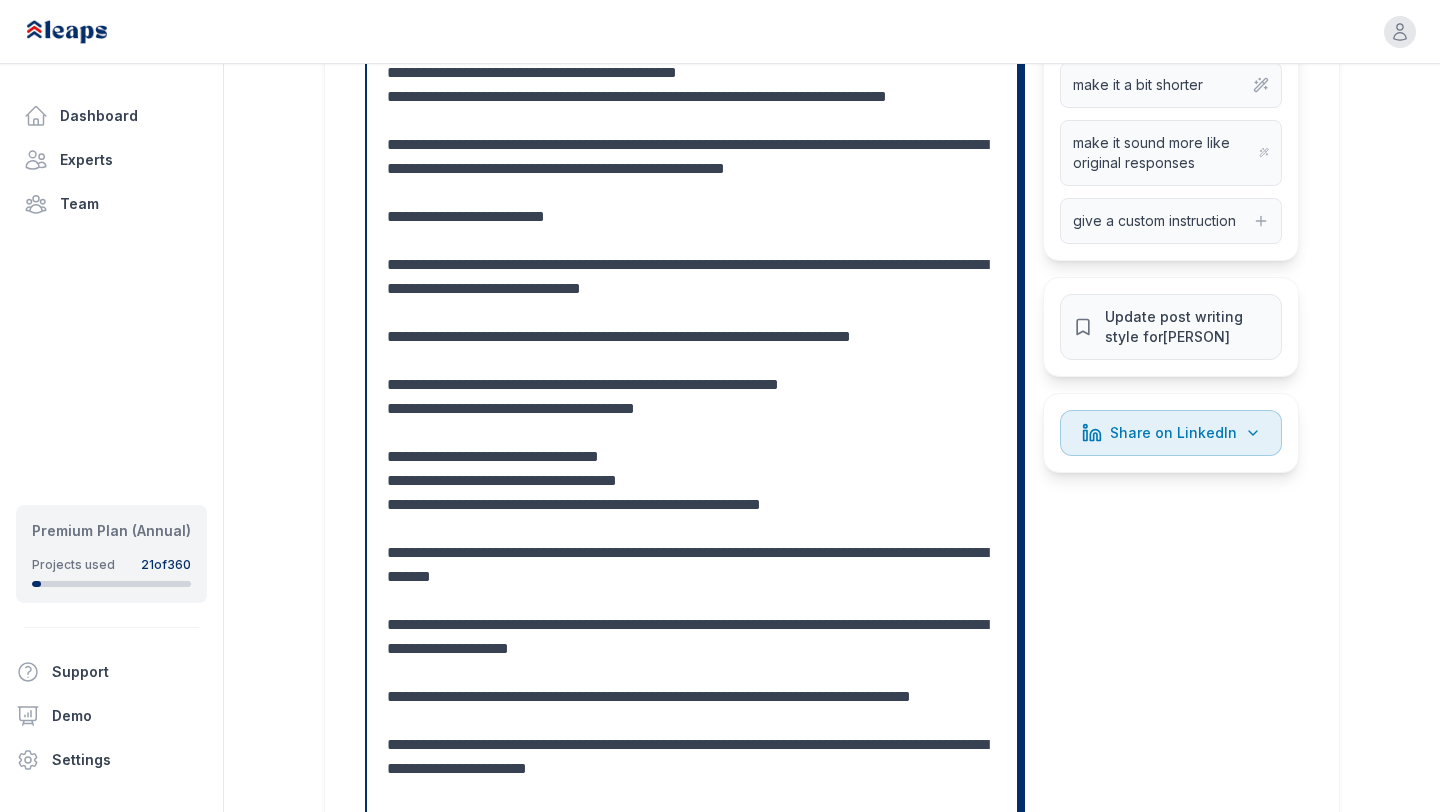 scroll, scrollTop: 1900, scrollLeft: 0, axis: vertical 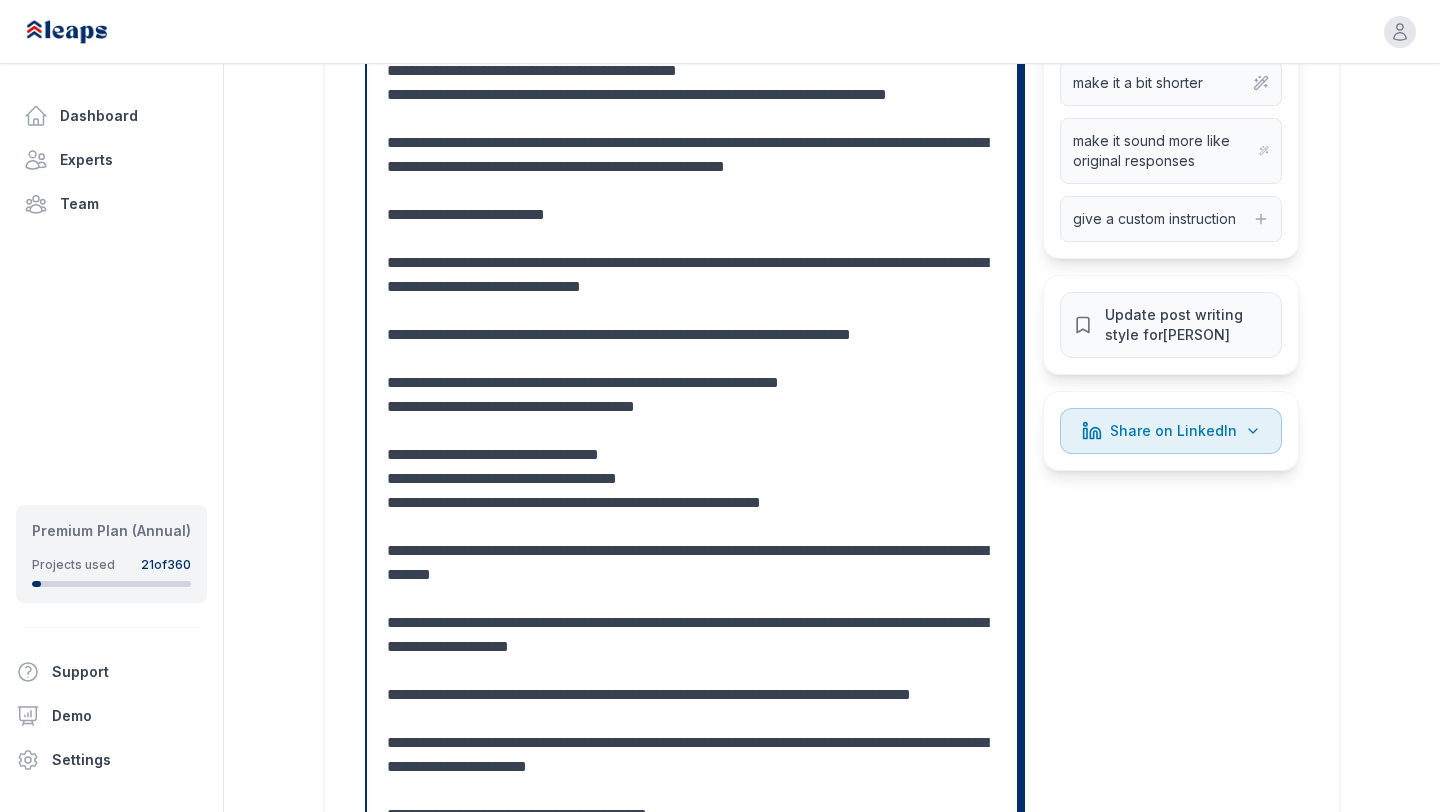 click at bounding box center [692, 491] 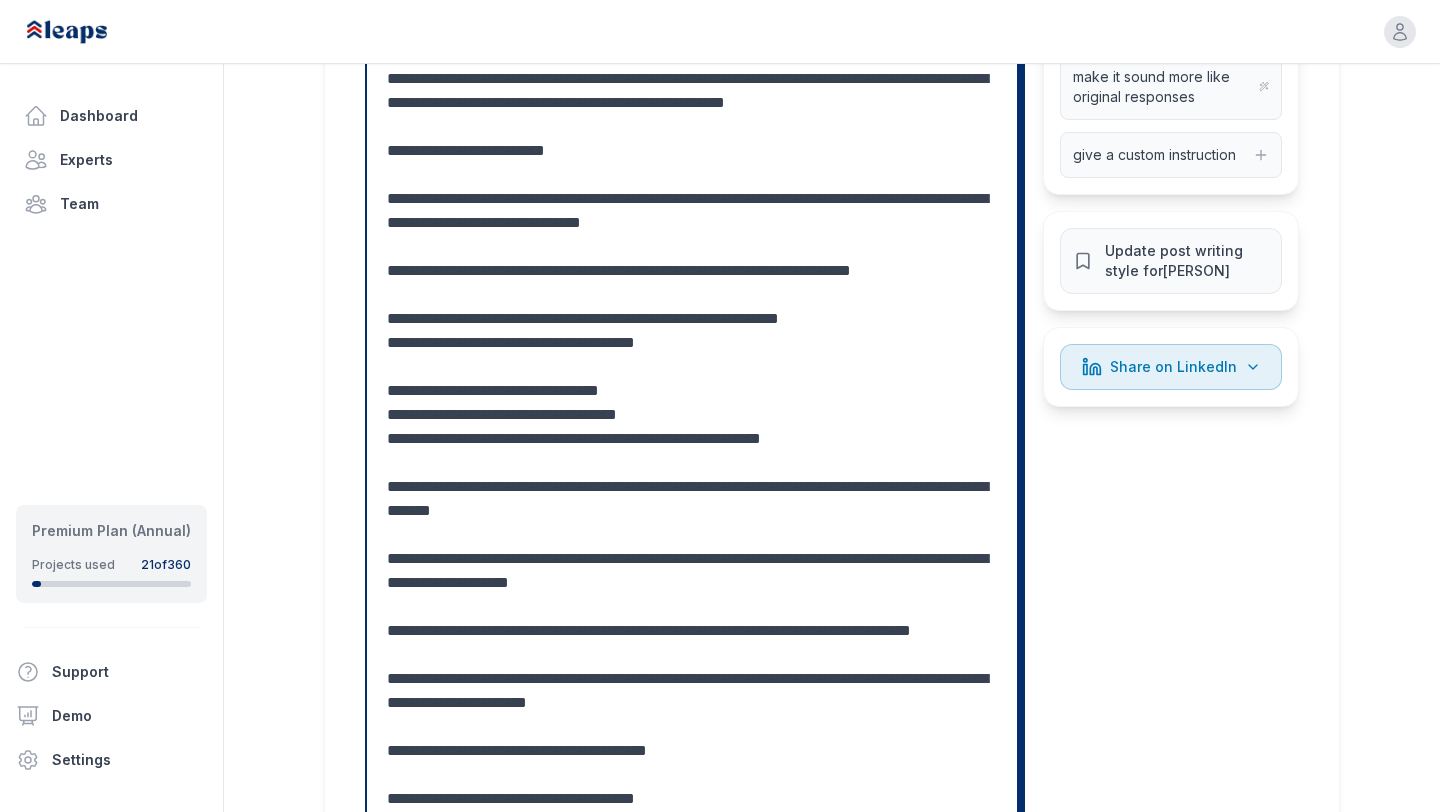 scroll, scrollTop: 1975, scrollLeft: 0, axis: vertical 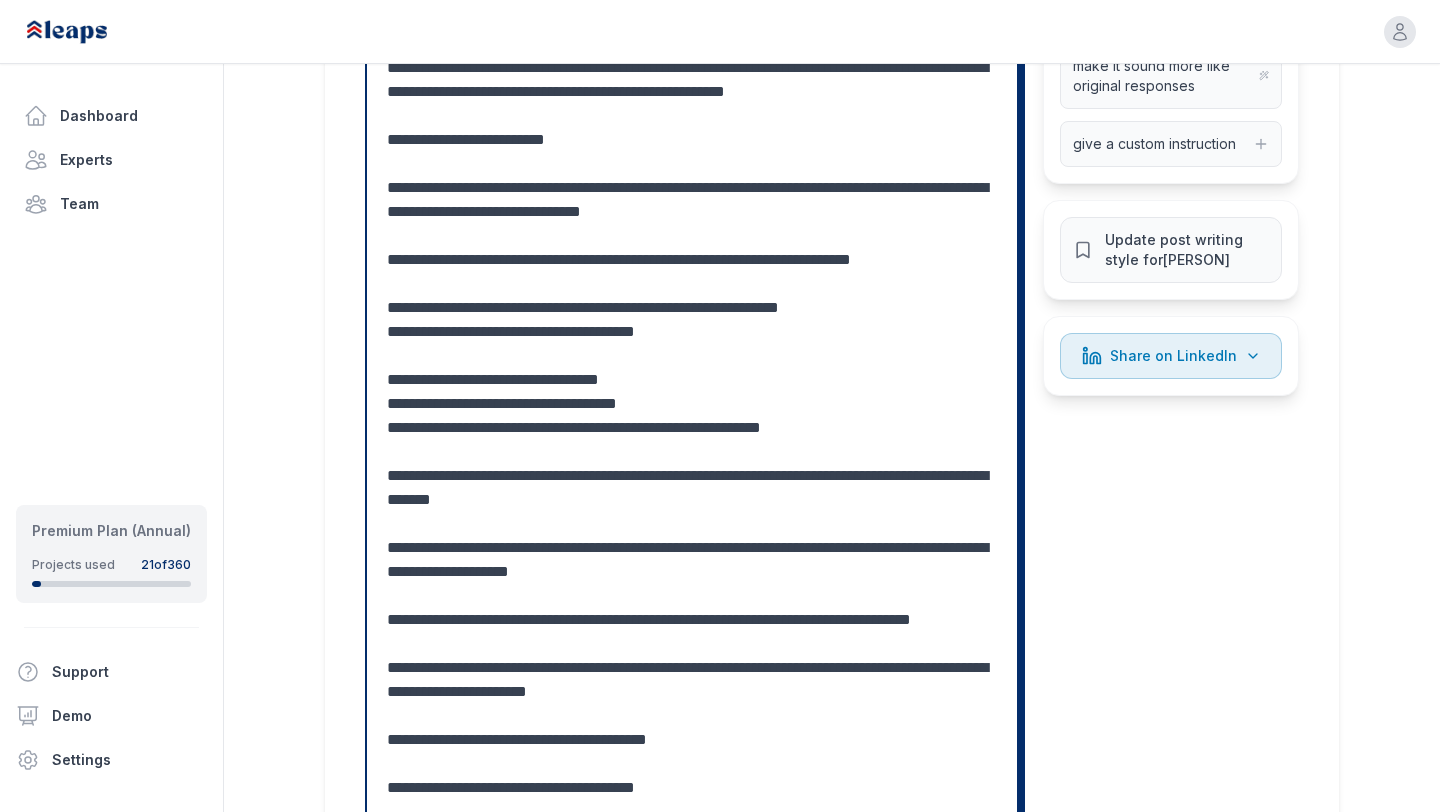 click at bounding box center (692, 416) 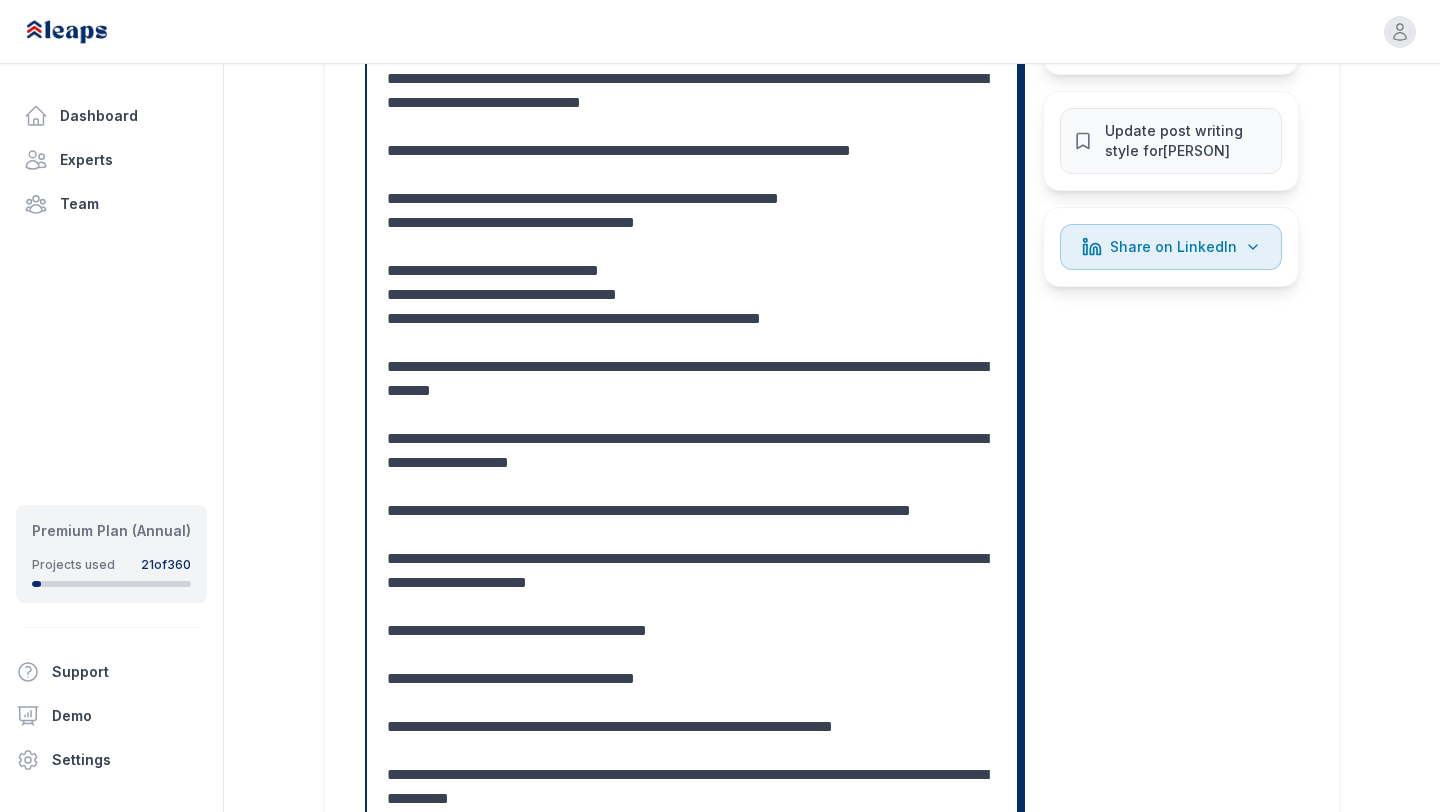 scroll, scrollTop: 2092, scrollLeft: 0, axis: vertical 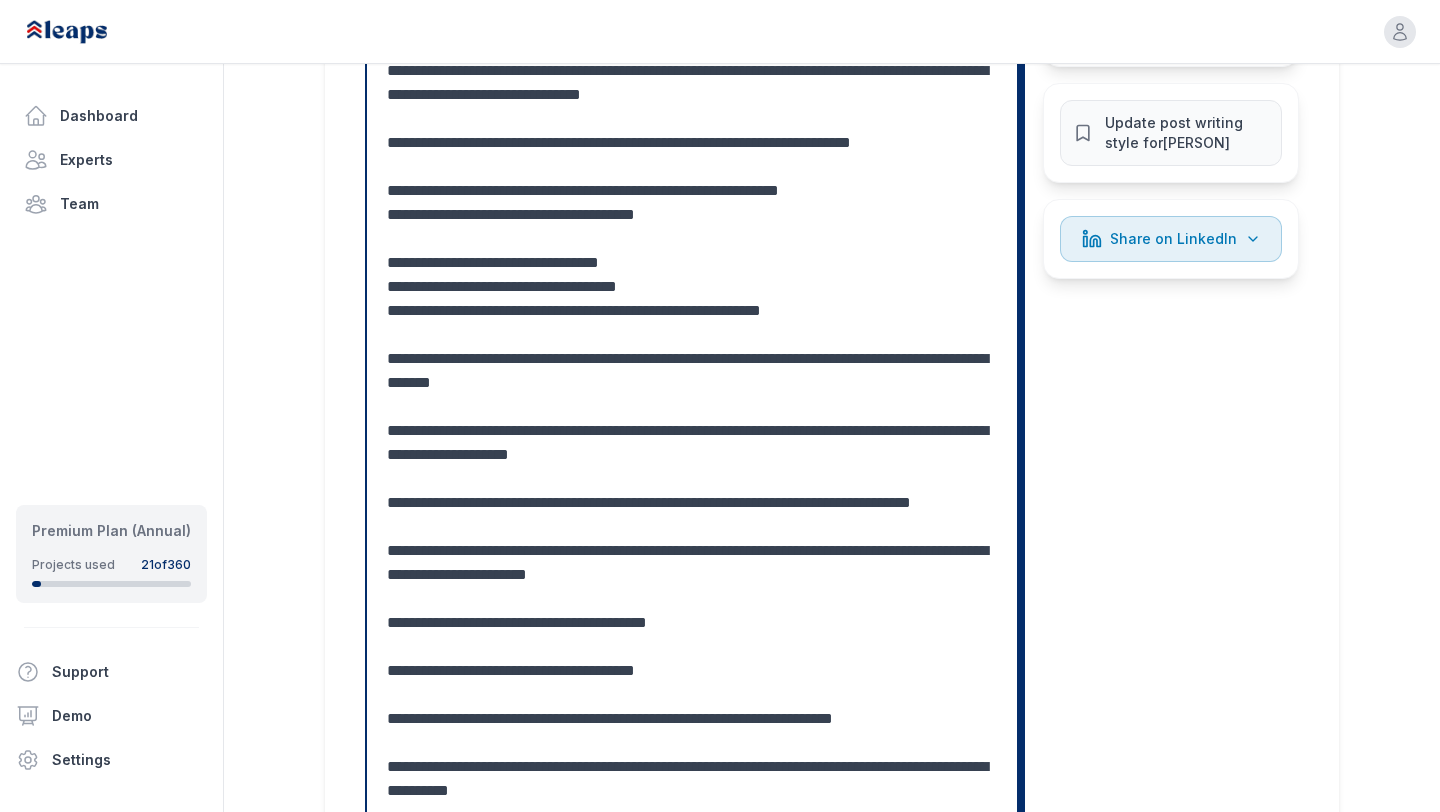 click at bounding box center [692, 299] 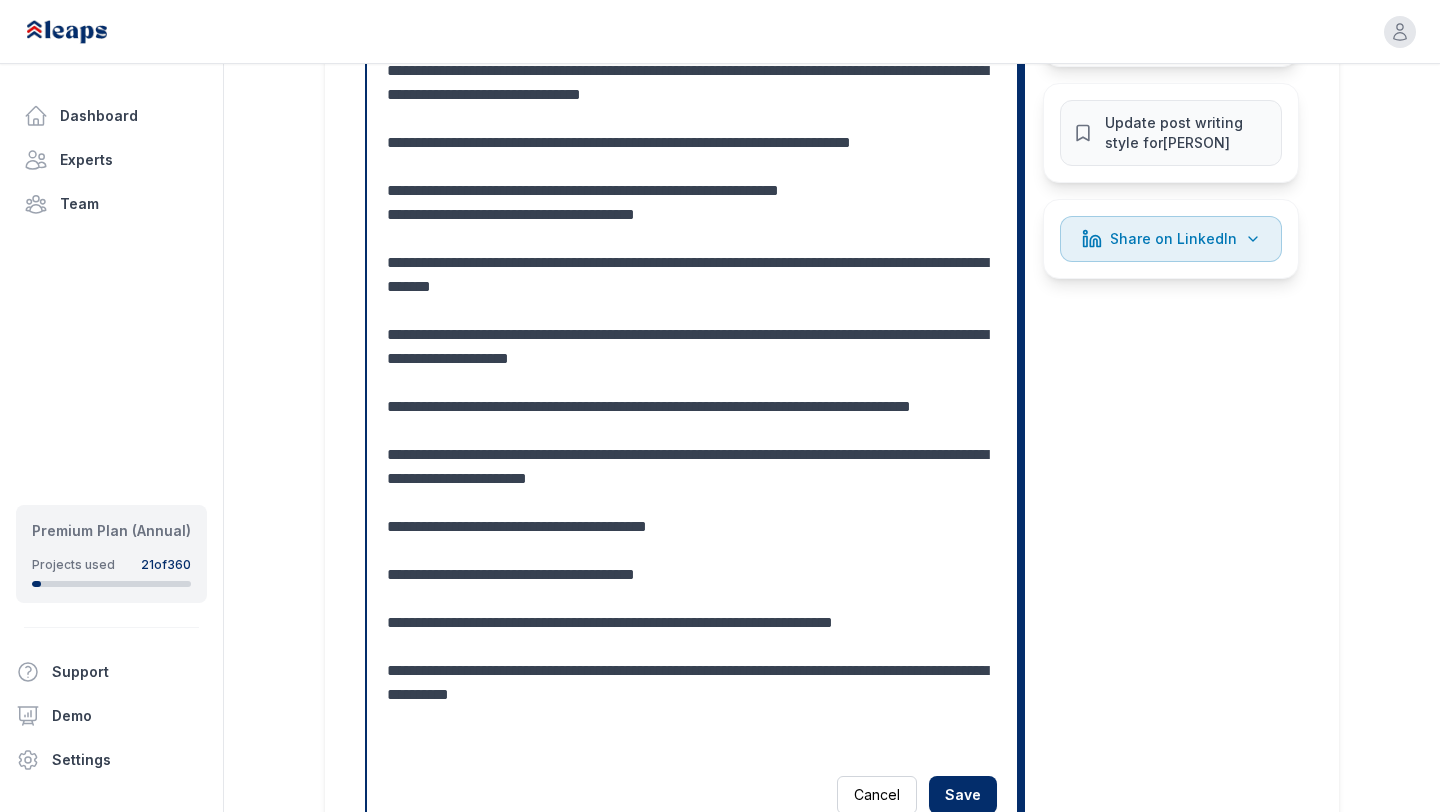 click at bounding box center (692, 251) 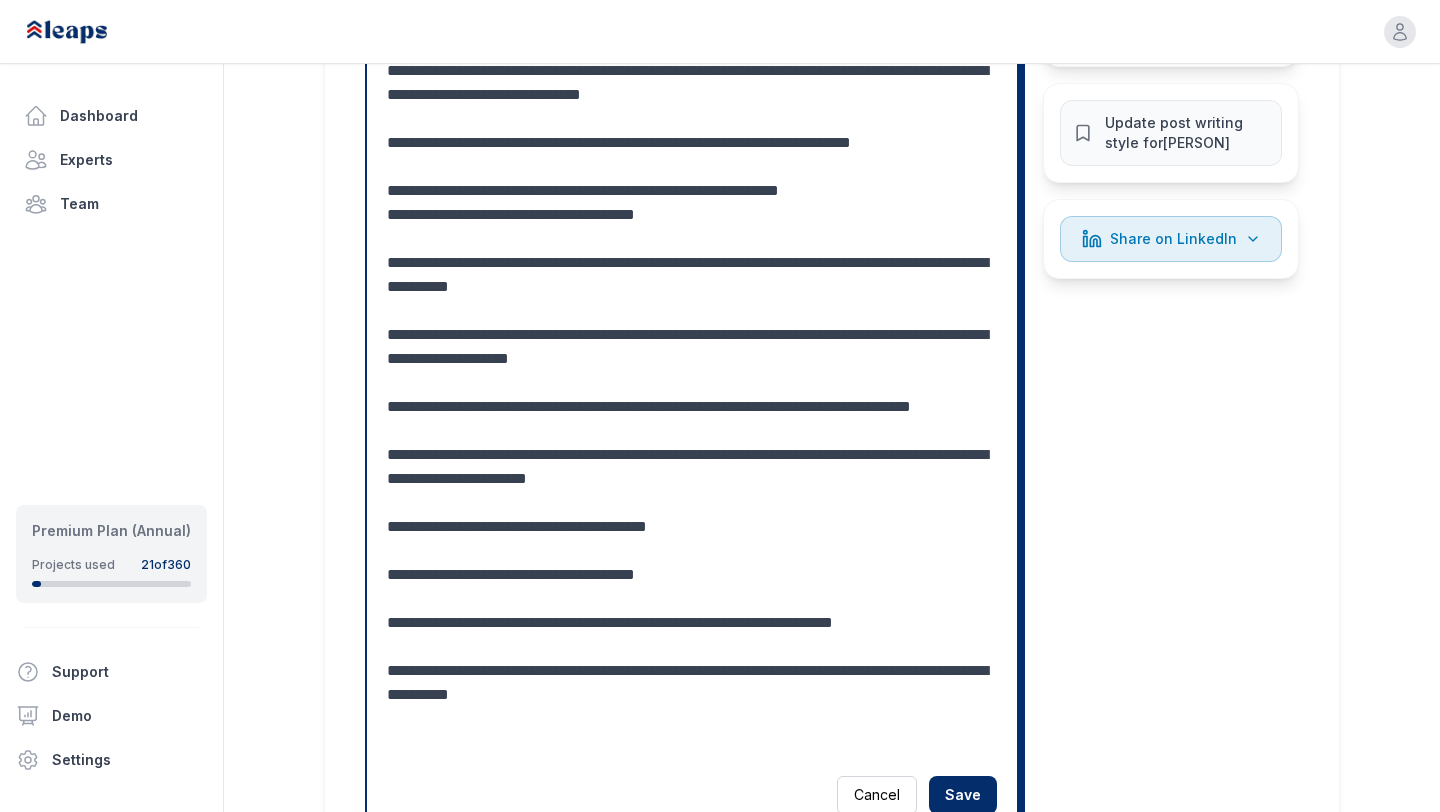 click at bounding box center [692, 251] 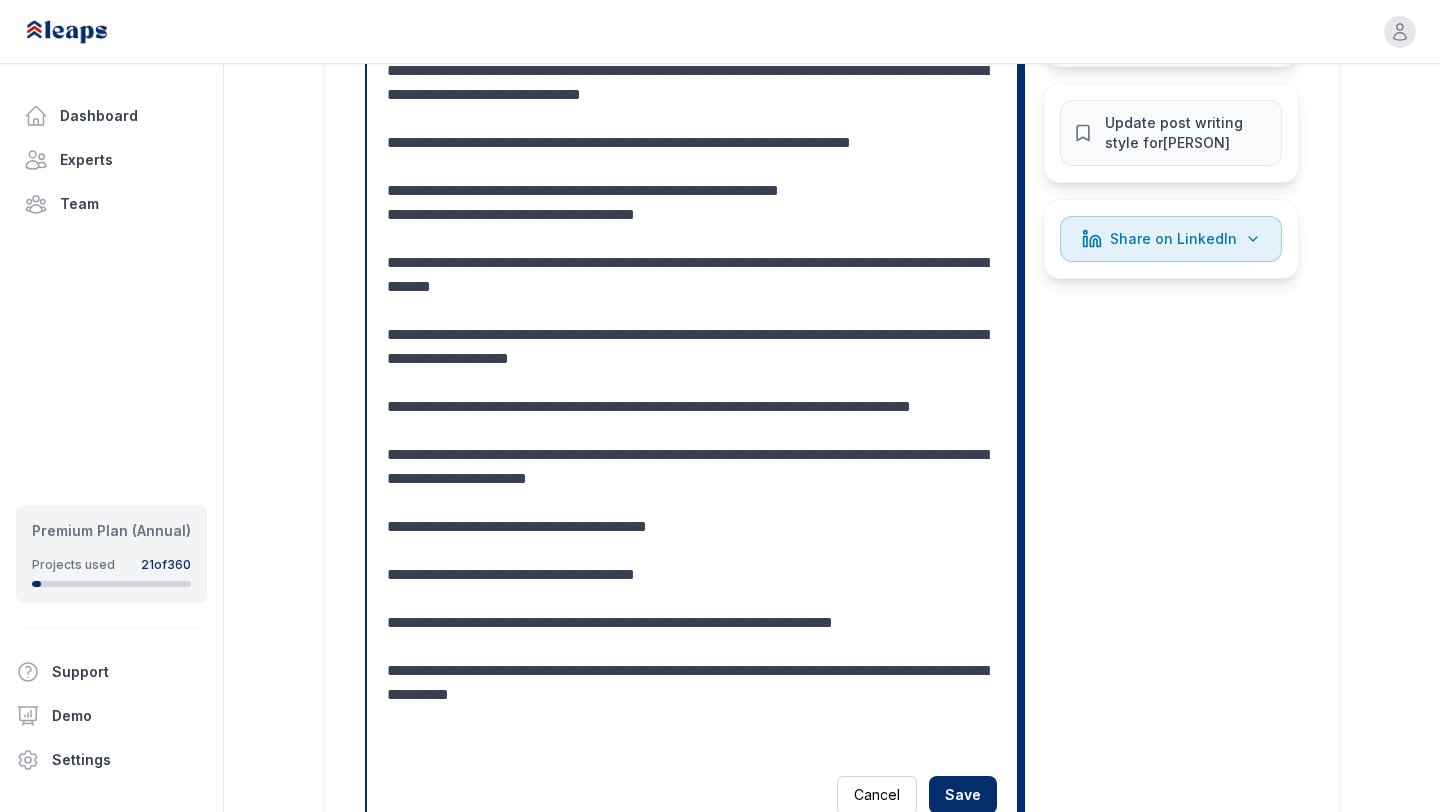 click at bounding box center [692, 251] 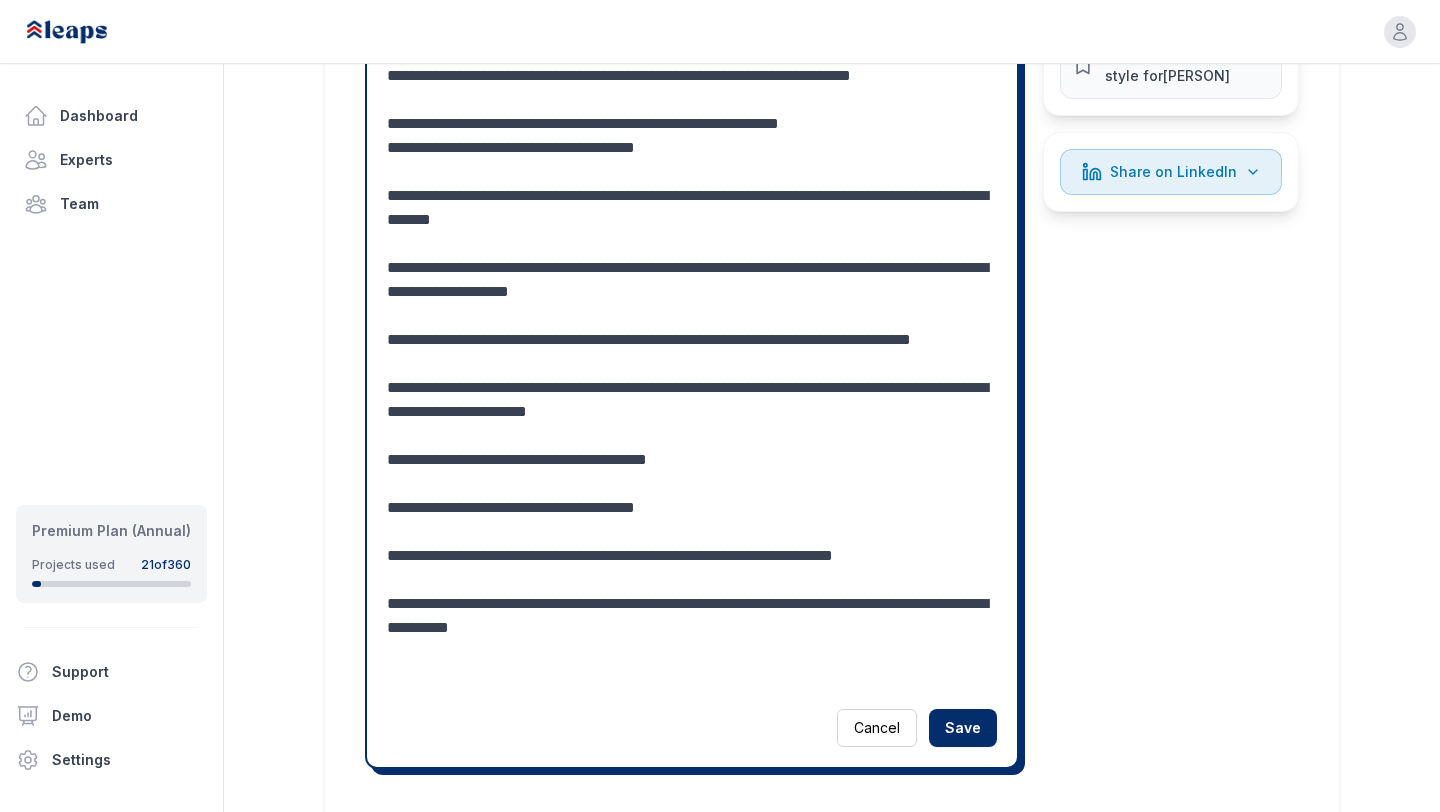 scroll, scrollTop: 2167, scrollLeft: 0, axis: vertical 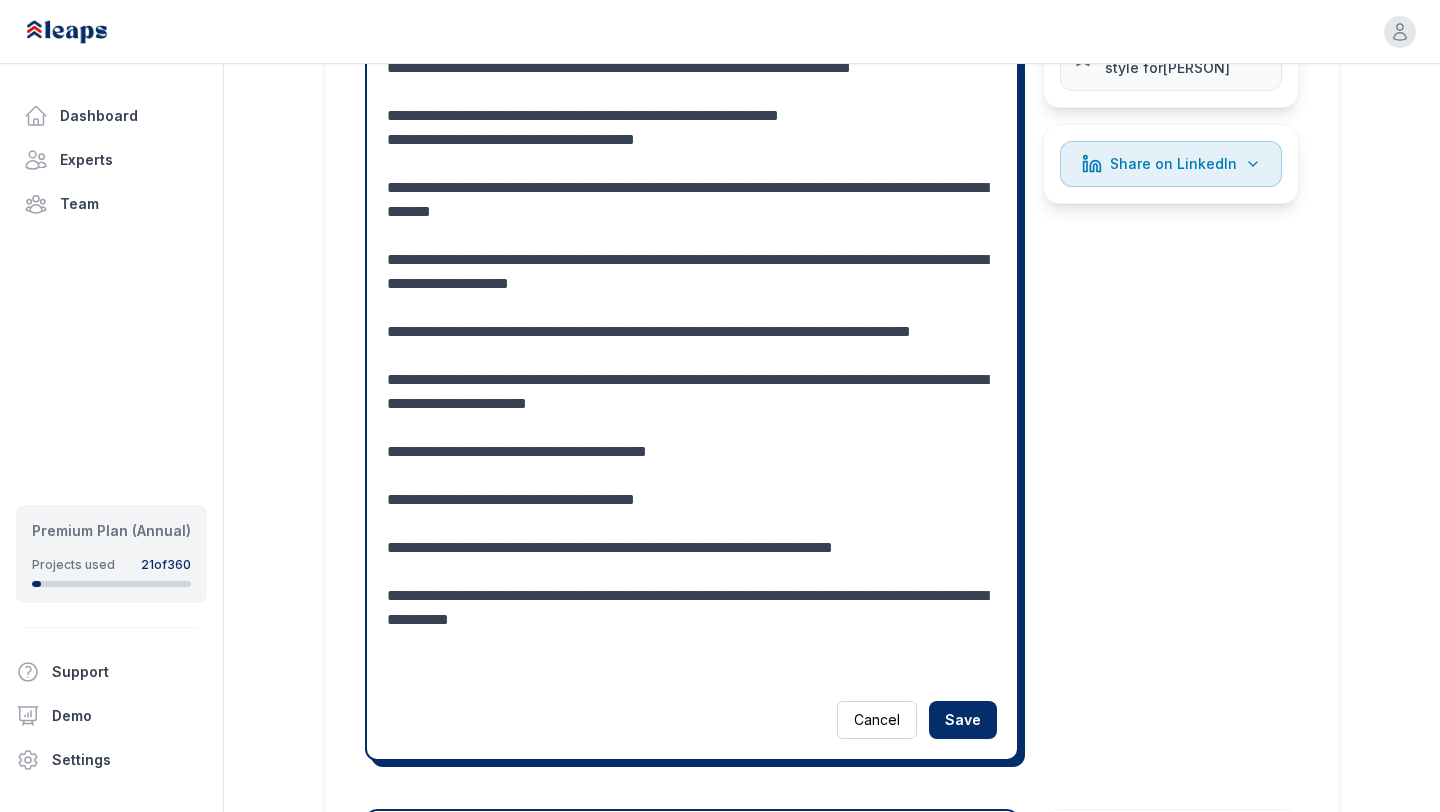 click at bounding box center (692, 176) 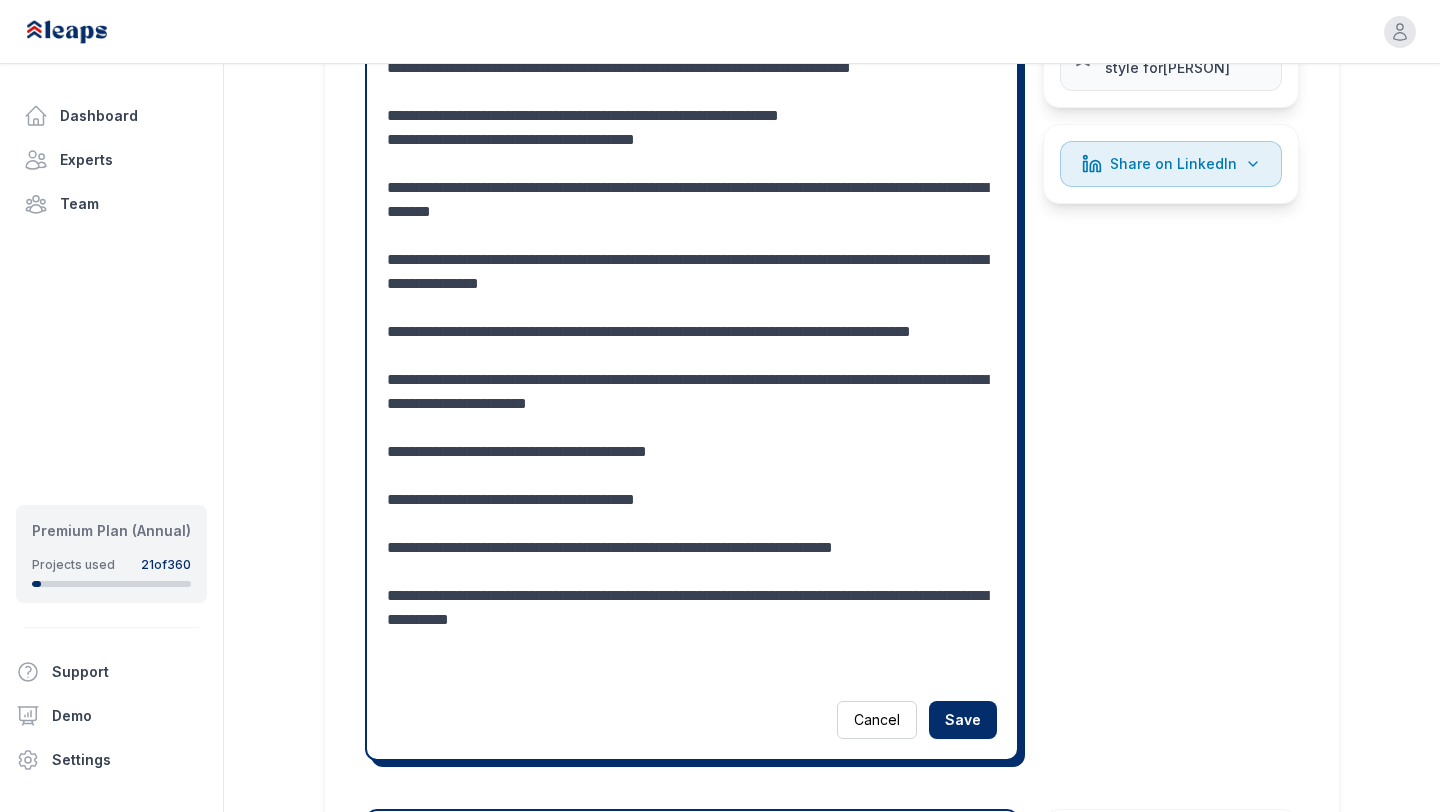 click at bounding box center (692, 176) 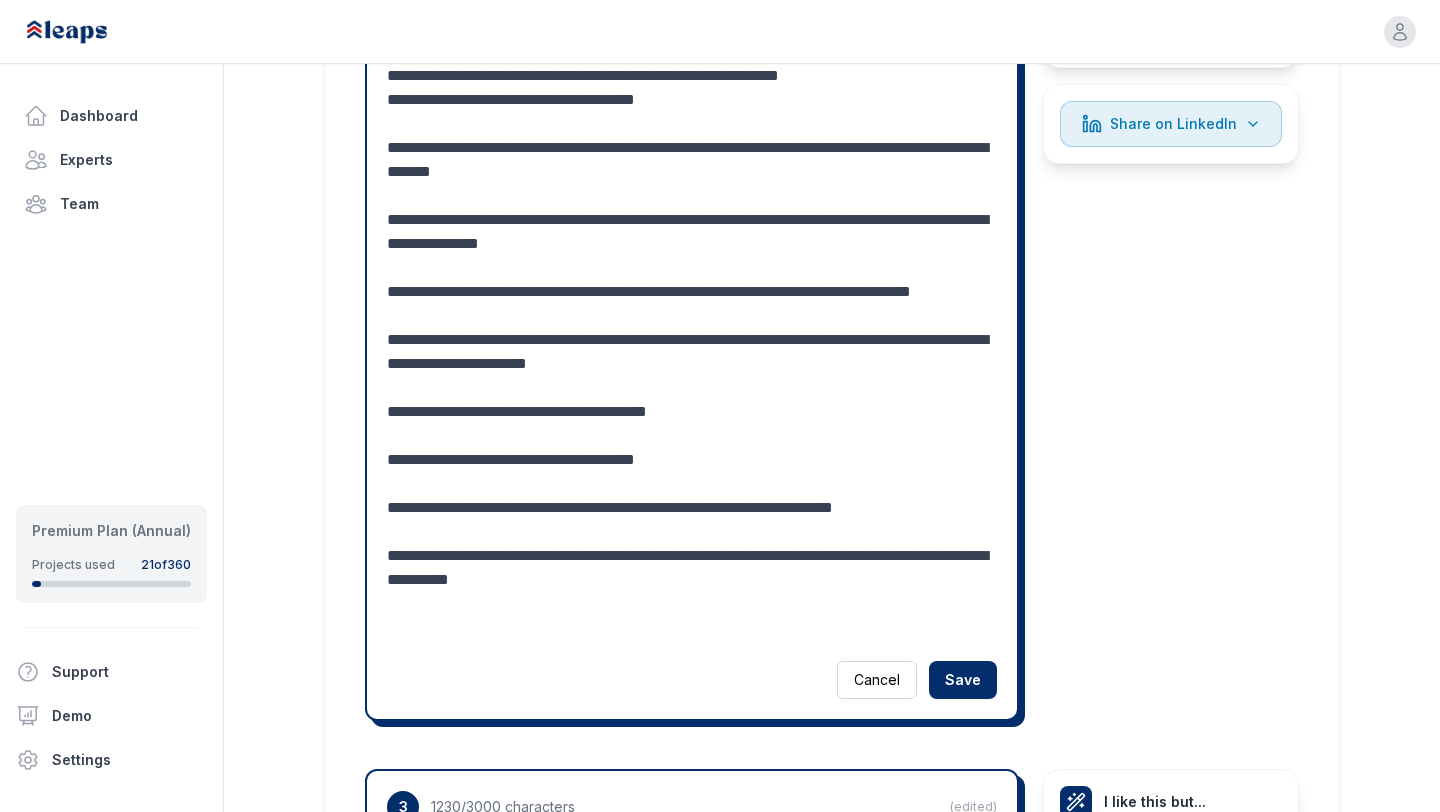 scroll, scrollTop: 2210, scrollLeft: 0, axis: vertical 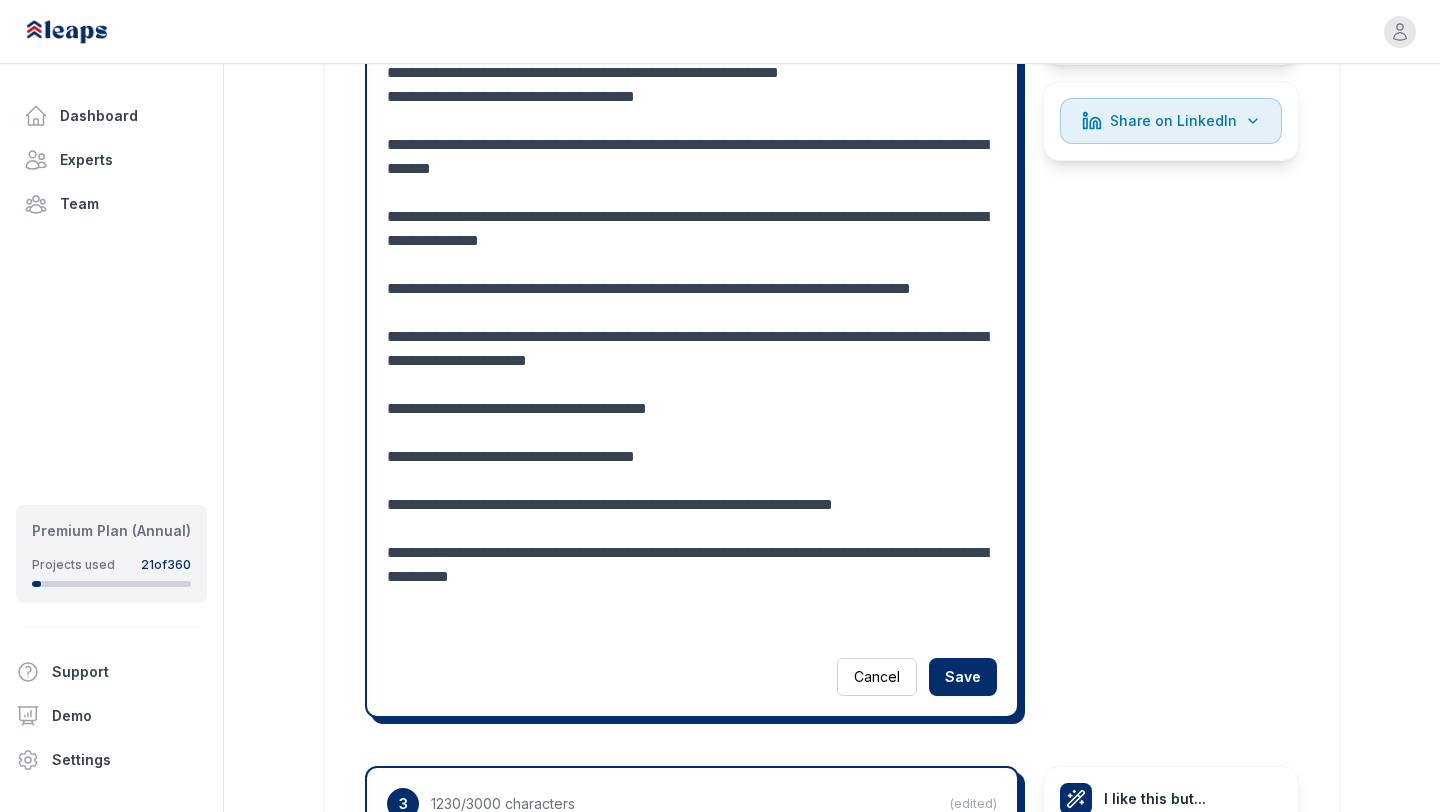 click at bounding box center [692, 133] 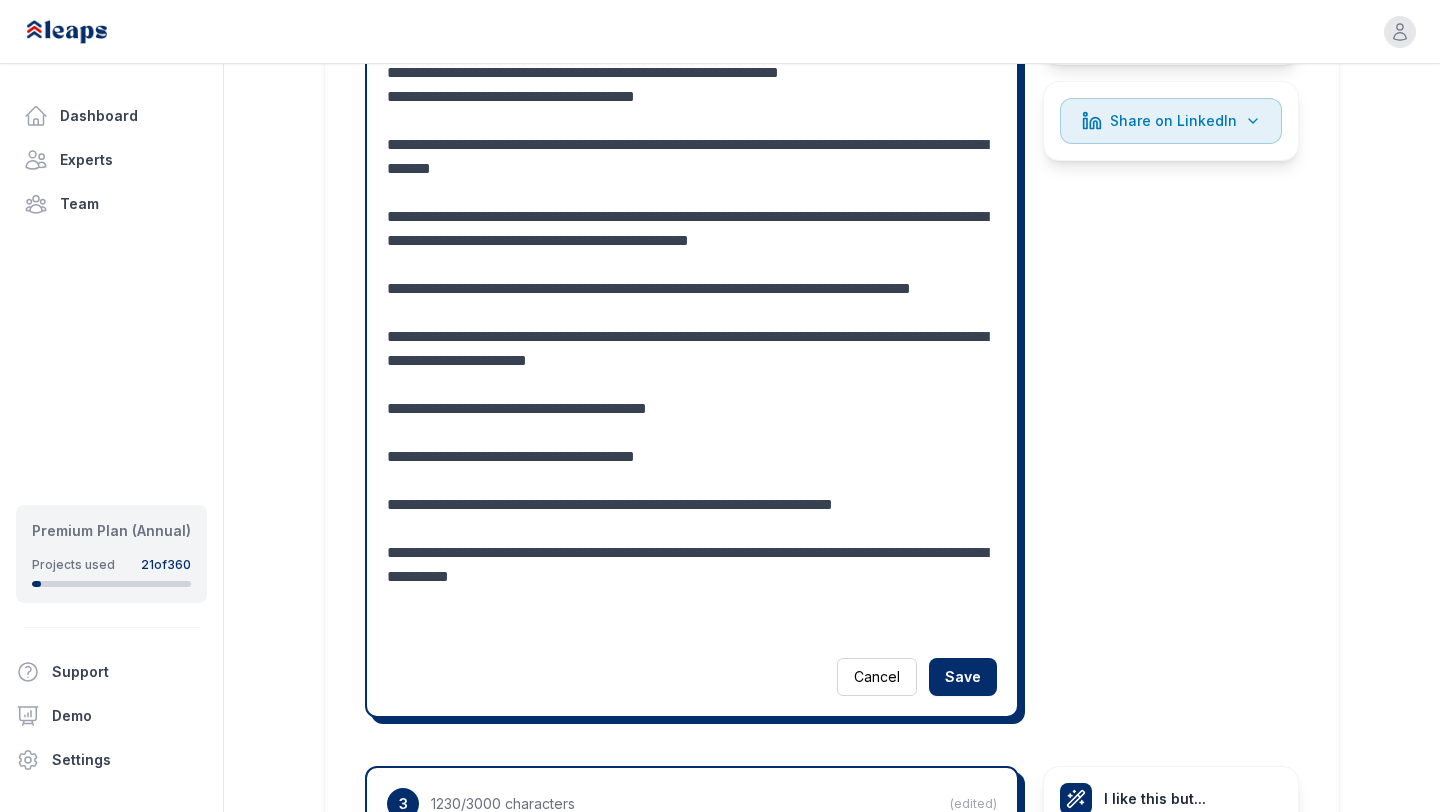 click at bounding box center [692, 133] 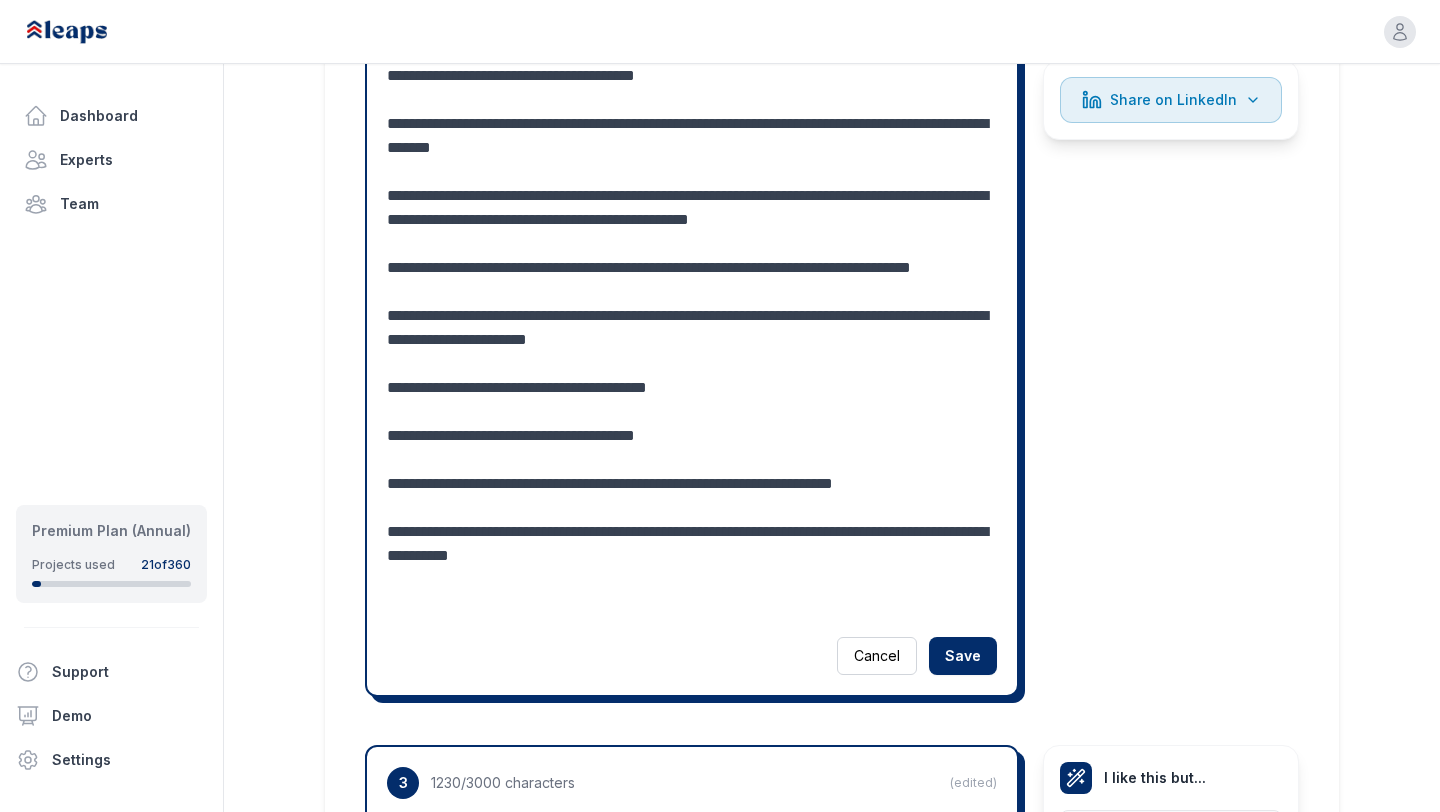 scroll, scrollTop: 2241, scrollLeft: 0, axis: vertical 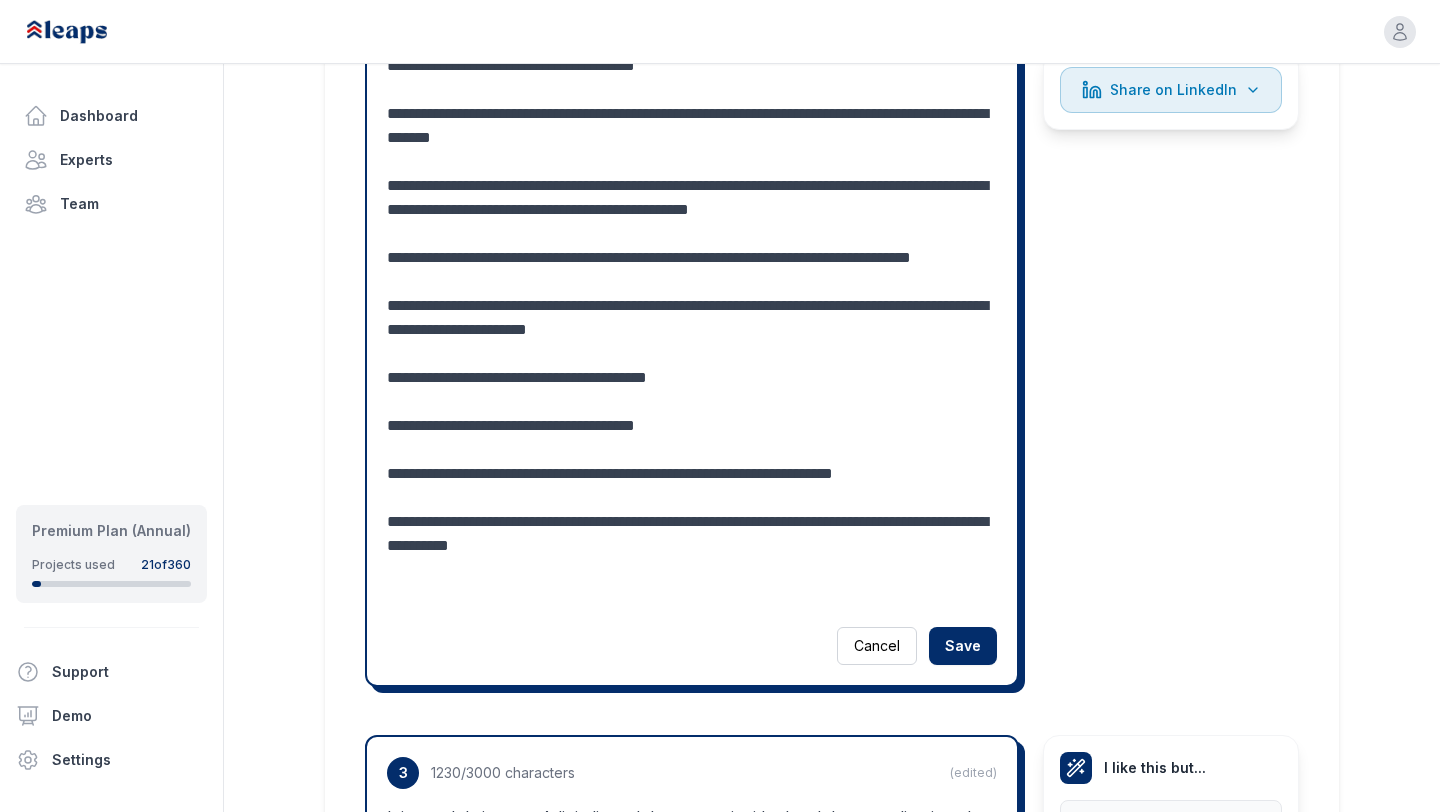 click at bounding box center [692, 102] 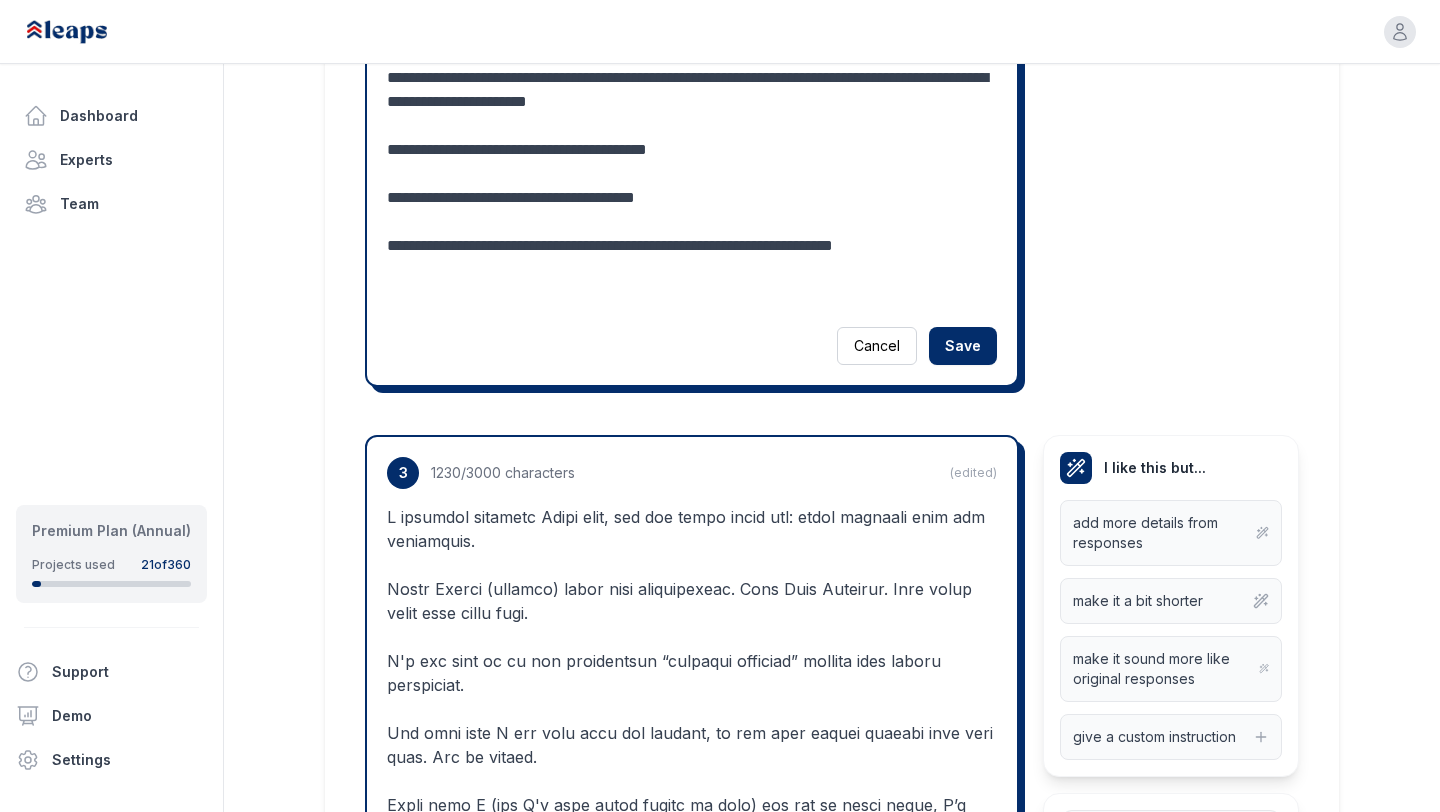scroll, scrollTop: 2508, scrollLeft: 0, axis: vertical 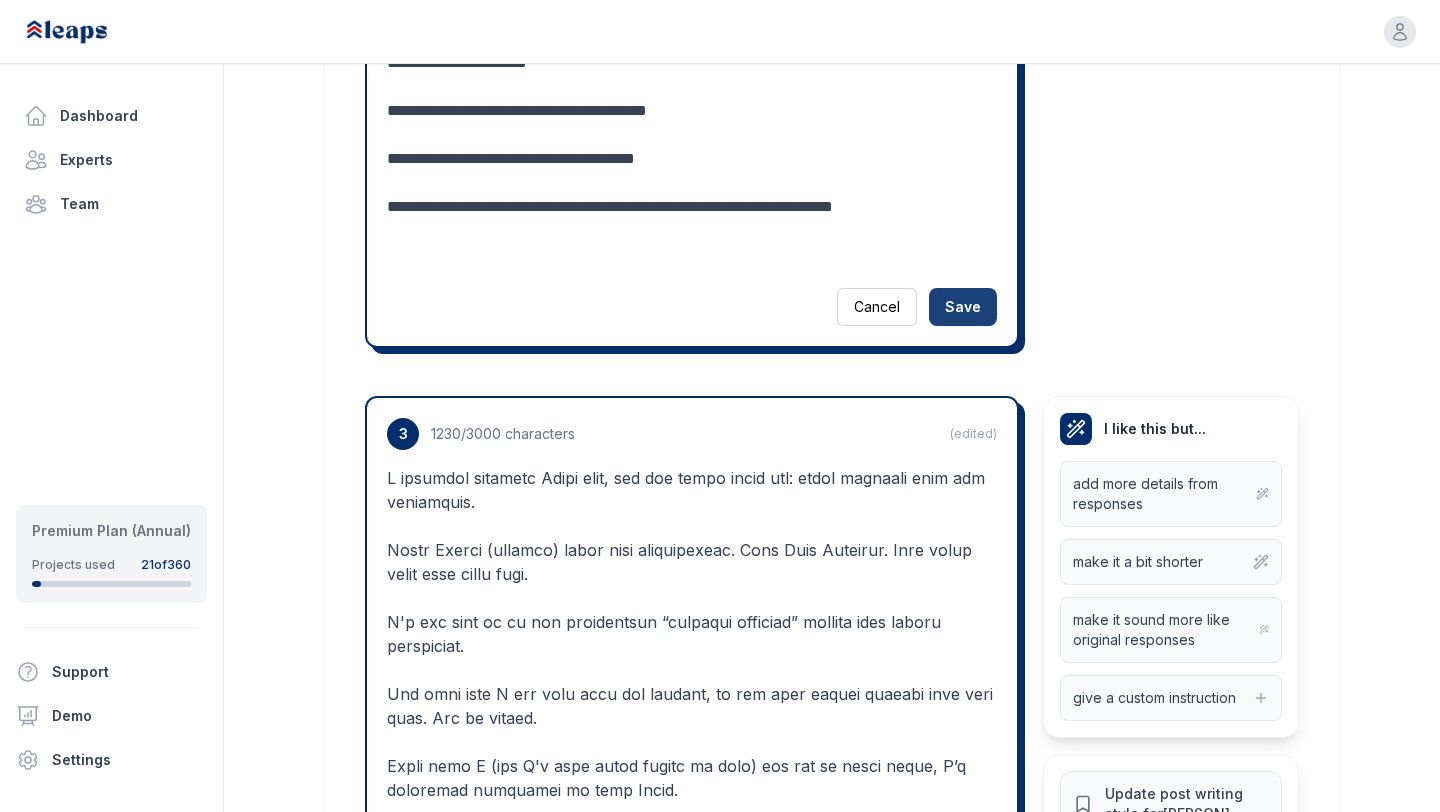 type on "**********" 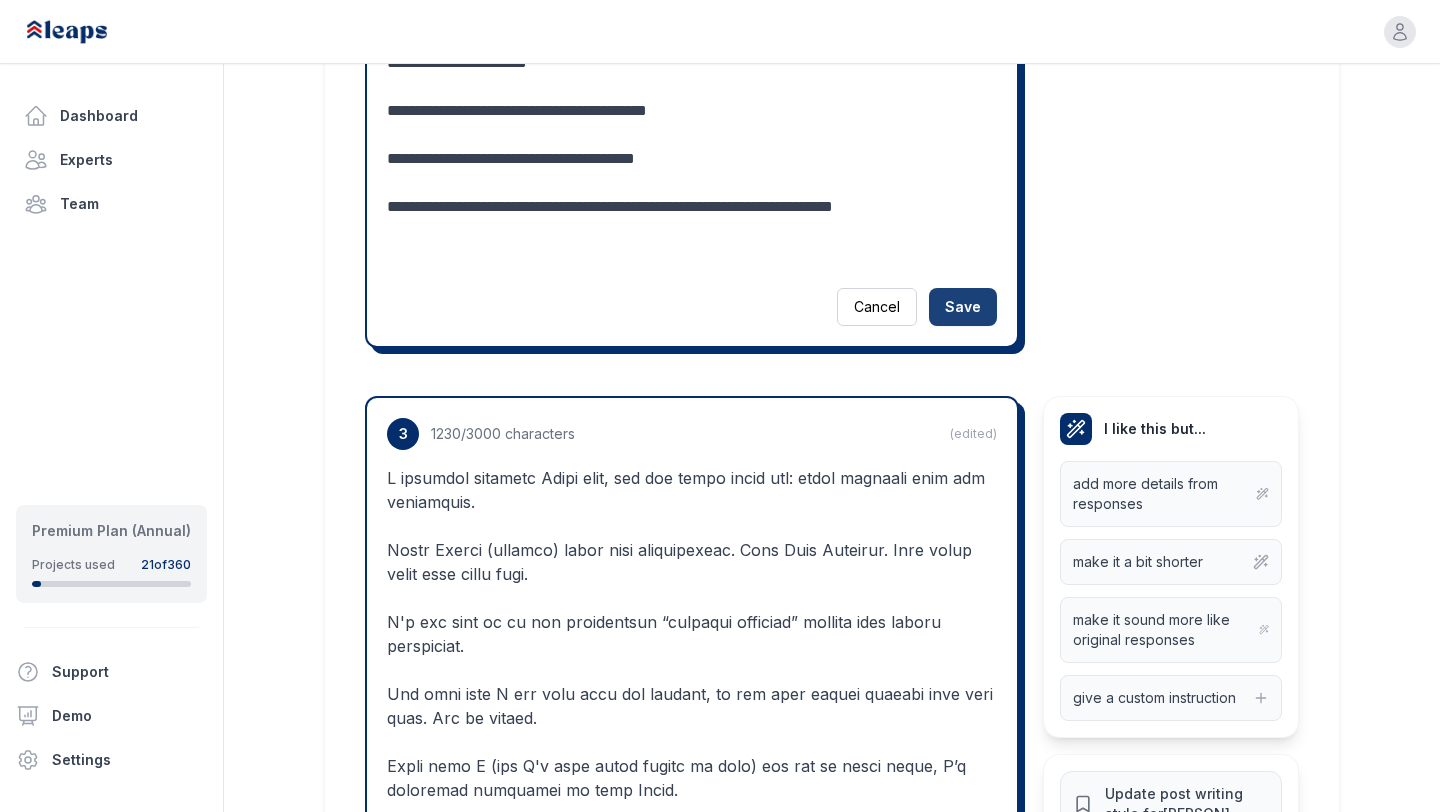 click on "Save" at bounding box center (963, 307) 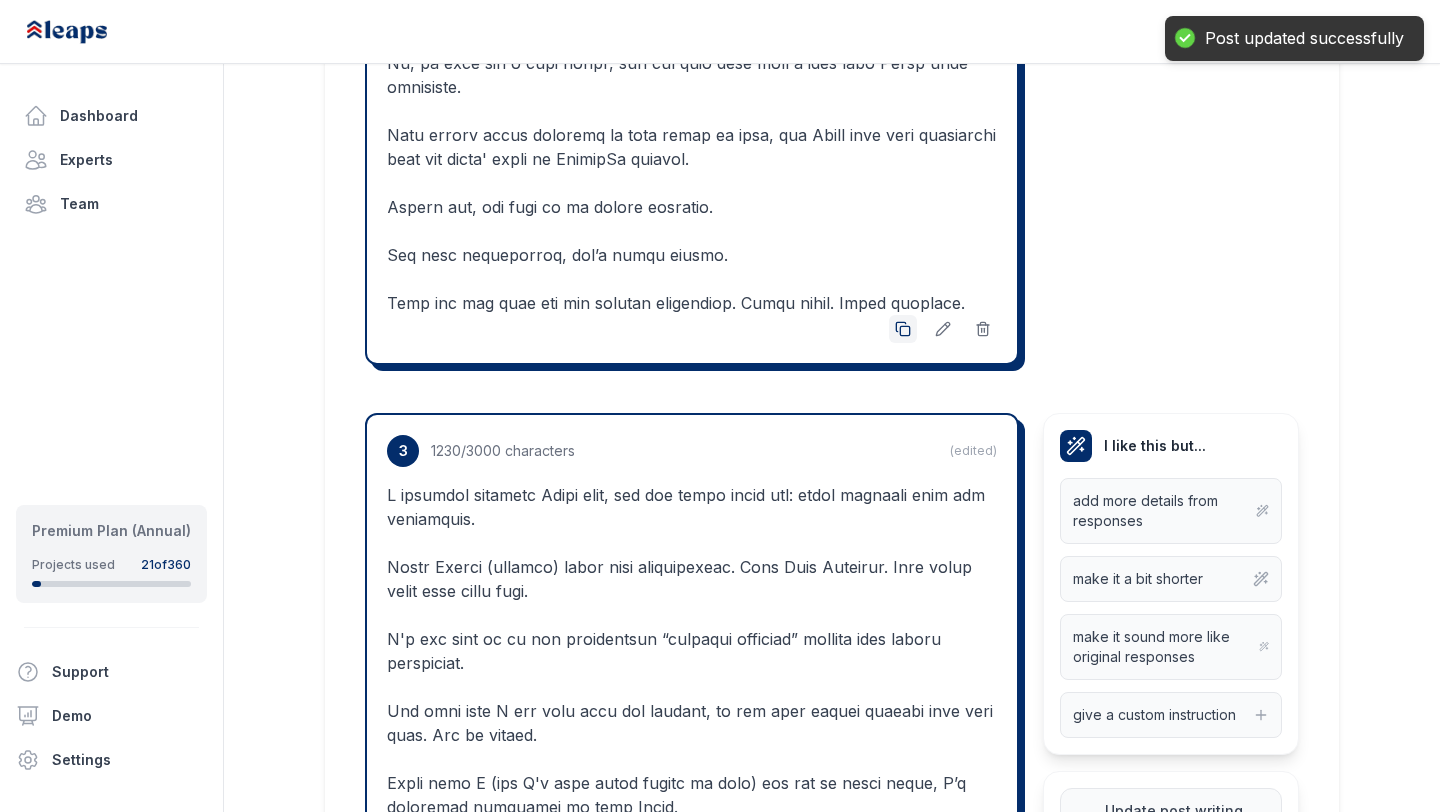 click 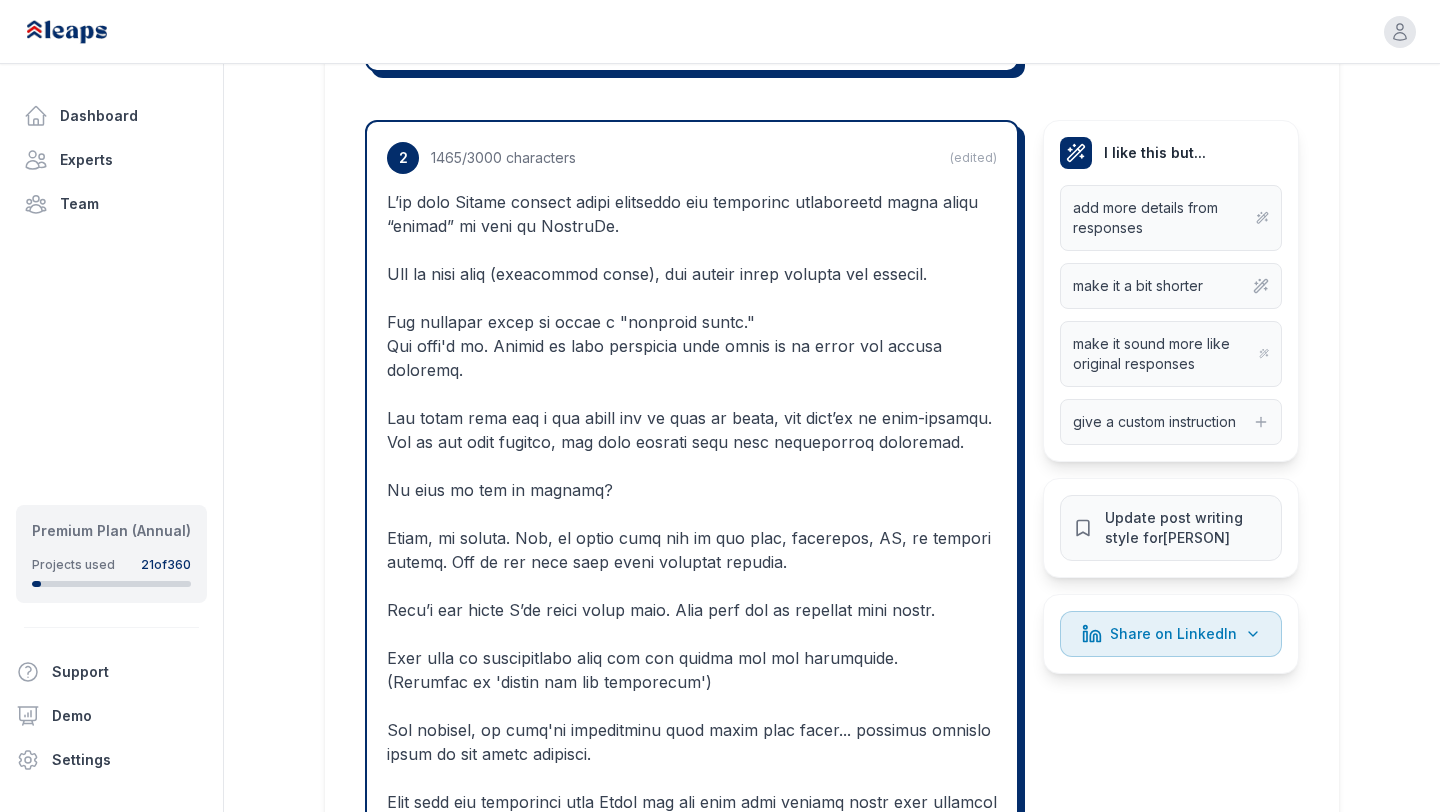 scroll, scrollTop: 1692, scrollLeft: 0, axis: vertical 